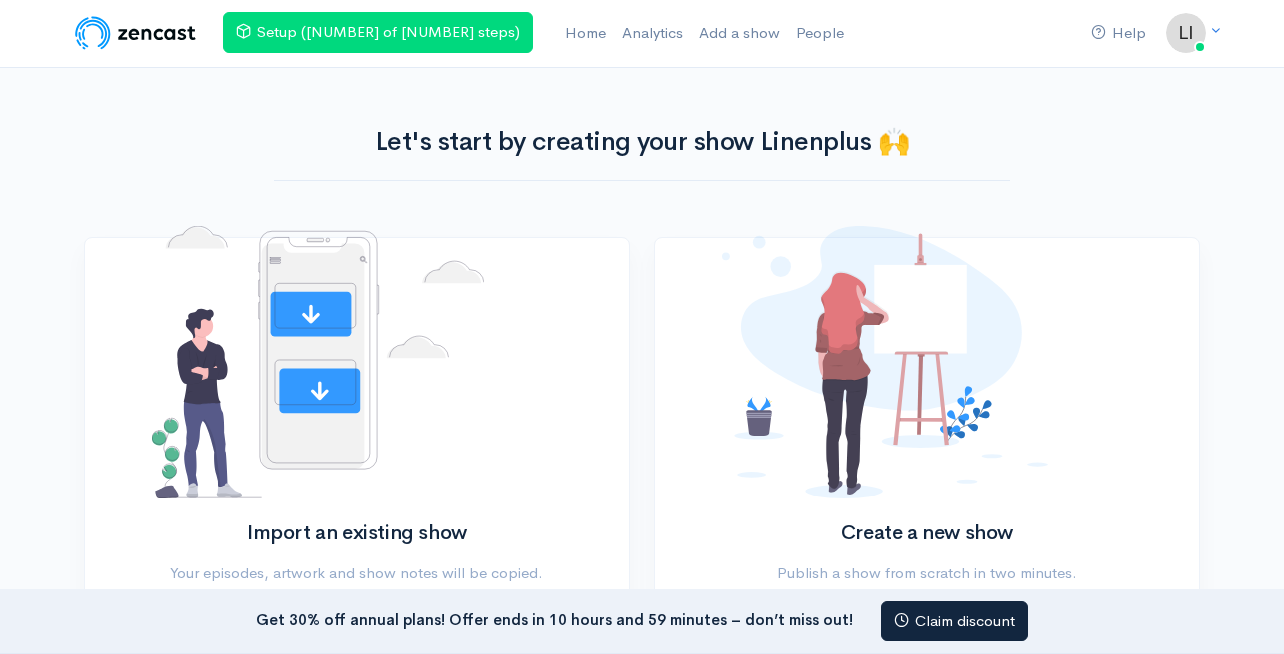 scroll, scrollTop: 0, scrollLeft: 0, axis: both 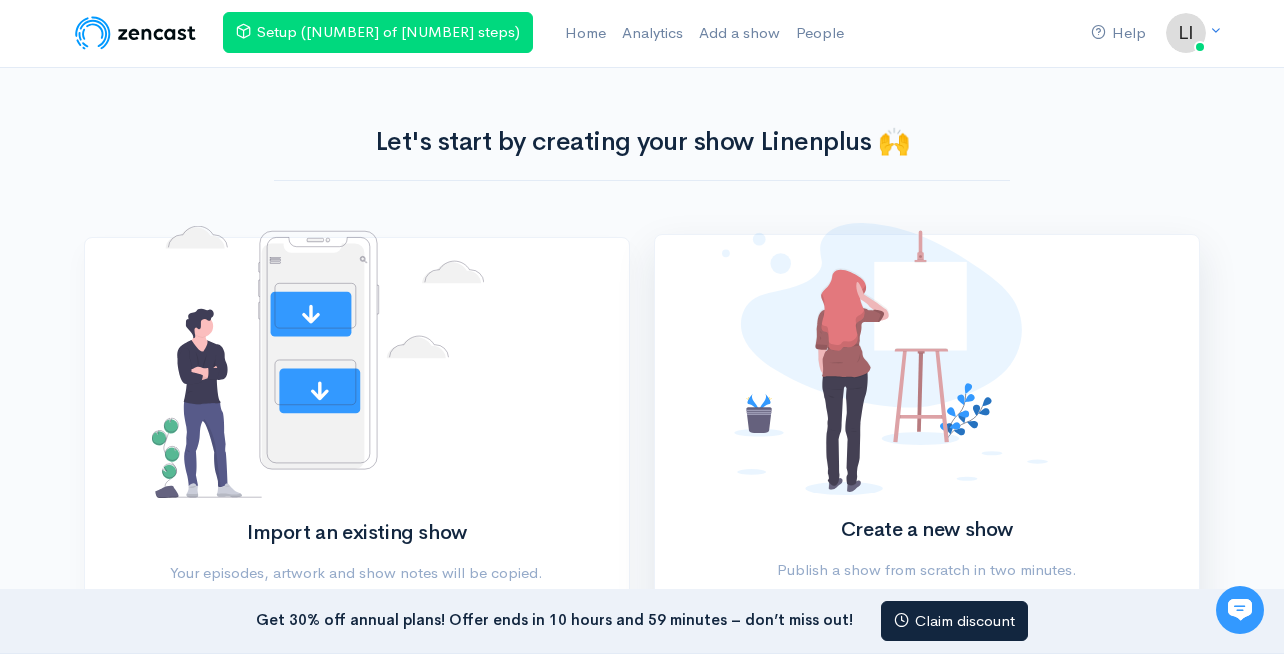 click on "Create a new show
Publish a show from scratch in two minutes.
Create show" at bounding box center [926, 448] 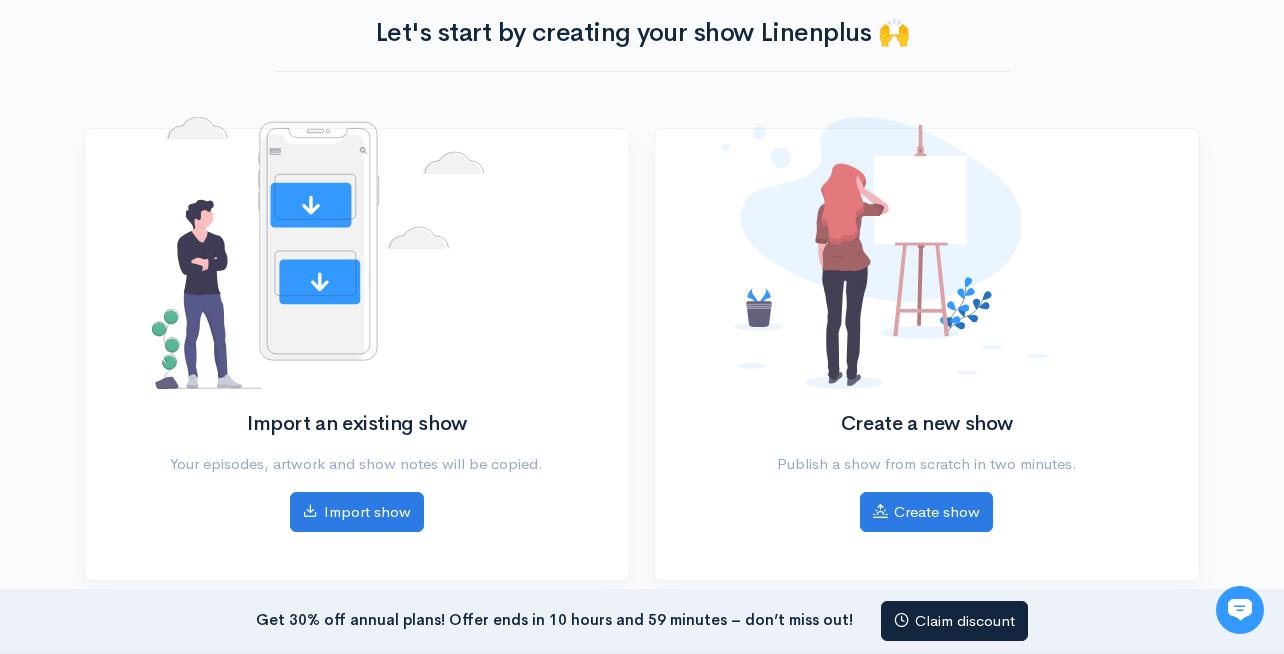 scroll, scrollTop: 130, scrollLeft: 0, axis: vertical 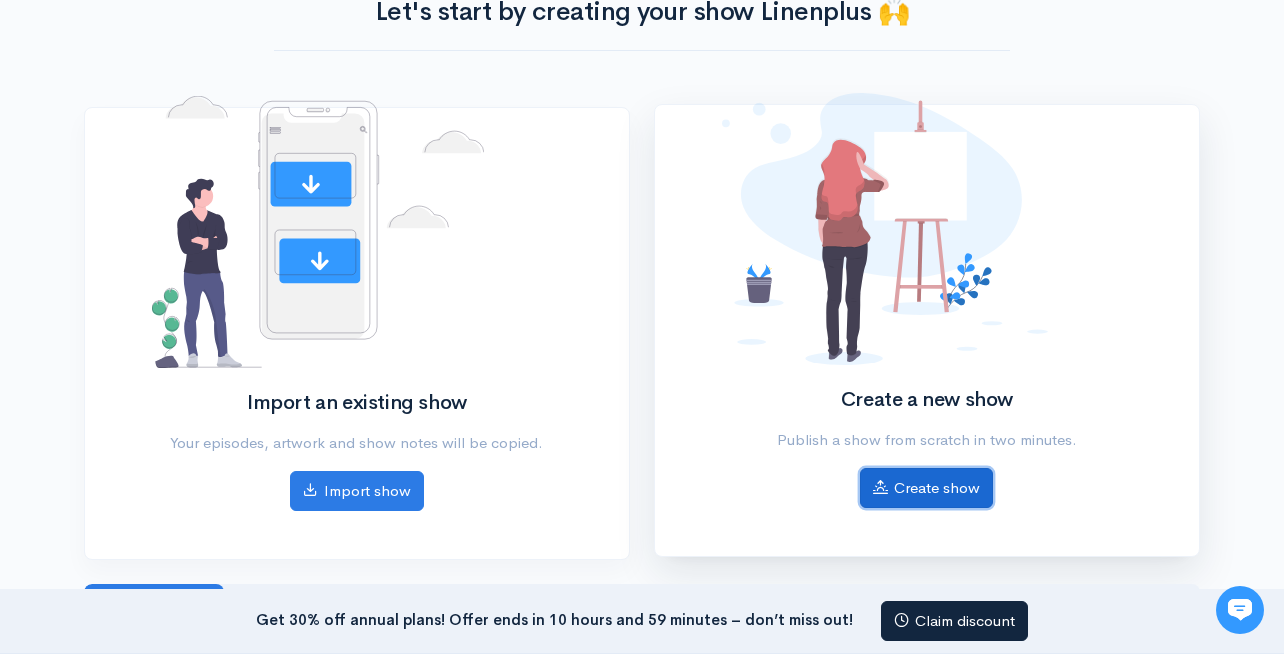 click on "Create show" at bounding box center [926, 488] 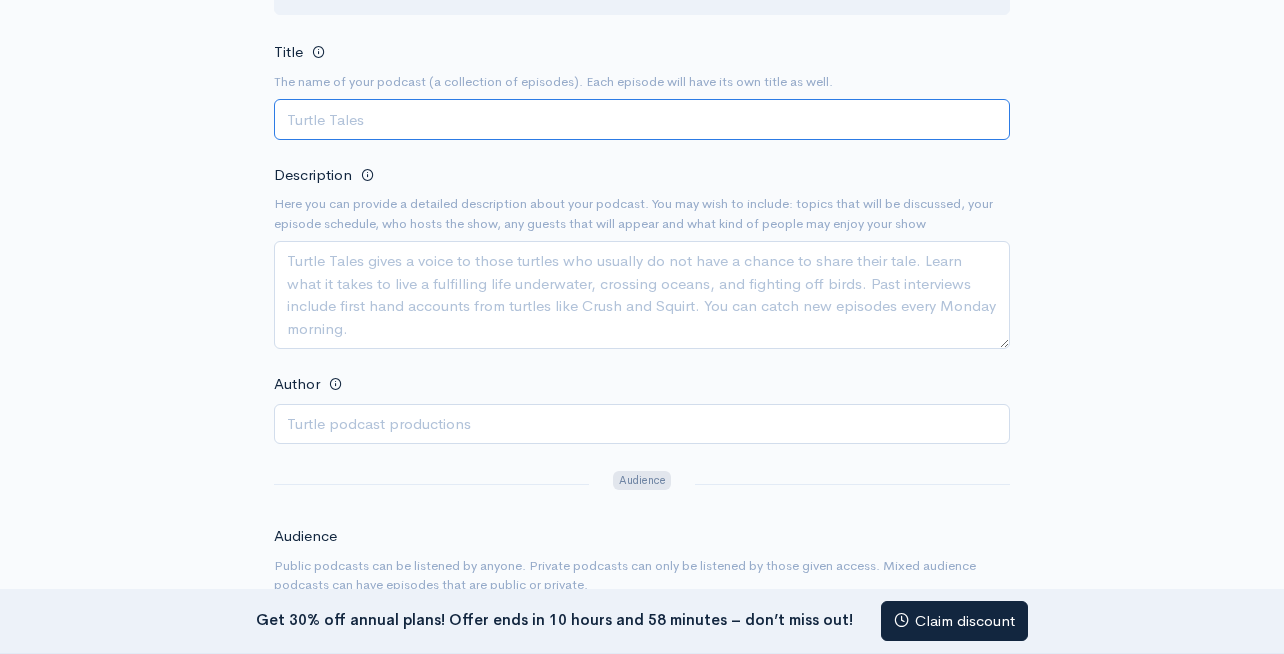 scroll, scrollTop: 0, scrollLeft: 0, axis: both 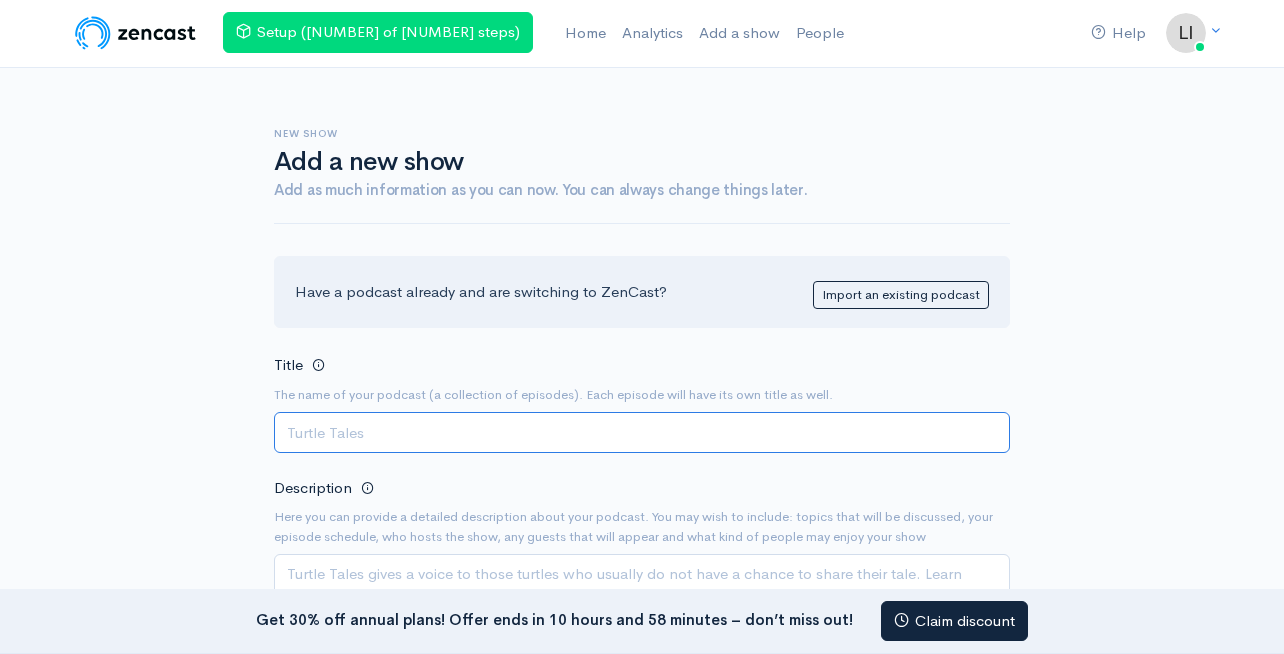 click on "Title" at bounding box center [642, 432] 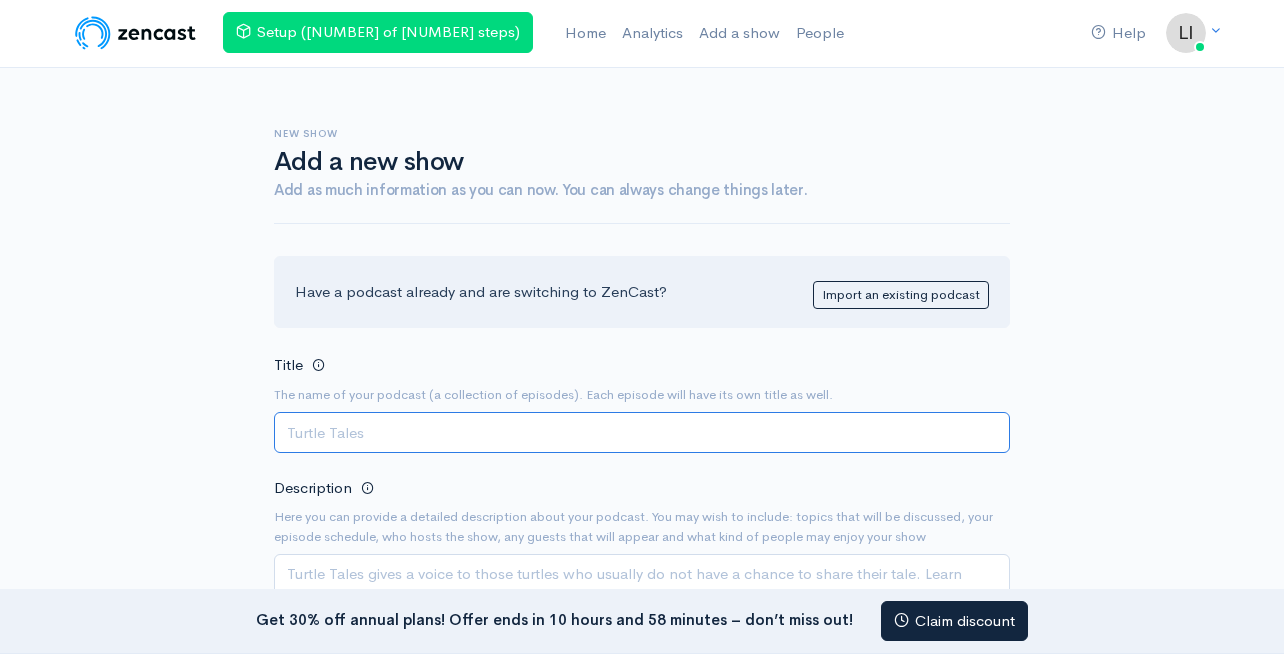 paste on "Essential Textiles Talk" 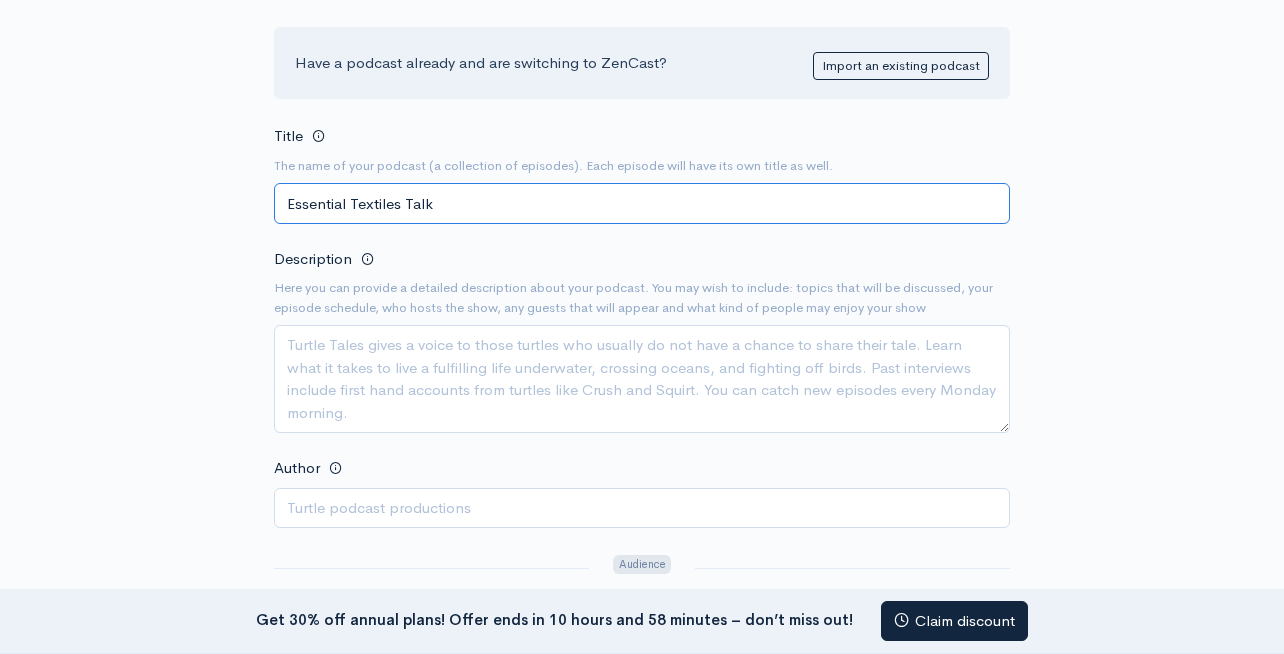 scroll, scrollTop: 232, scrollLeft: 0, axis: vertical 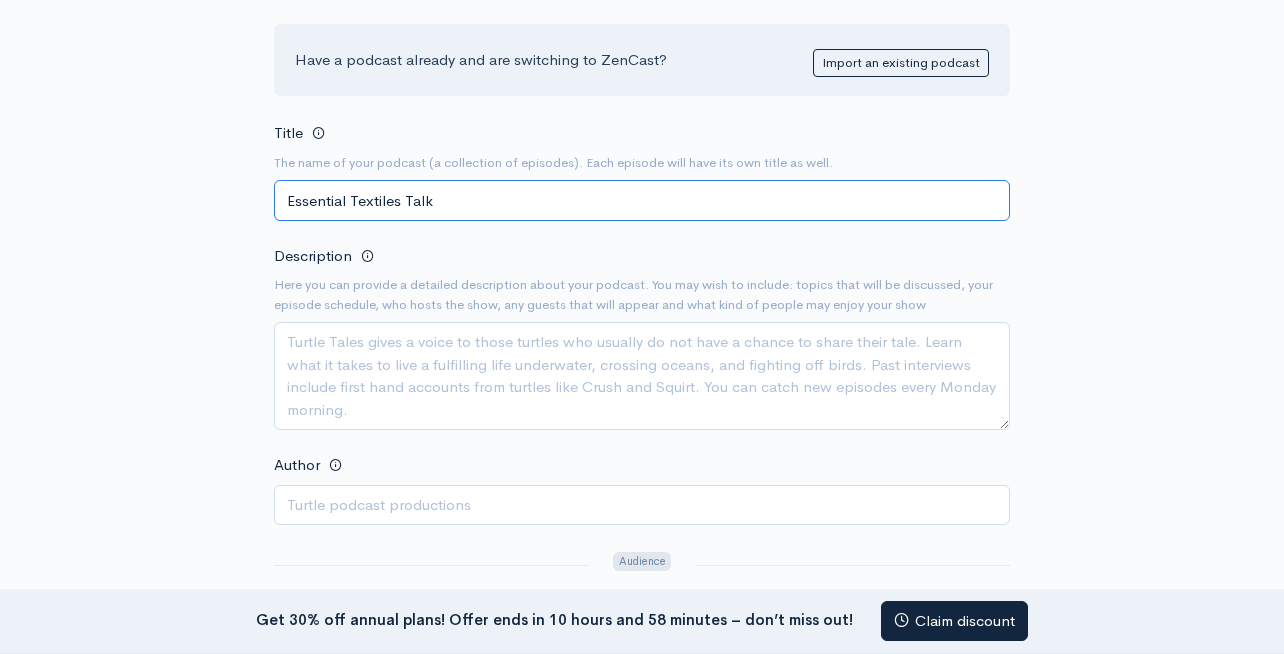 type on "Essential Textiles Talk" 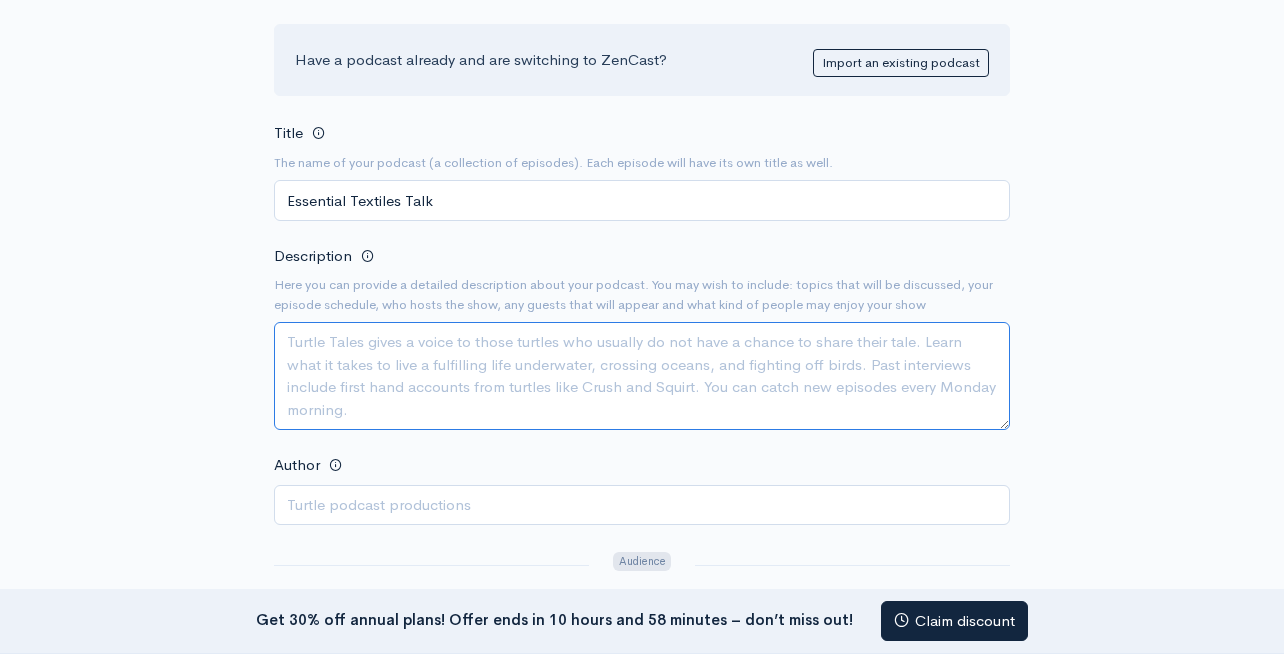 click on "Description" at bounding box center [642, 376] 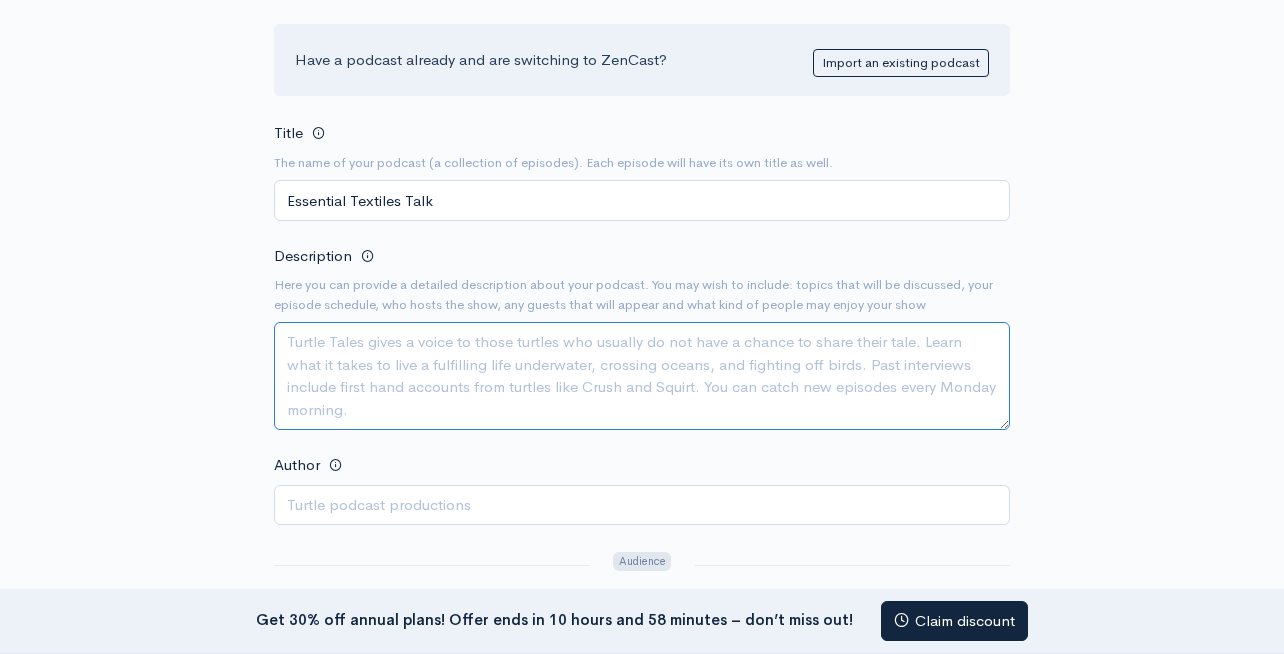 paste on "Welcome to Essential Textiles Talk — the podcast where we explore the dynamic world of textiles from every angle. Whether it's traditional weaving techniques, cutting-edge sustainable fabrics, or the global impact of textile production, each episode offers insightful conversations and expert perspectives.
Join us as we delve into the science, history, innovation, and ethics behind the materials that touch every part of our lives. From fashion and interior design to industrial applications and environmental concerns, Essential Textiles Talk connects you with the voices shaping the future of textiles" 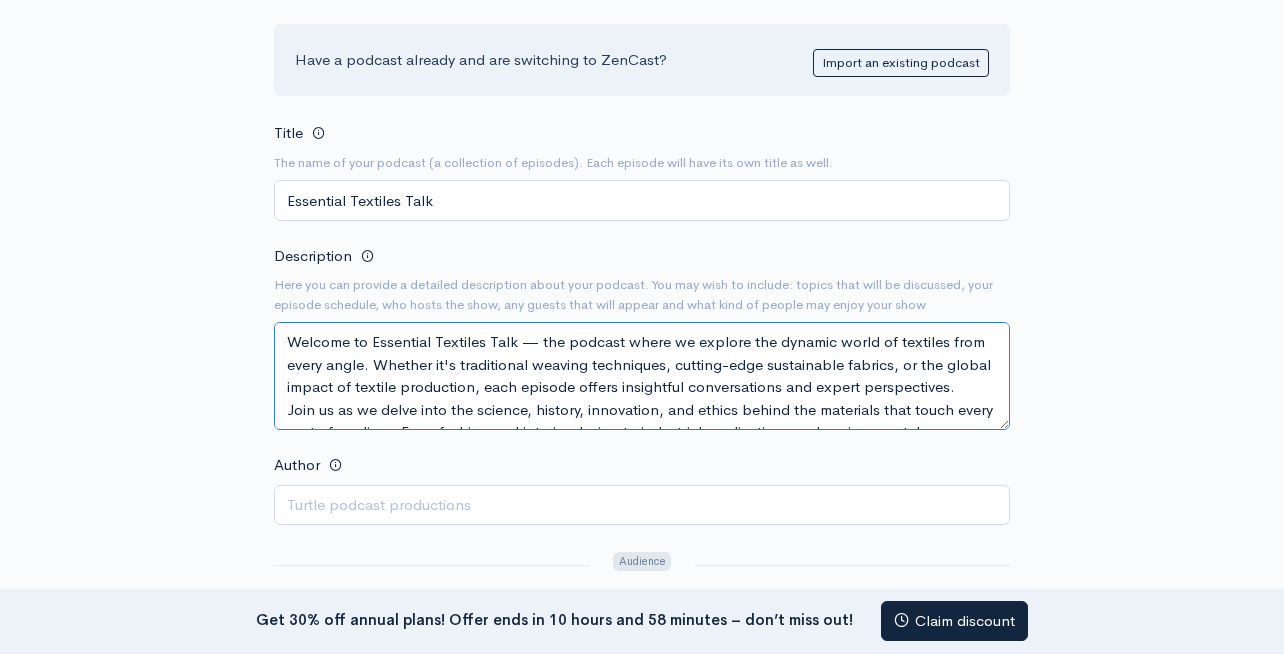 scroll, scrollTop: 58, scrollLeft: 0, axis: vertical 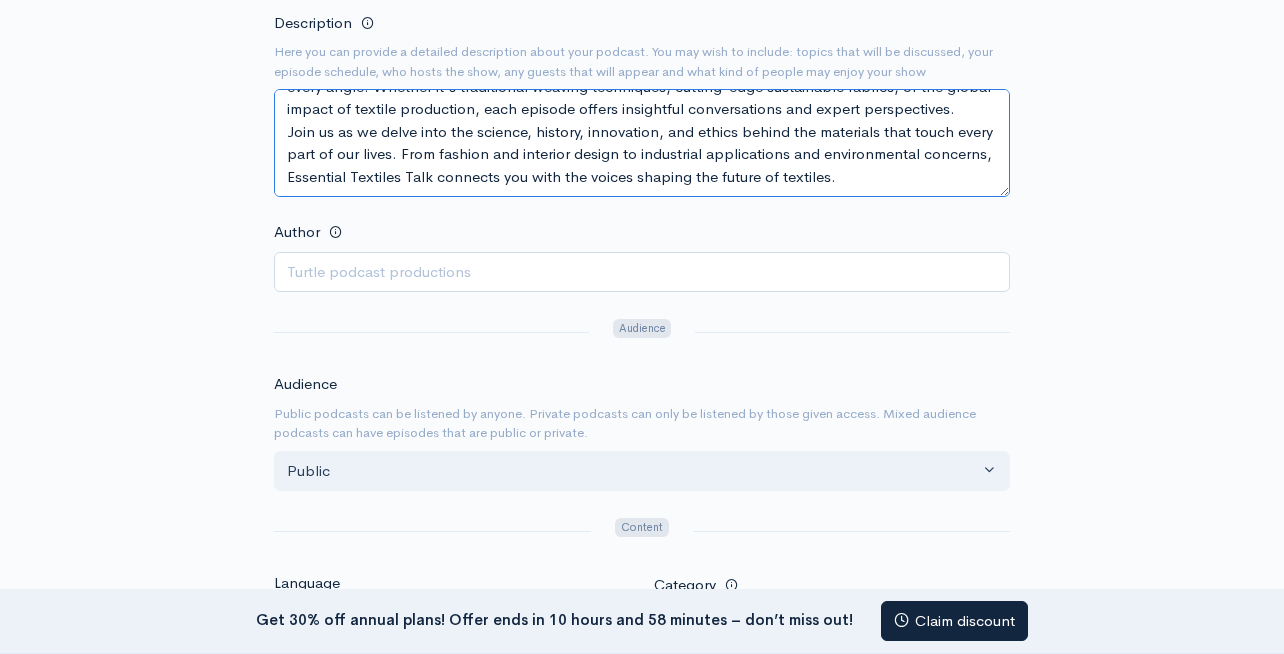 type on "Welcome to Essential Textiles Talk — the podcast where we explore the dynamic world of textiles from every angle. Whether it's traditional weaving techniques, cutting-edge sustainable fabrics, or the global impact of textile production, each episode offers insightful conversations and expert perspectives.
Join us as we delve into the science, history, innovation, and ethics behind the materials that touch every part of our lives. From fashion and interior design to industrial applications and environmental concerns, Essential Textiles Talk connects you with the voices shaping the future of textiles." 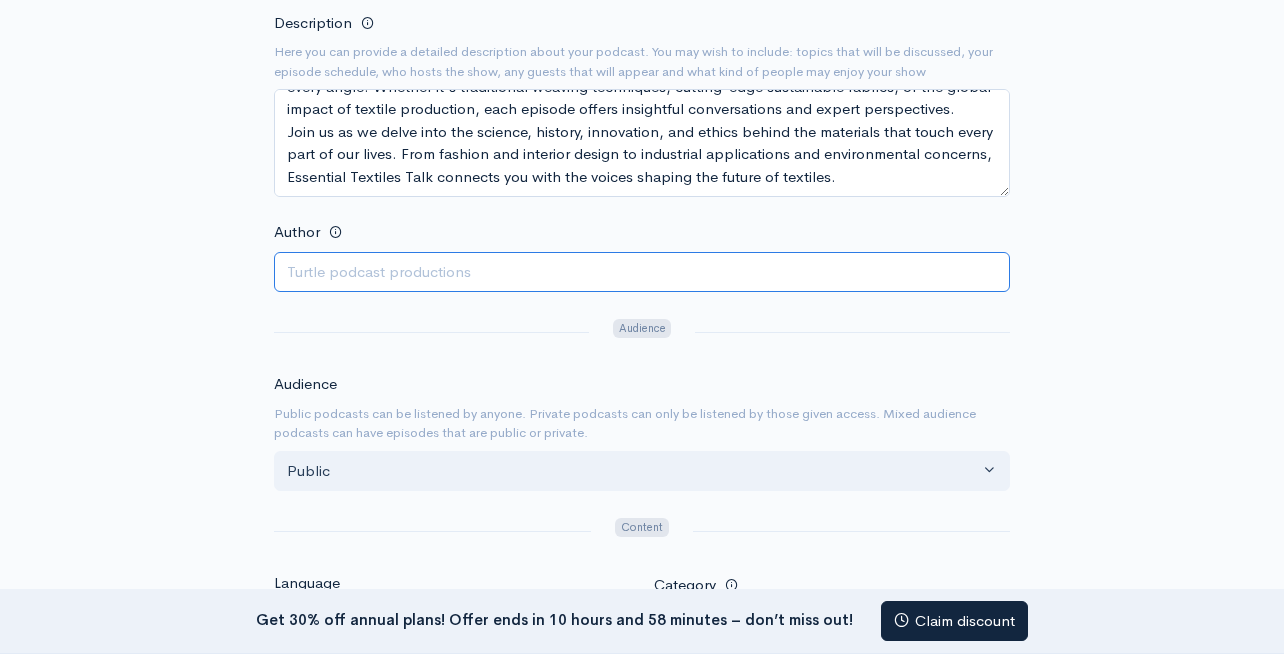 click on "Author" at bounding box center [642, 272] 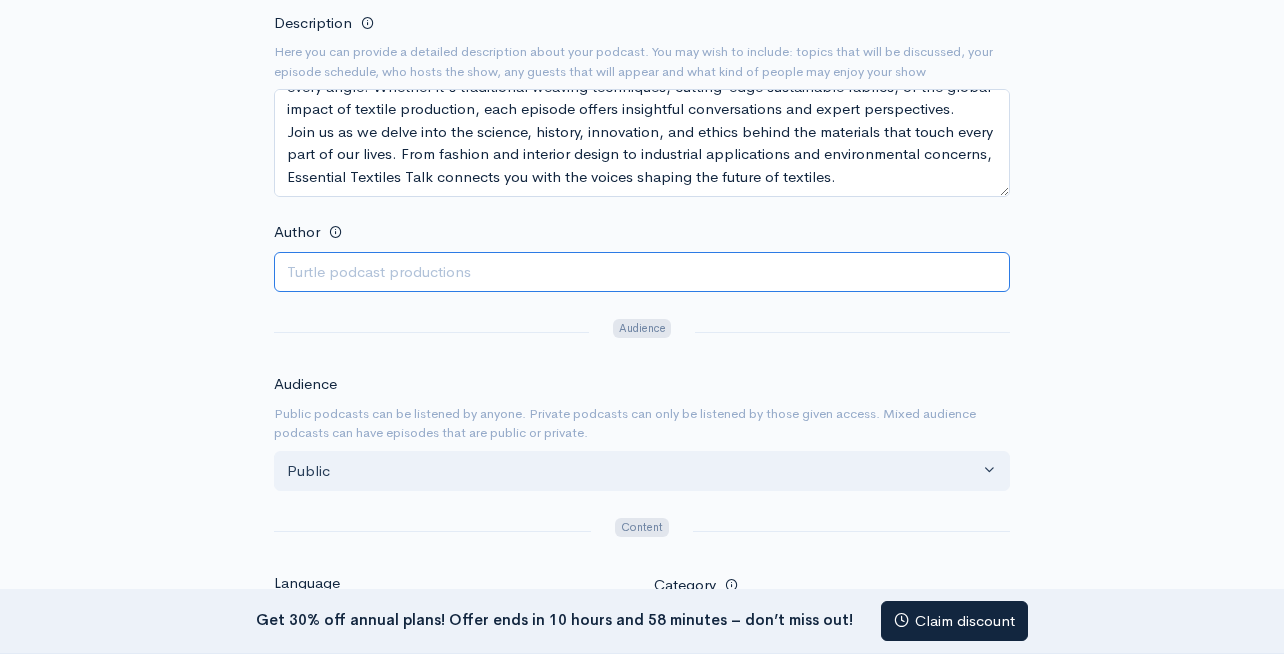 paste on "Essential Textiles Talk" 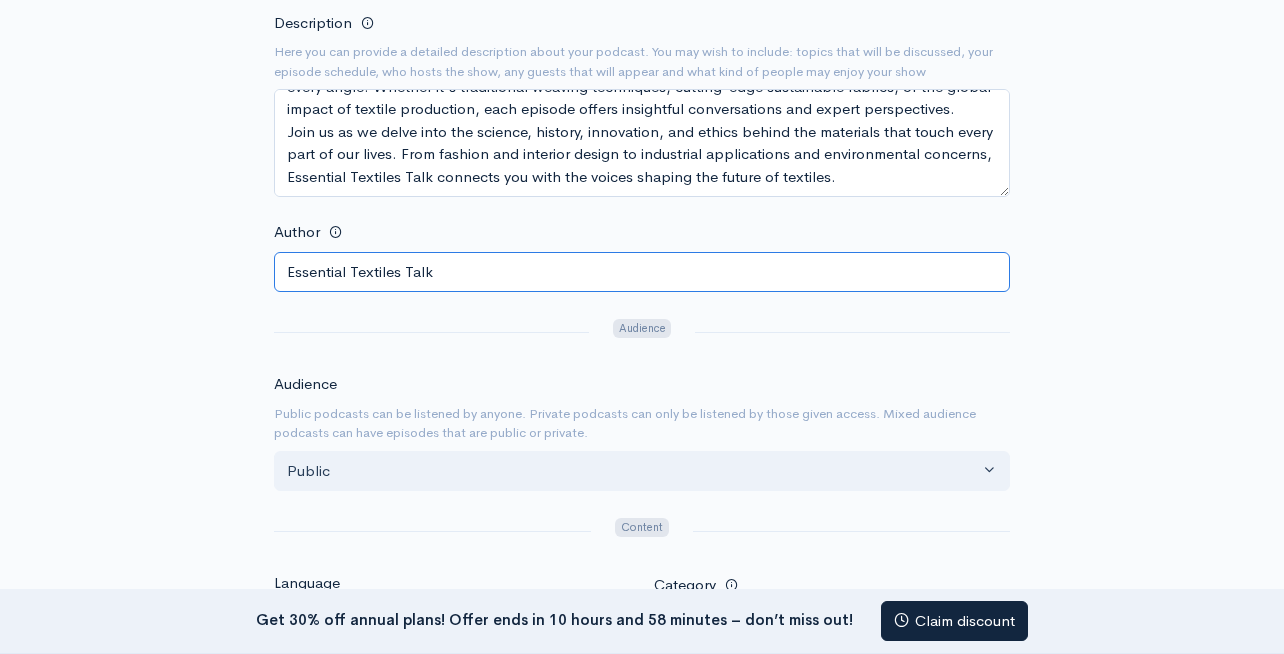 drag, startPoint x: 409, startPoint y: 277, endPoint x: 447, endPoint y: 287, distance: 39.293766 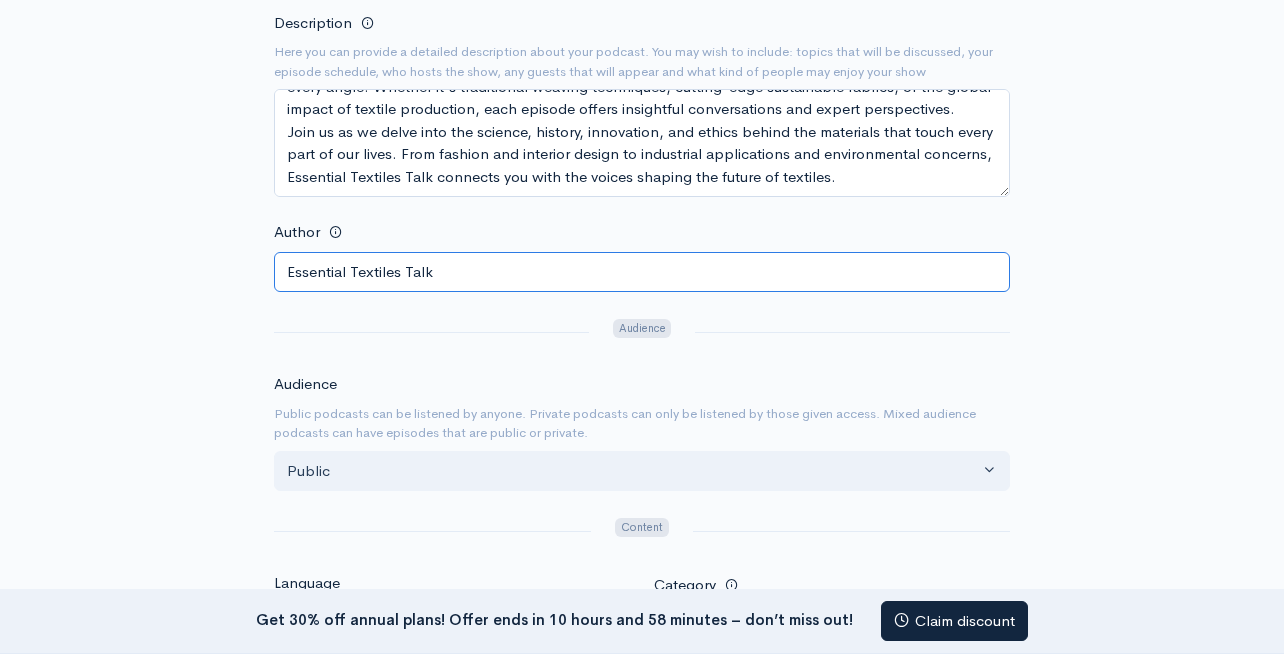 click on "Essential Textiles Talk" at bounding box center [642, 272] 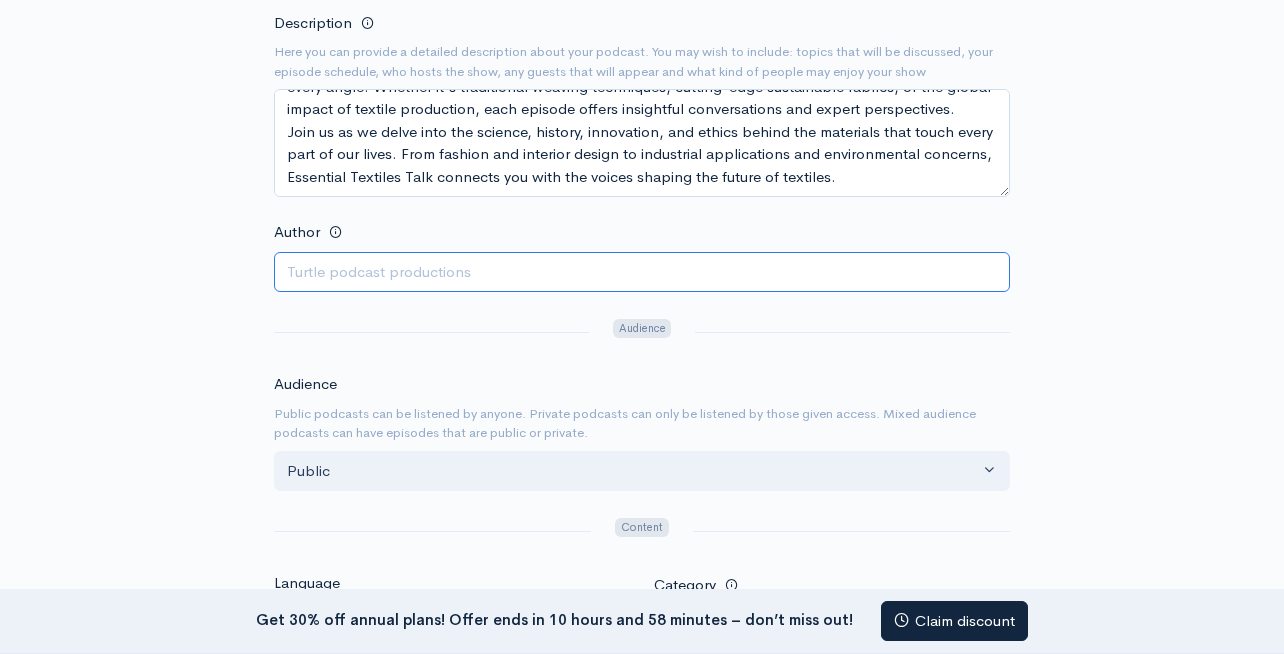 paste on "linenplus1@outlook.com" 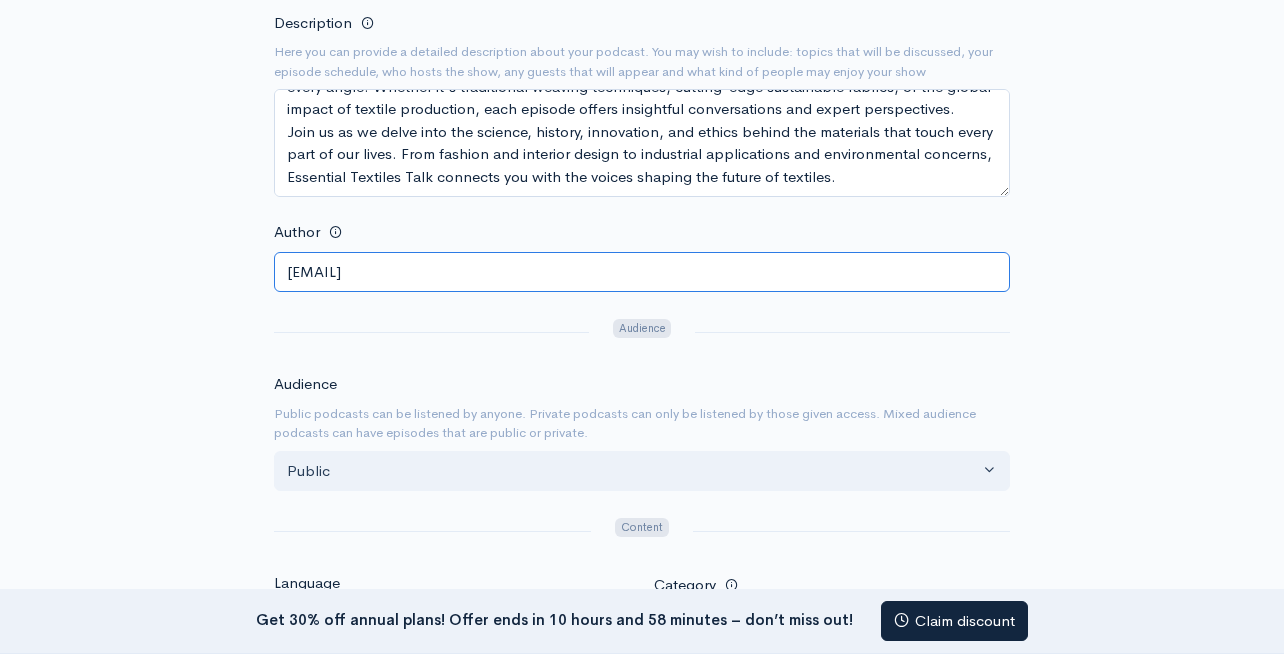 drag, startPoint x: 347, startPoint y: 271, endPoint x: 531, endPoint y: 273, distance: 184.01086 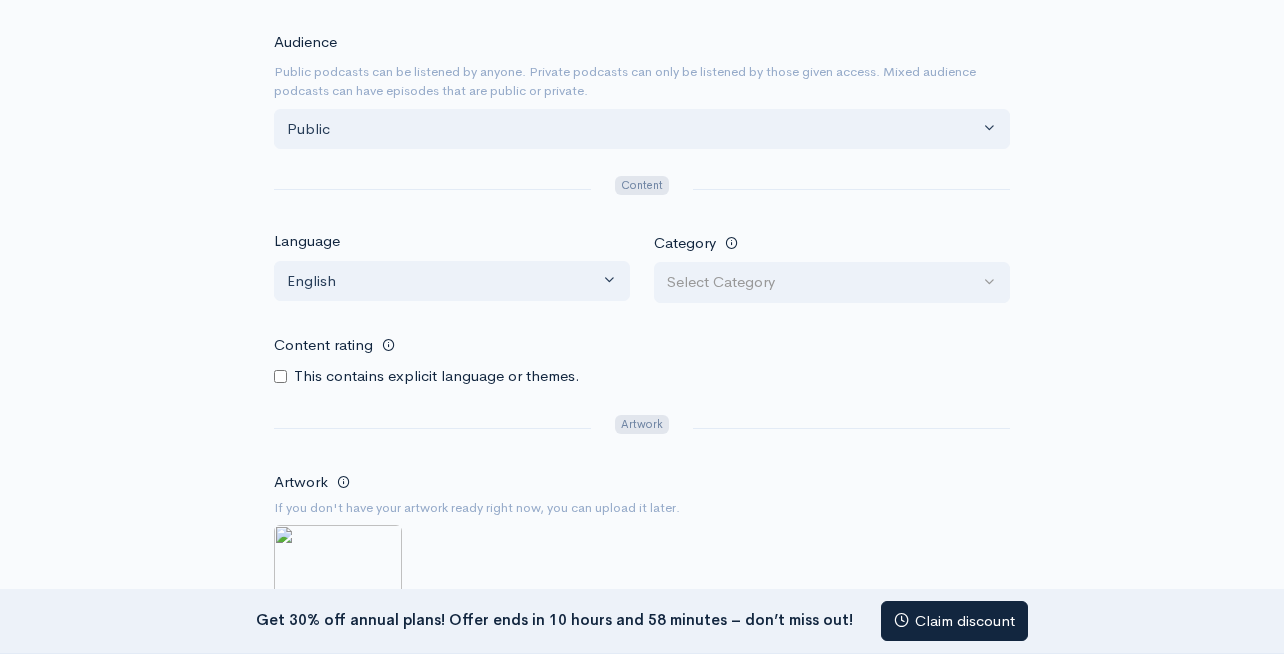 scroll, scrollTop: 843, scrollLeft: 0, axis: vertical 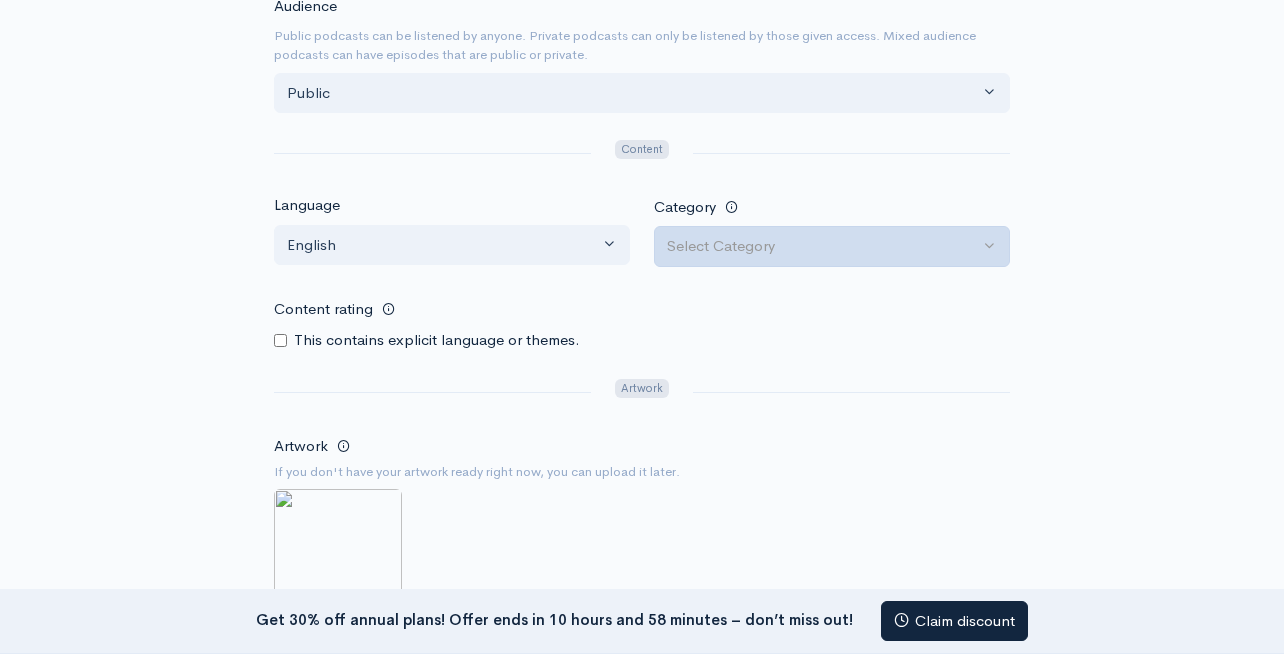 type on "linenplus" 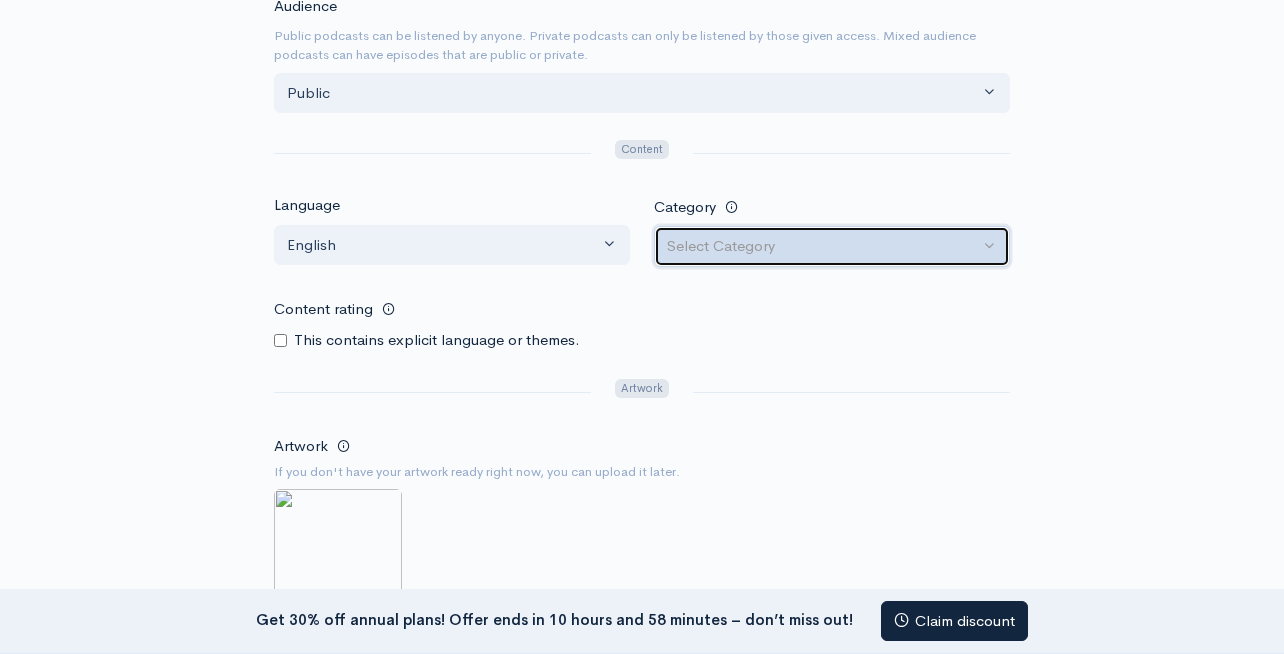 click on "Select Category" at bounding box center [823, 246] 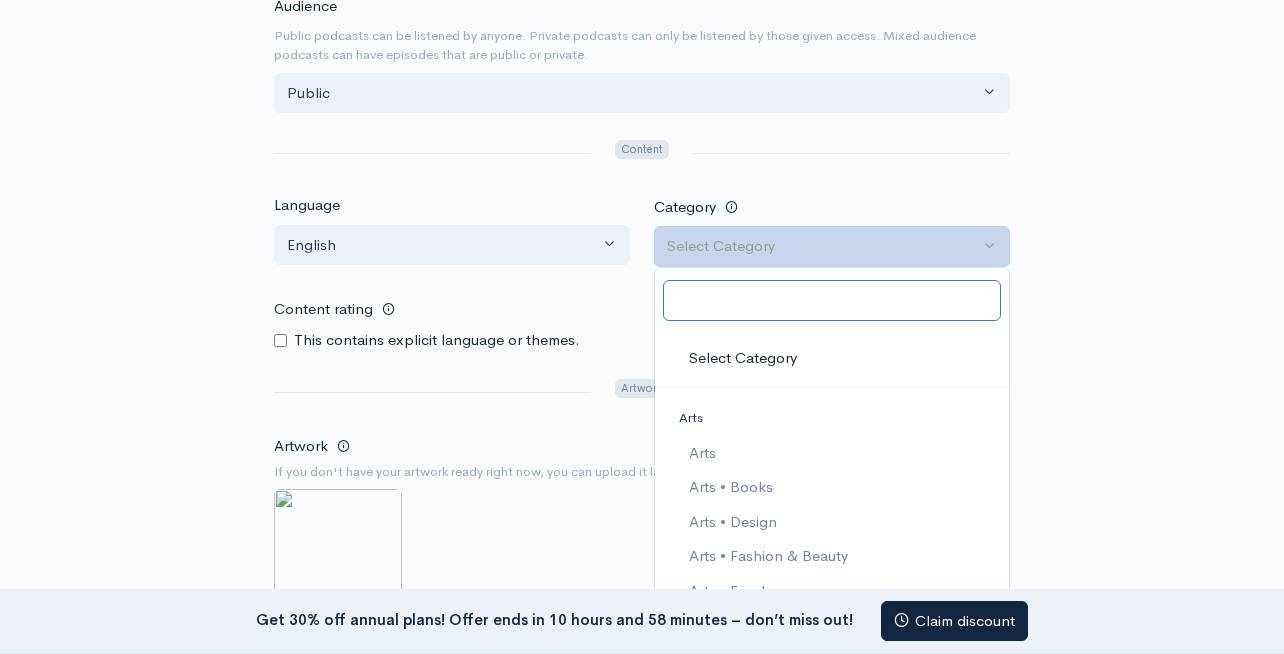click at bounding box center (832, 300) 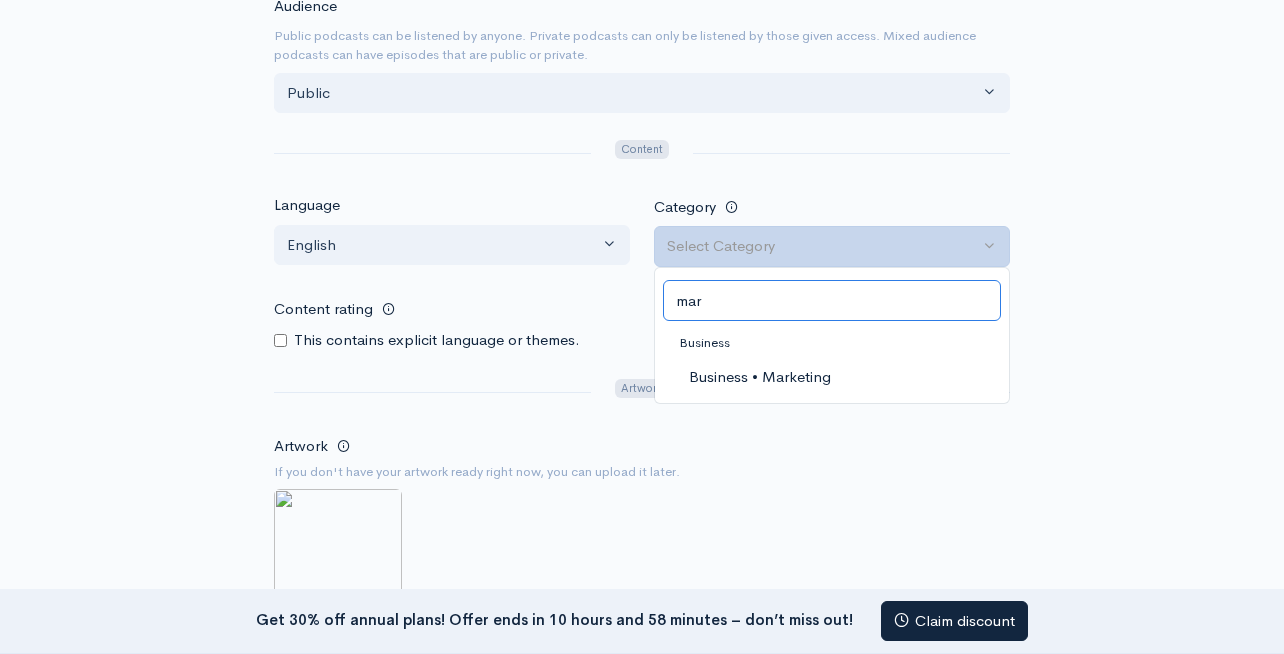 type on "mar" 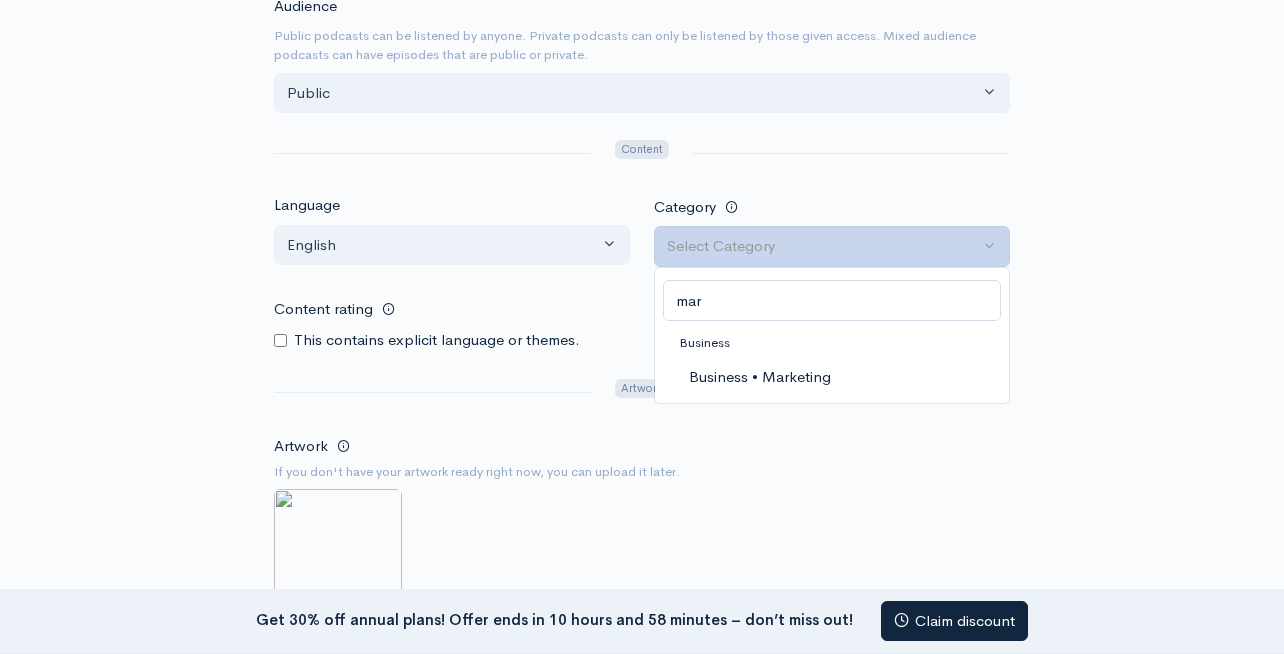 click on "Business • Marketing" at bounding box center [760, 377] 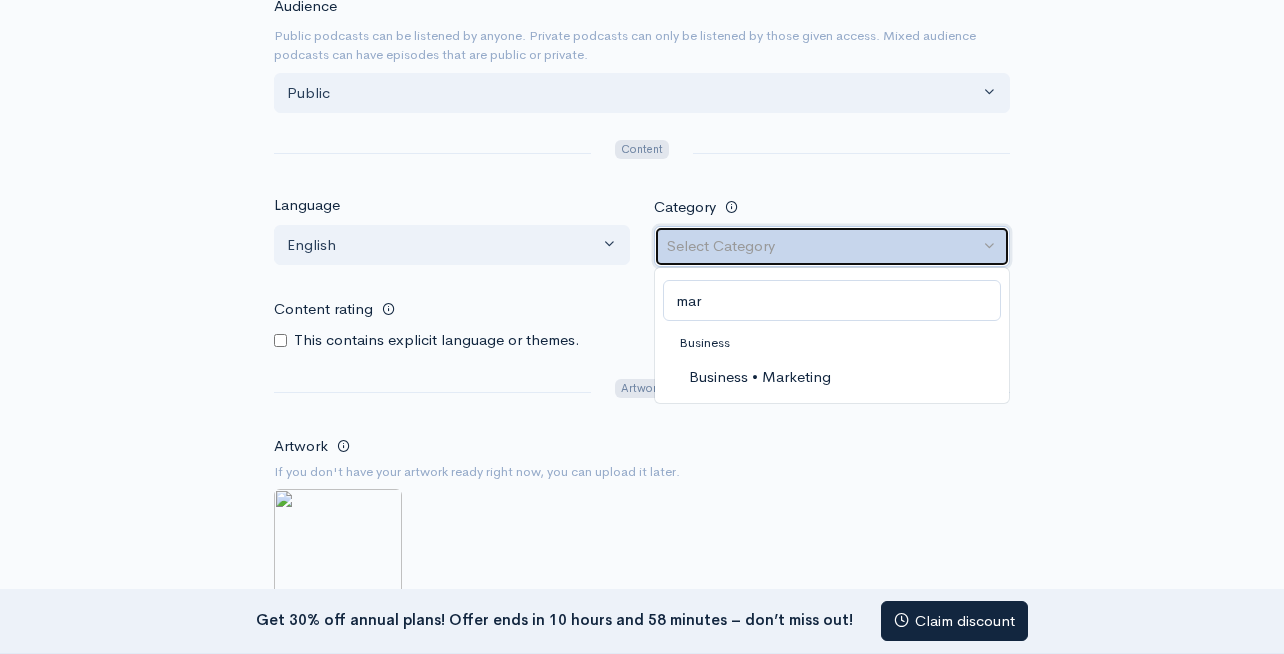 select on "Business > Marketing" 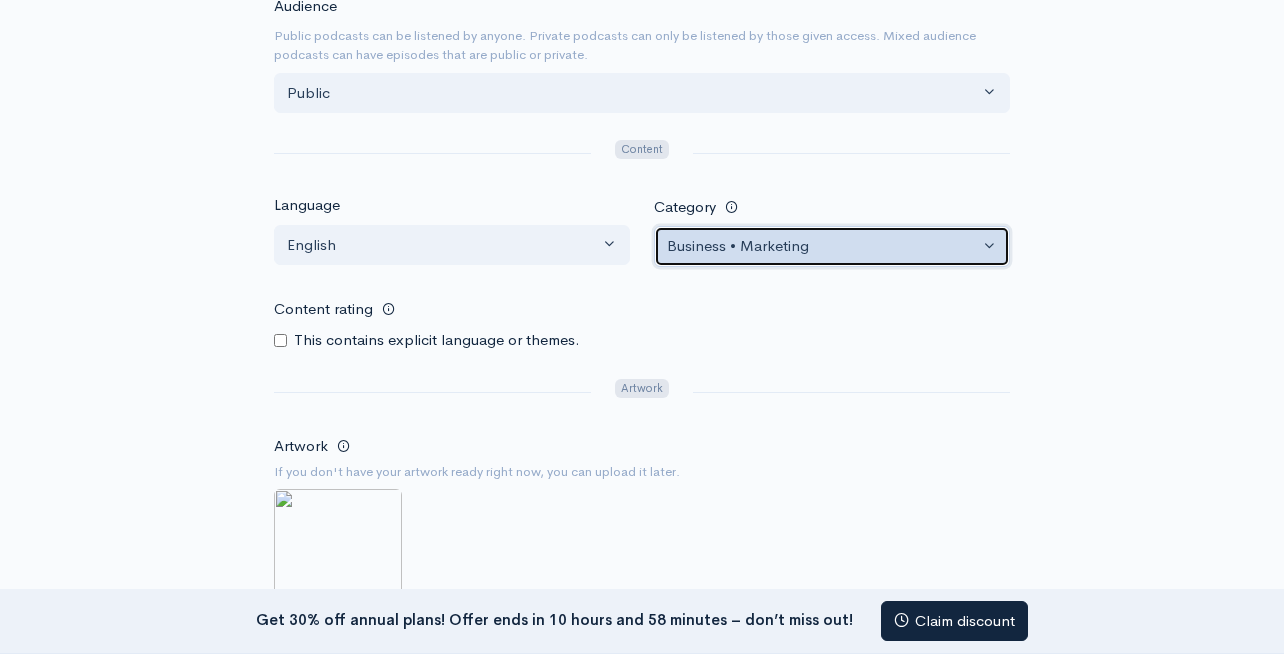 scroll, scrollTop: 1056, scrollLeft: 0, axis: vertical 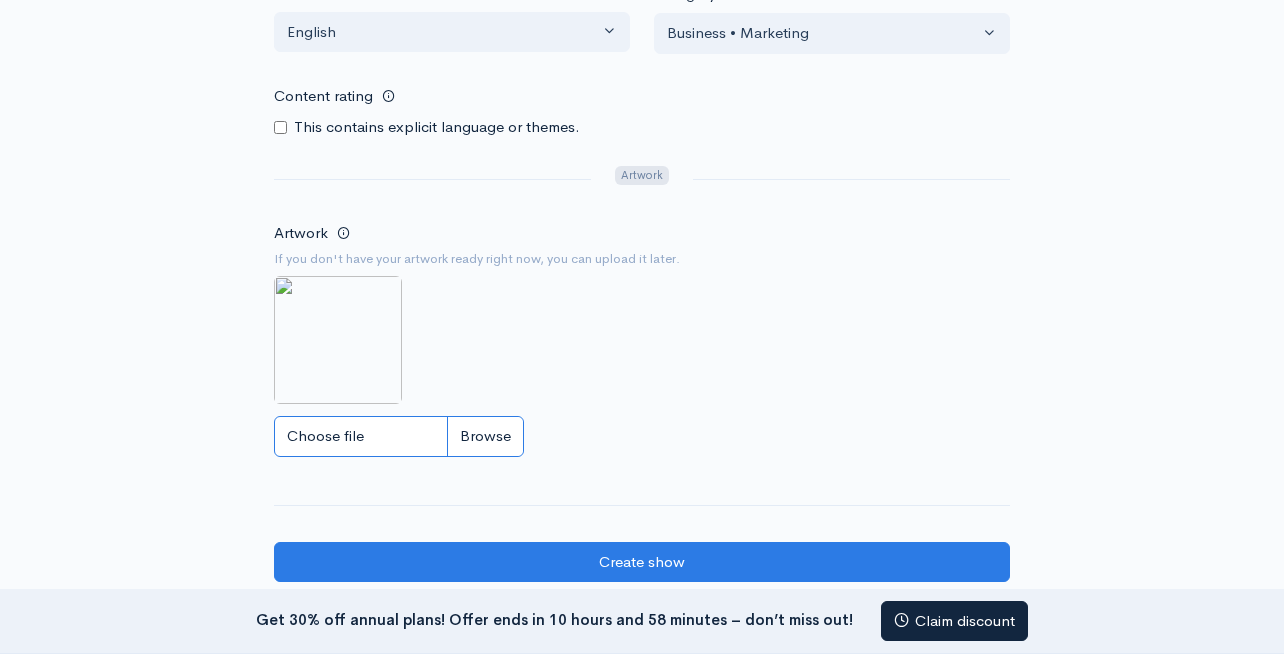 click on "Choose file" at bounding box center (399, 436) 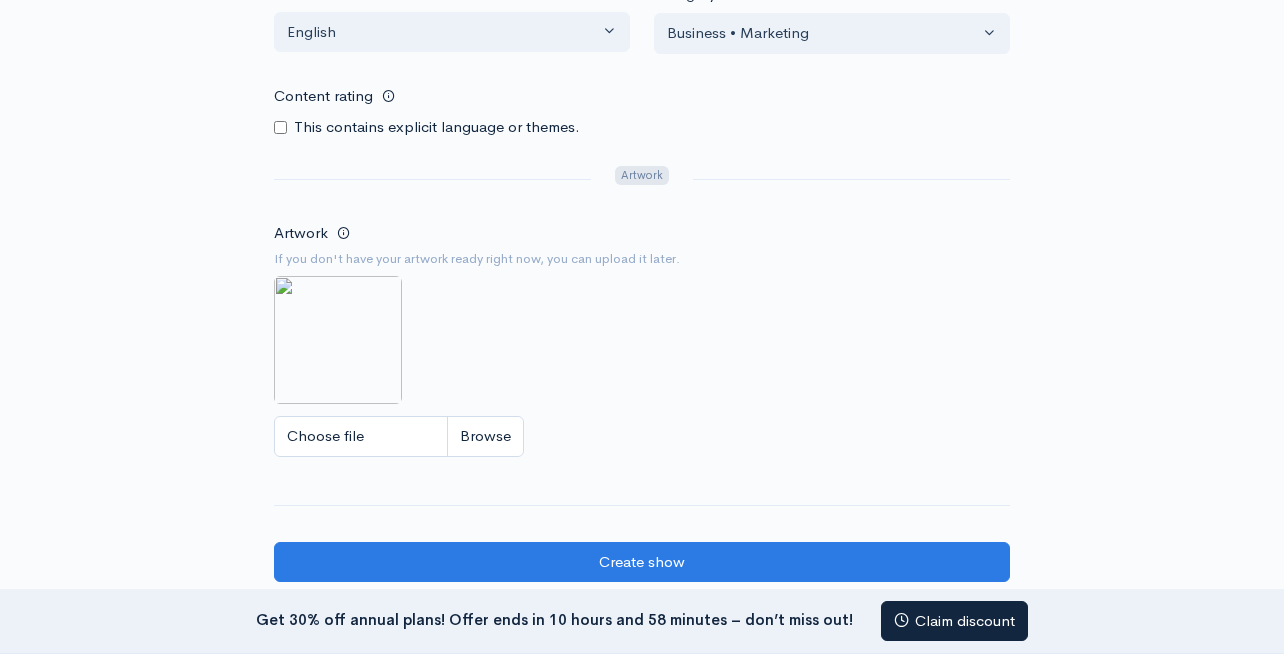 type on "C:\fakepath\Linenplus channel image Essential Textiles Talk.png" 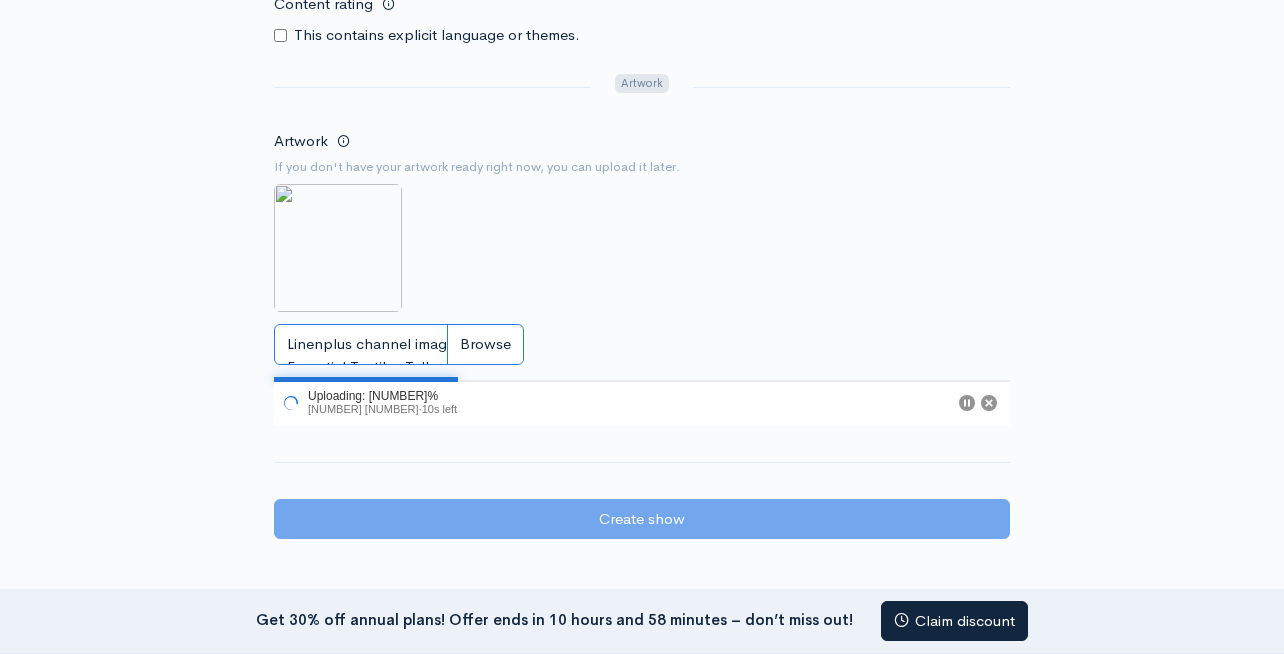 scroll, scrollTop: 1161, scrollLeft: 0, axis: vertical 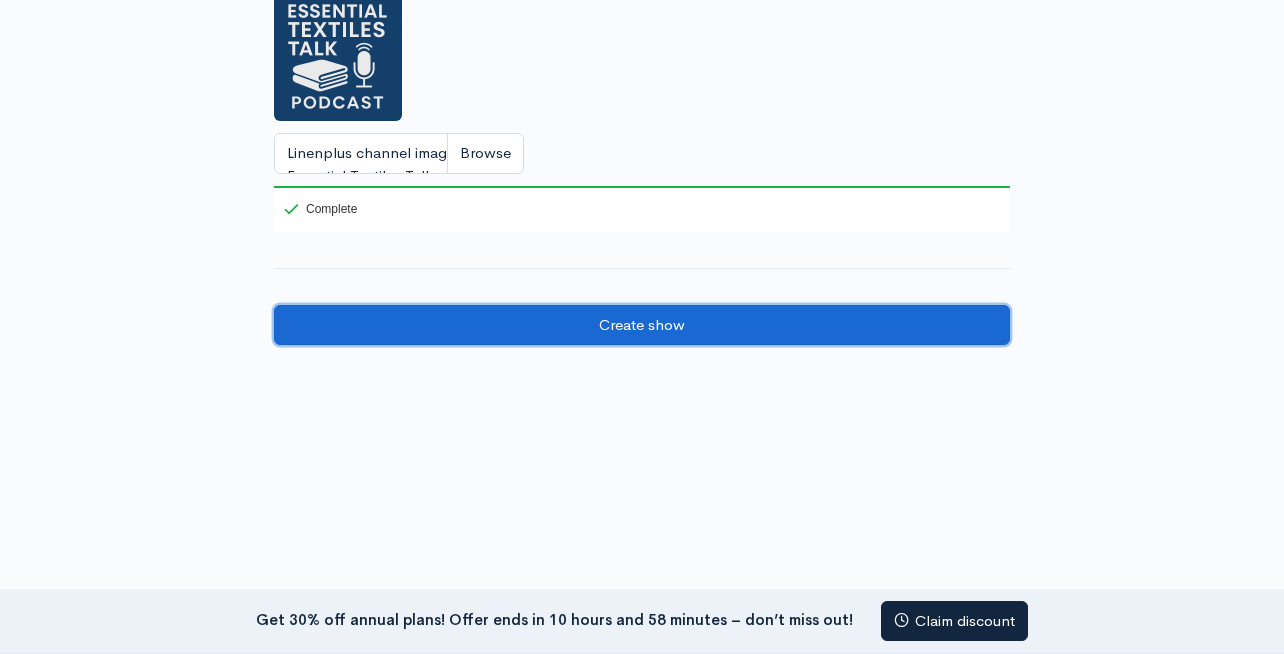 click on "Create show" at bounding box center (642, 325) 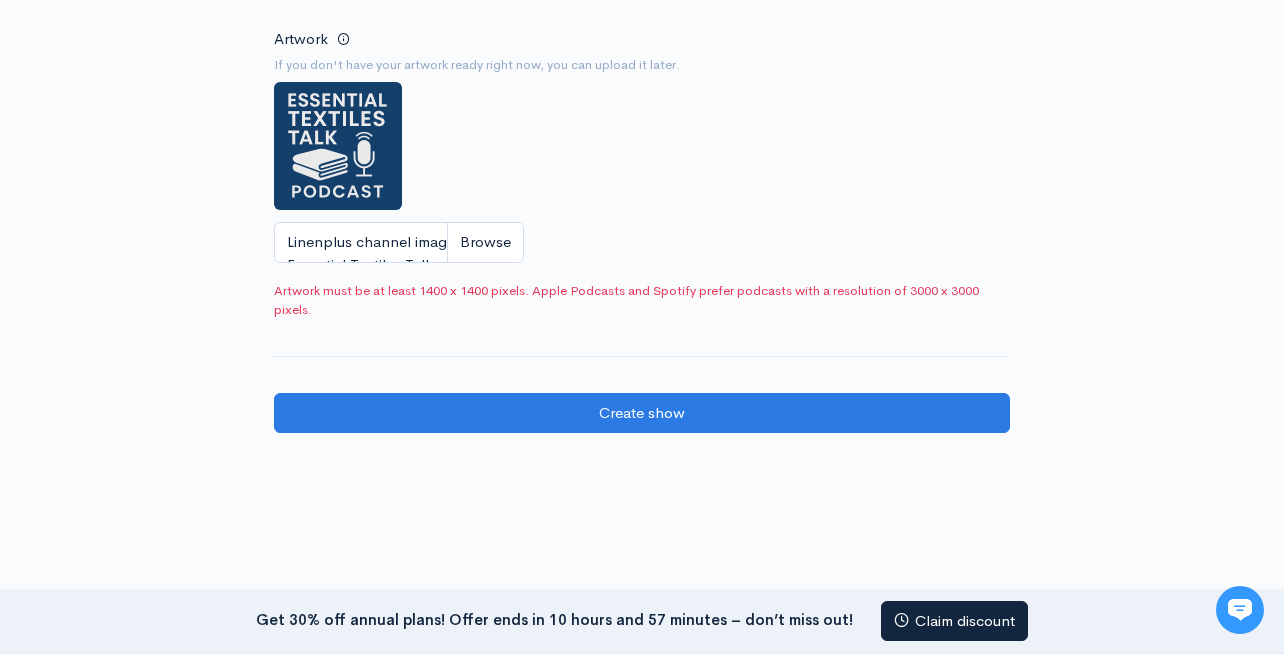 scroll, scrollTop: 1250, scrollLeft: 0, axis: vertical 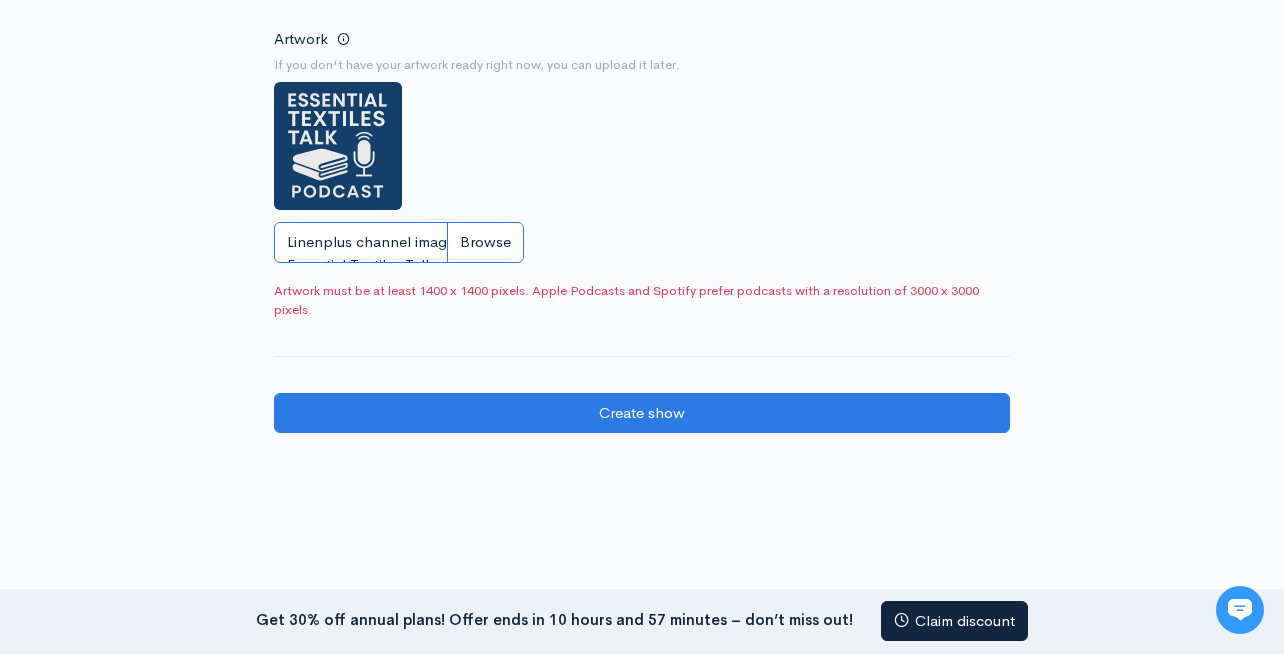 click on "Linenplus channel image Essential Textiles Talk.png" at bounding box center [399, 242] 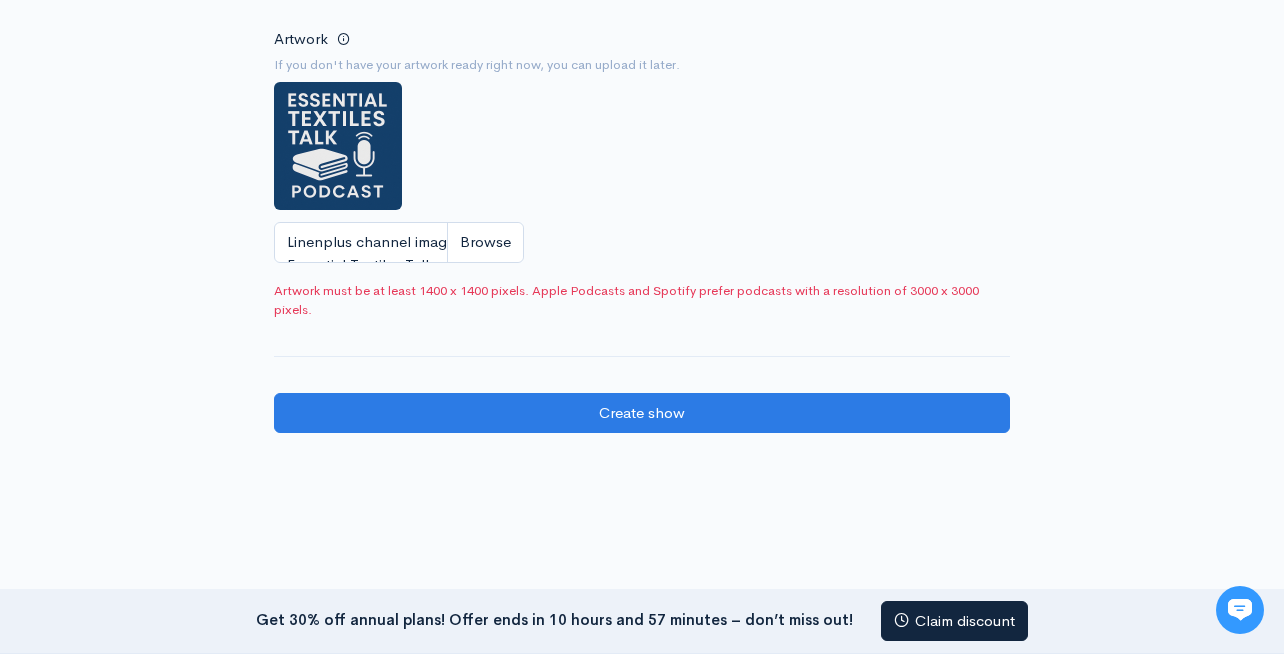 type on "C:\fakepath\Linenplus channel image Essentia (1).png" 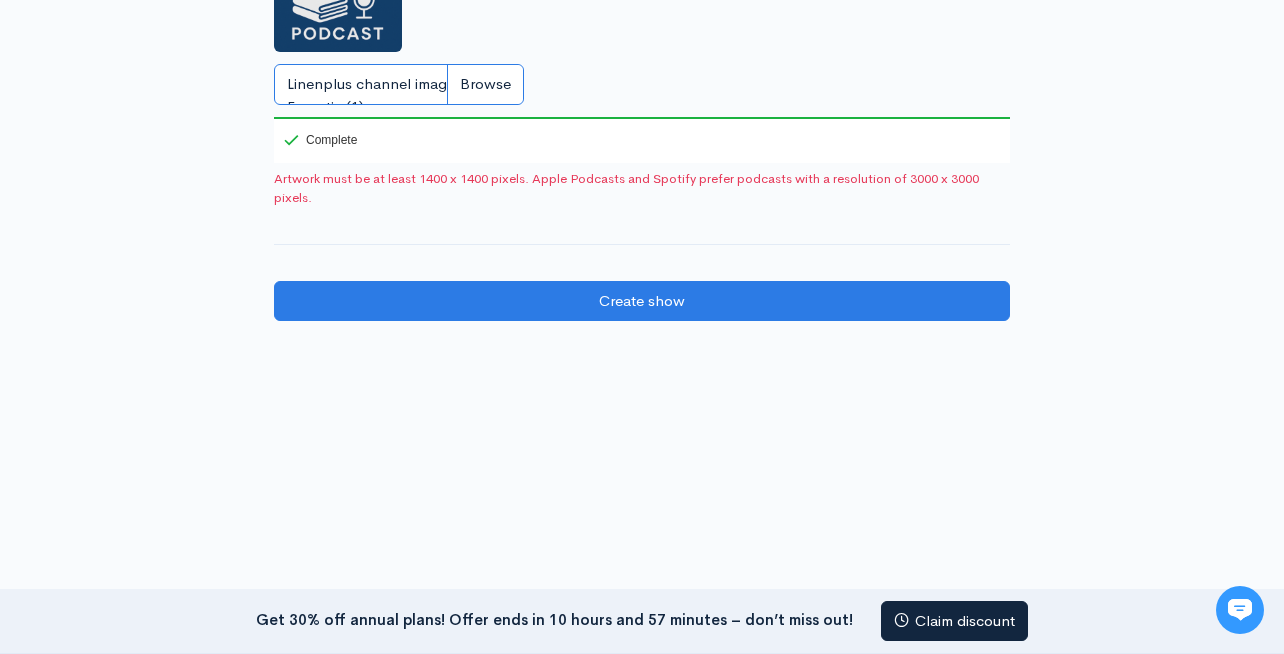 scroll, scrollTop: 1412, scrollLeft: 0, axis: vertical 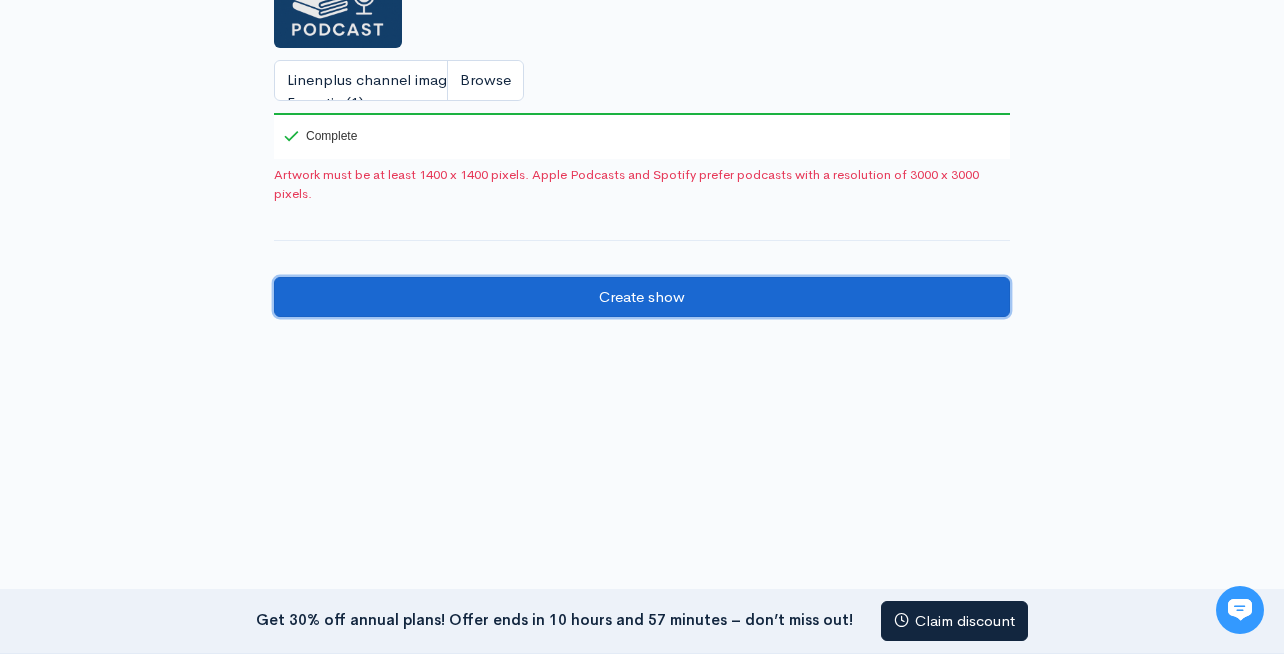 click on "Create show" at bounding box center [642, 297] 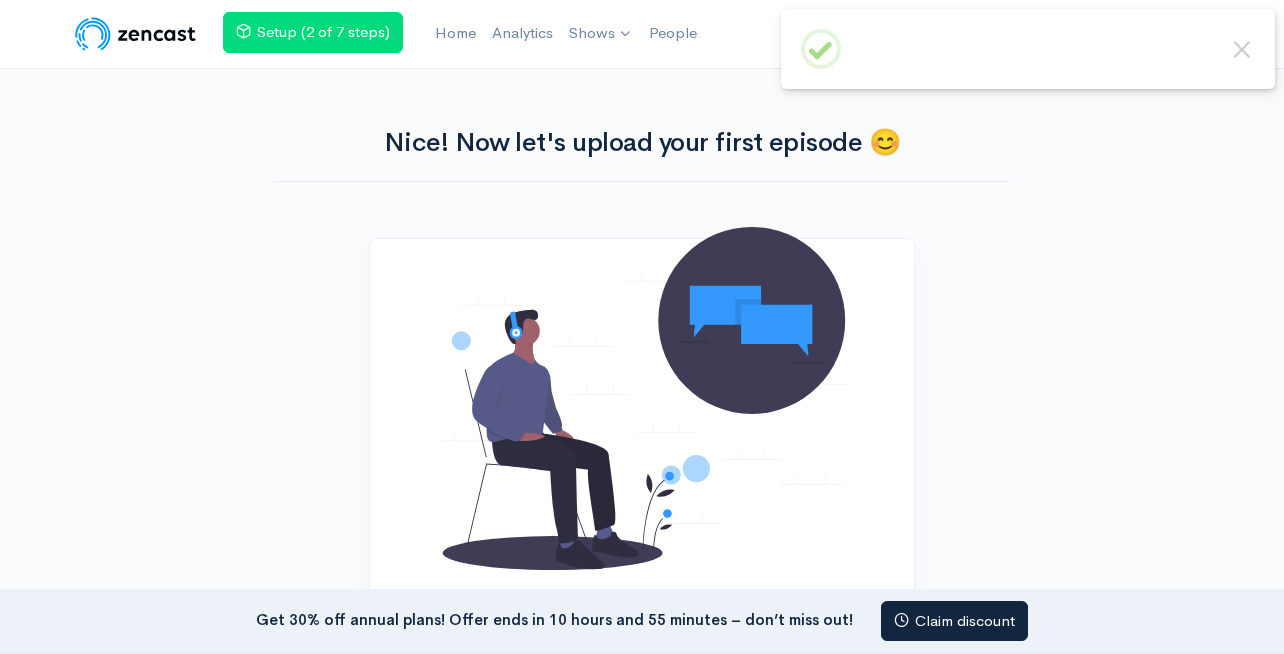 scroll, scrollTop: 181, scrollLeft: 0, axis: vertical 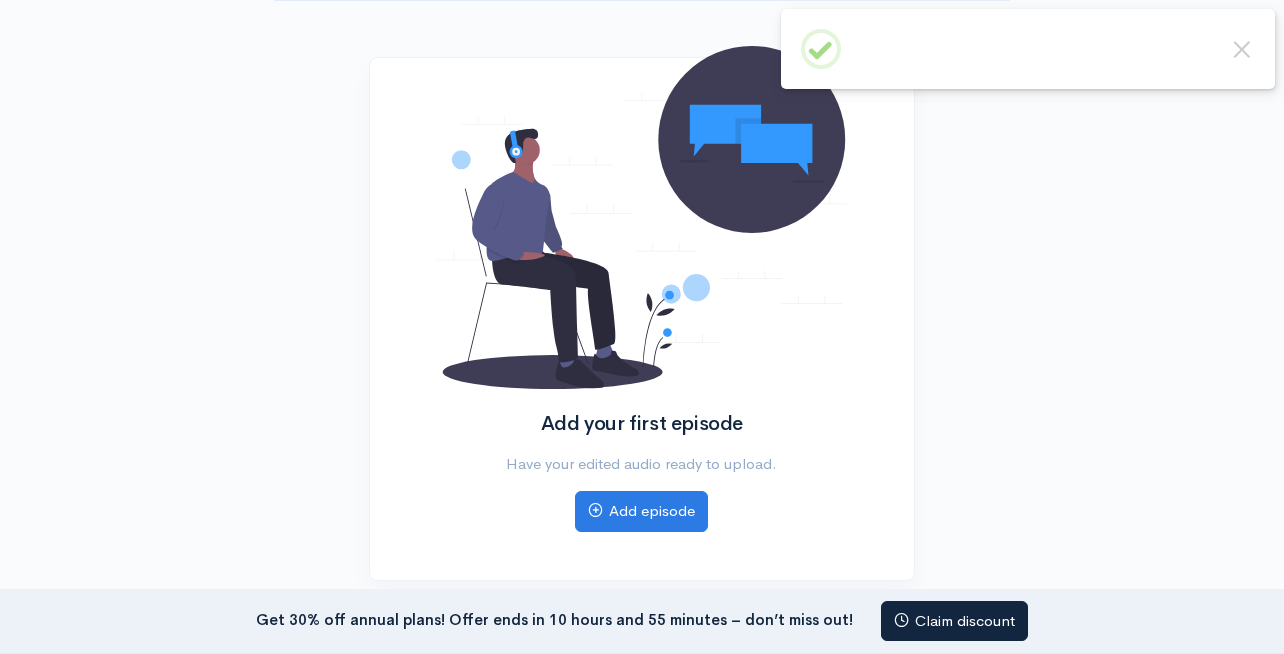 click on "Setup (2 of 7 steps)
Home
Analytics
Shows
Essential Textiles Talk
Add a new show
People
Nice! Now let's upload your first episode 😊
Add your first episode
Have your edited audio ready to upload.
Add episode
×" at bounding box center (642, 146) 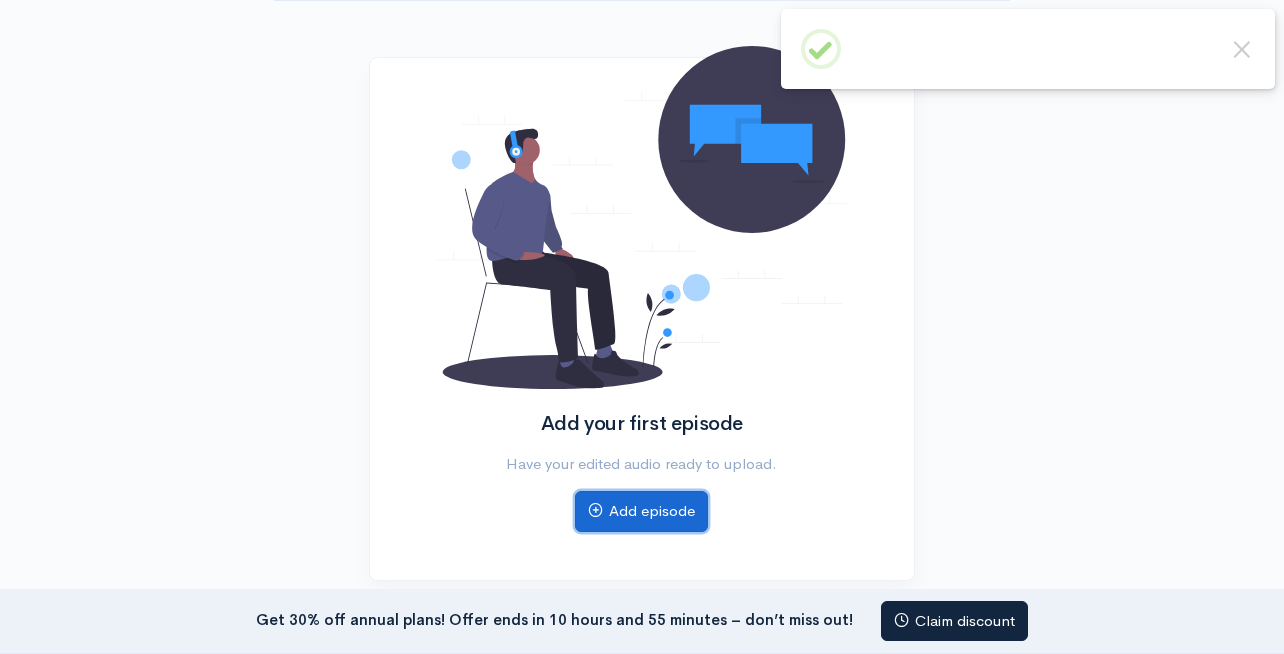 click on "Add episode" at bounding box center [641, 511] 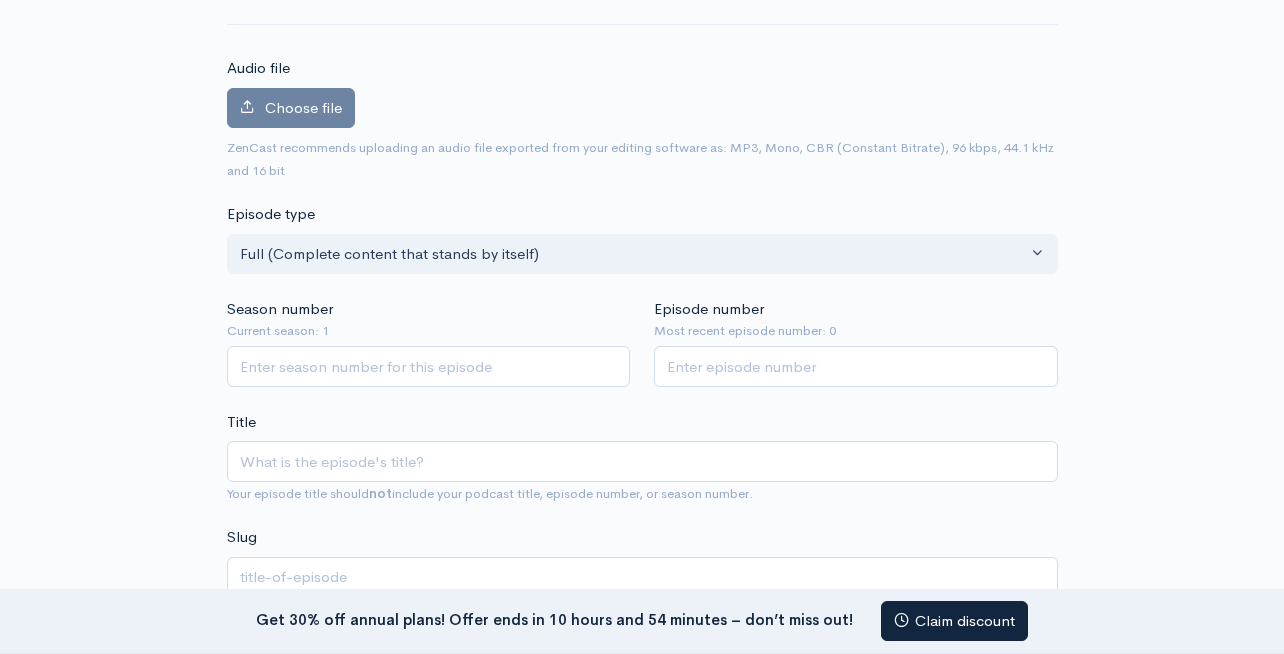 scroll, scrollTop: 9, scrollLeft: 0, axis: vertical 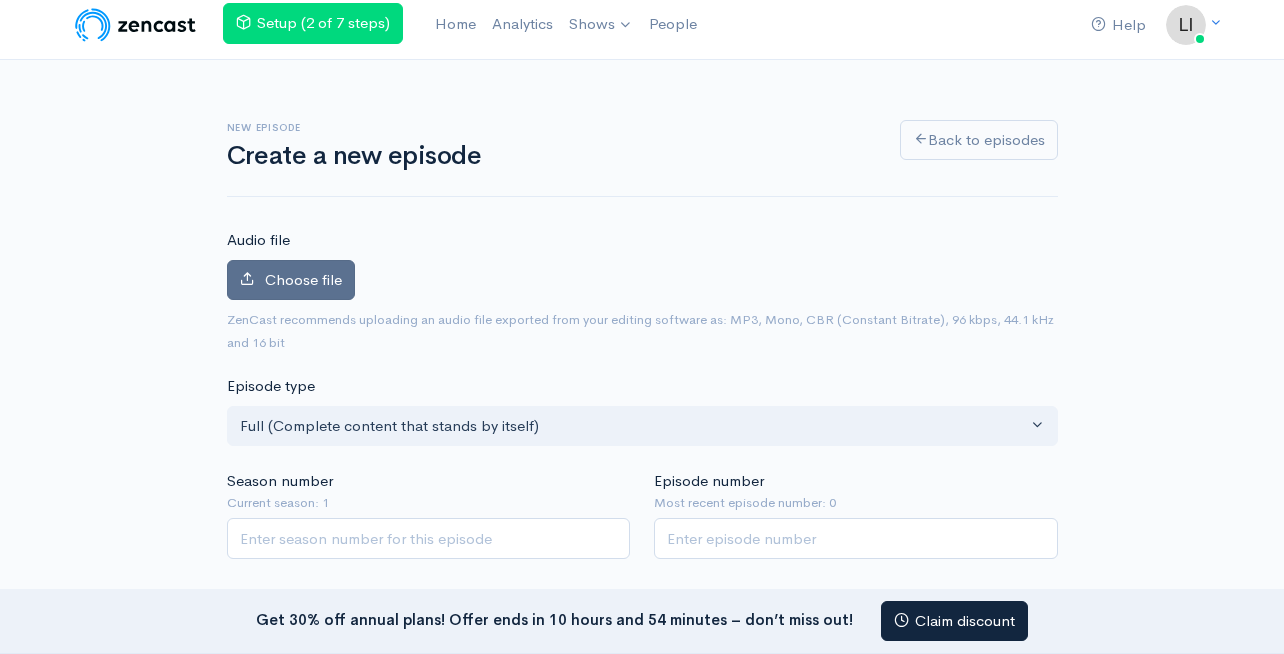 click on "Choose file" at bounding box center (303, 279) 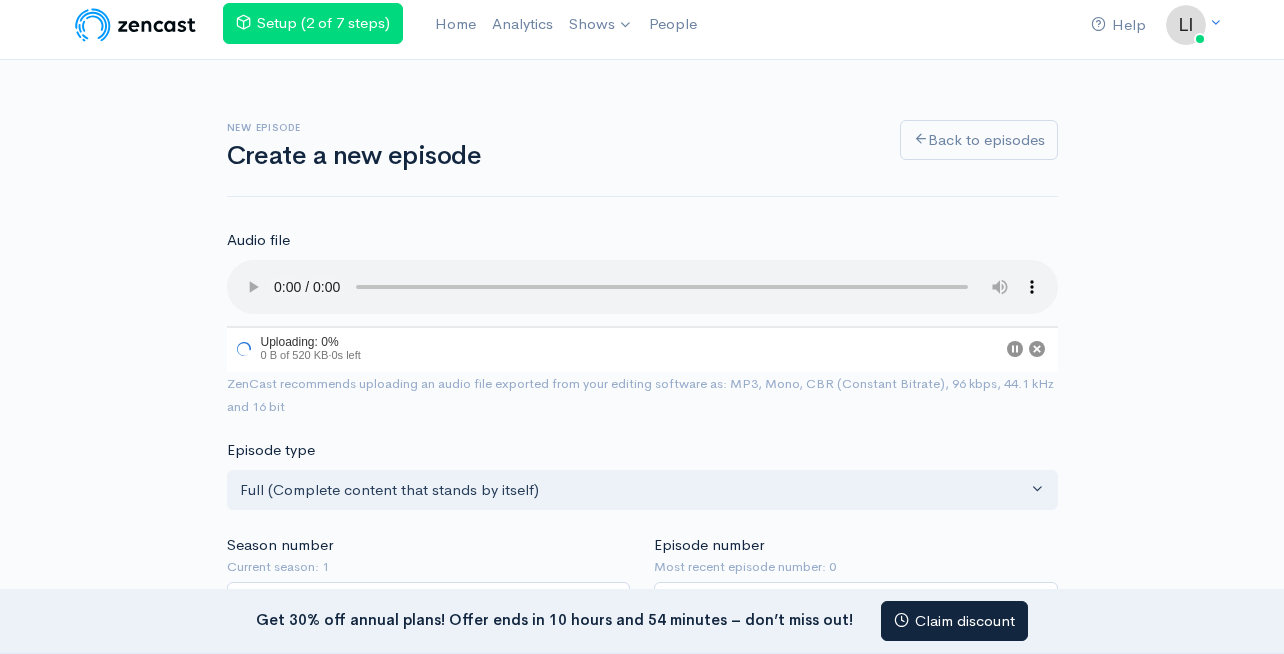 scroll, scrollTop: 115, scrollLeft: 0, axis: vertical 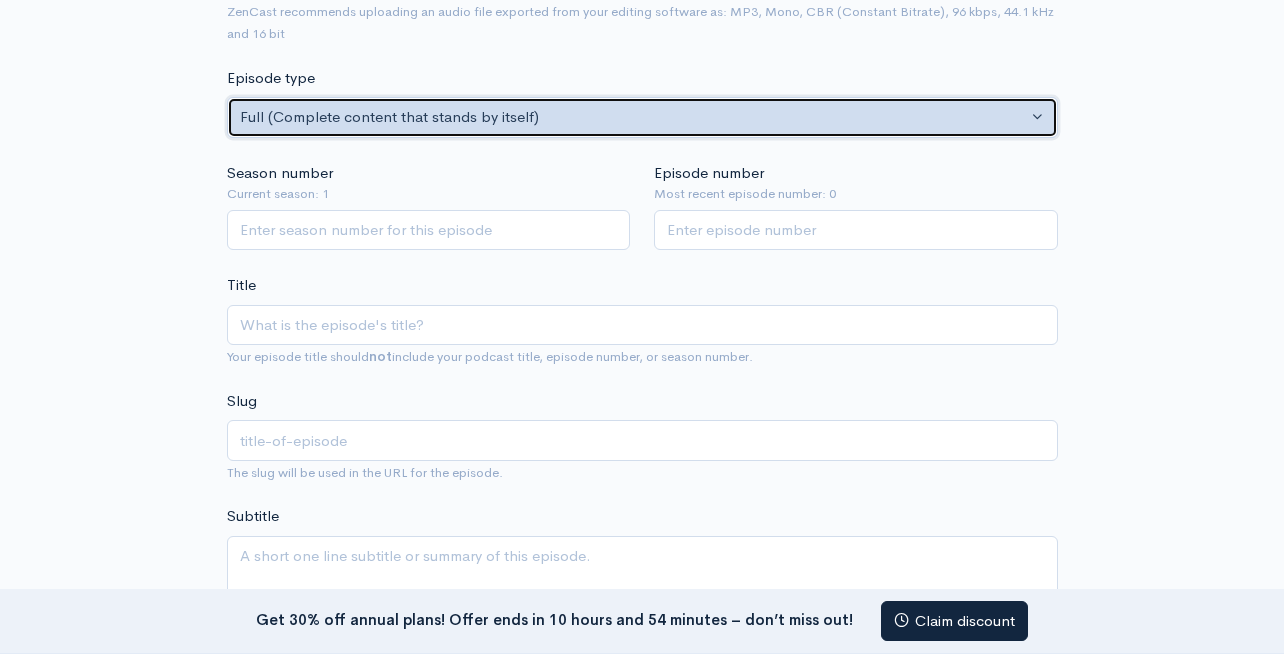 click on "Full (Complete content that stands by itself)" at bounding box center [633, 117] 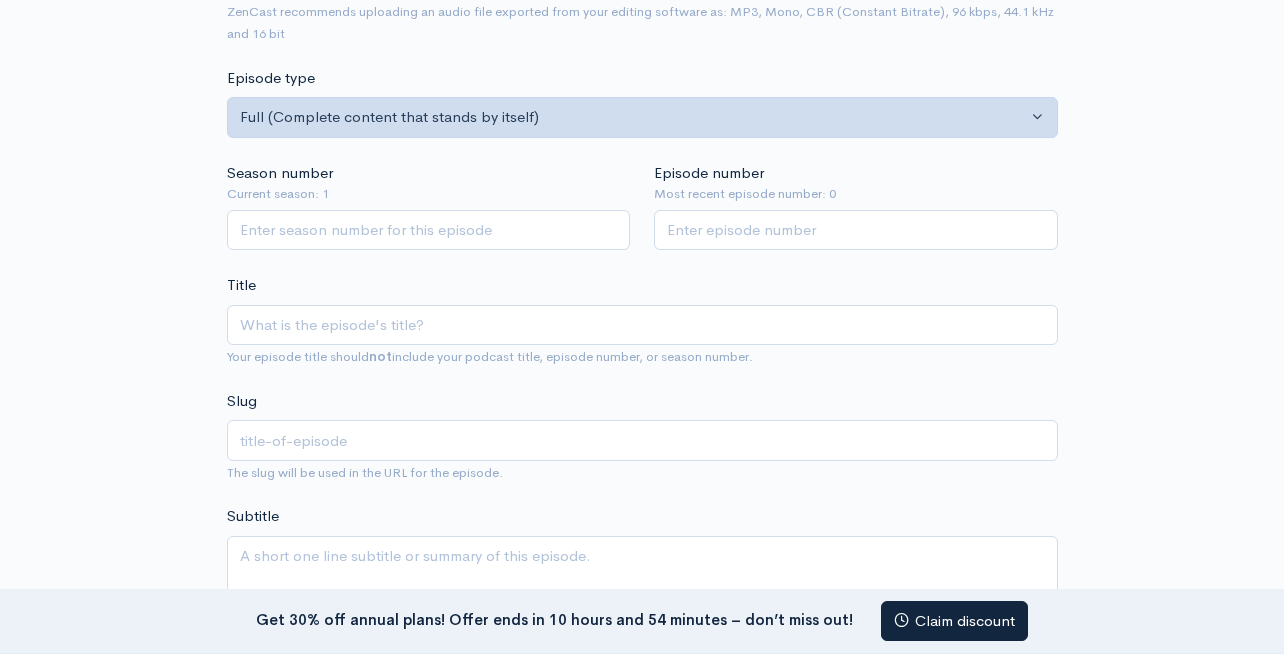 click on "Full (Complete content that stands by itself)" at bounding box center [633, 117] 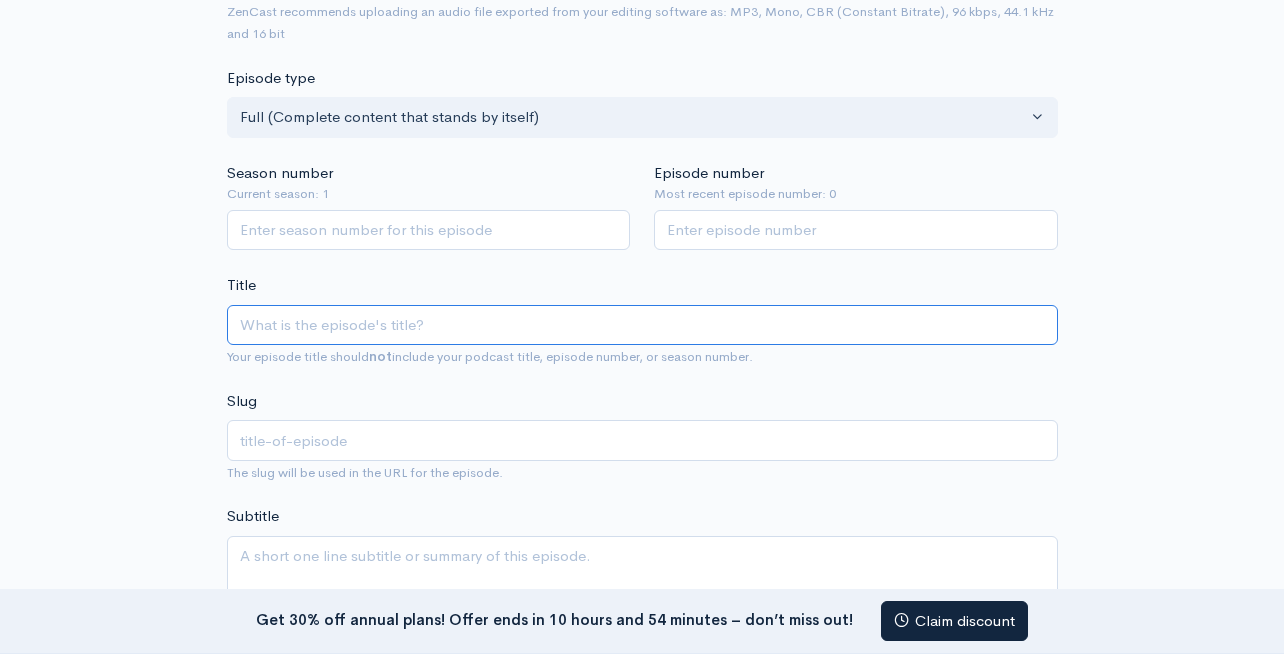 click on "Title" at bounding box center [642, 325] 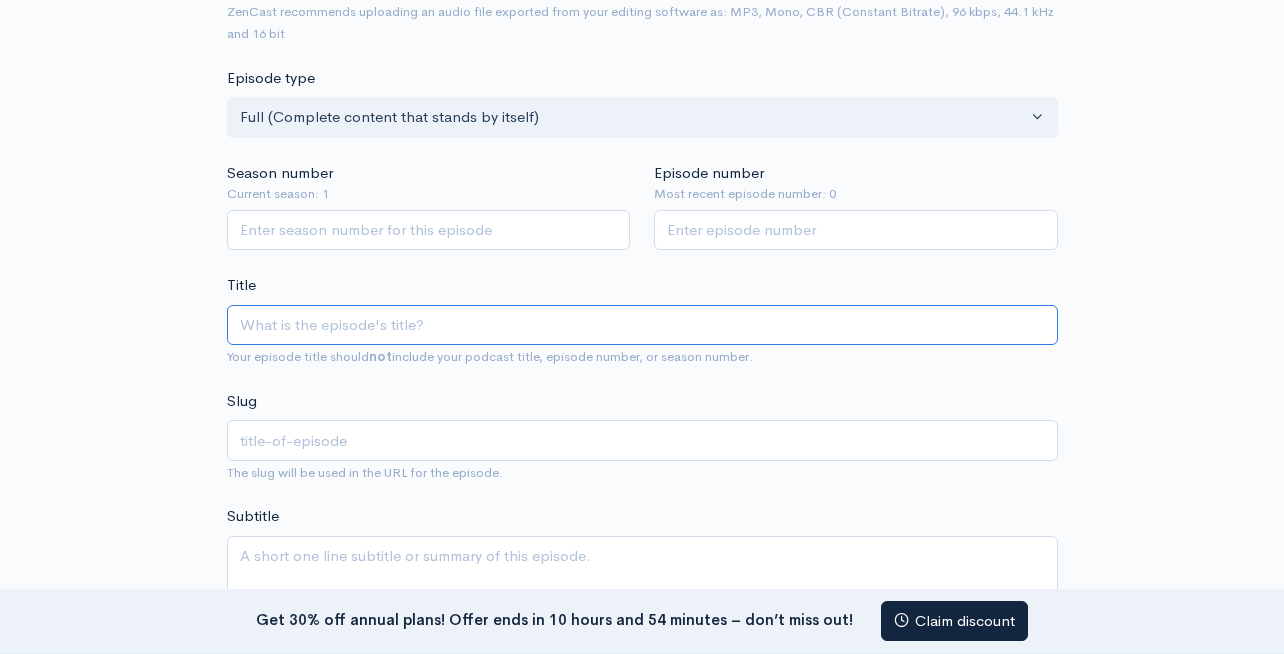 paste on "Stock Smart: Strategic Inventory Tips During Bath Towel Sales in [COUNTRY]" 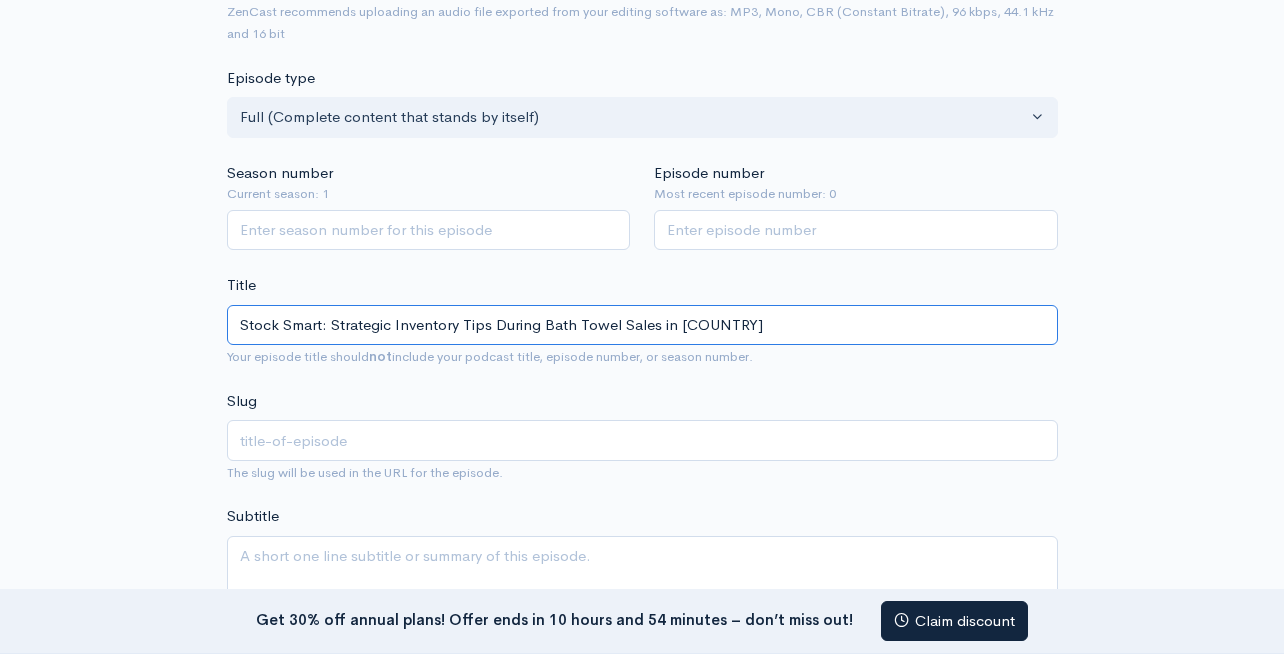 type on "stock-smart-strategic-inventory-tips-during-bath-towel-sales-in-canada" 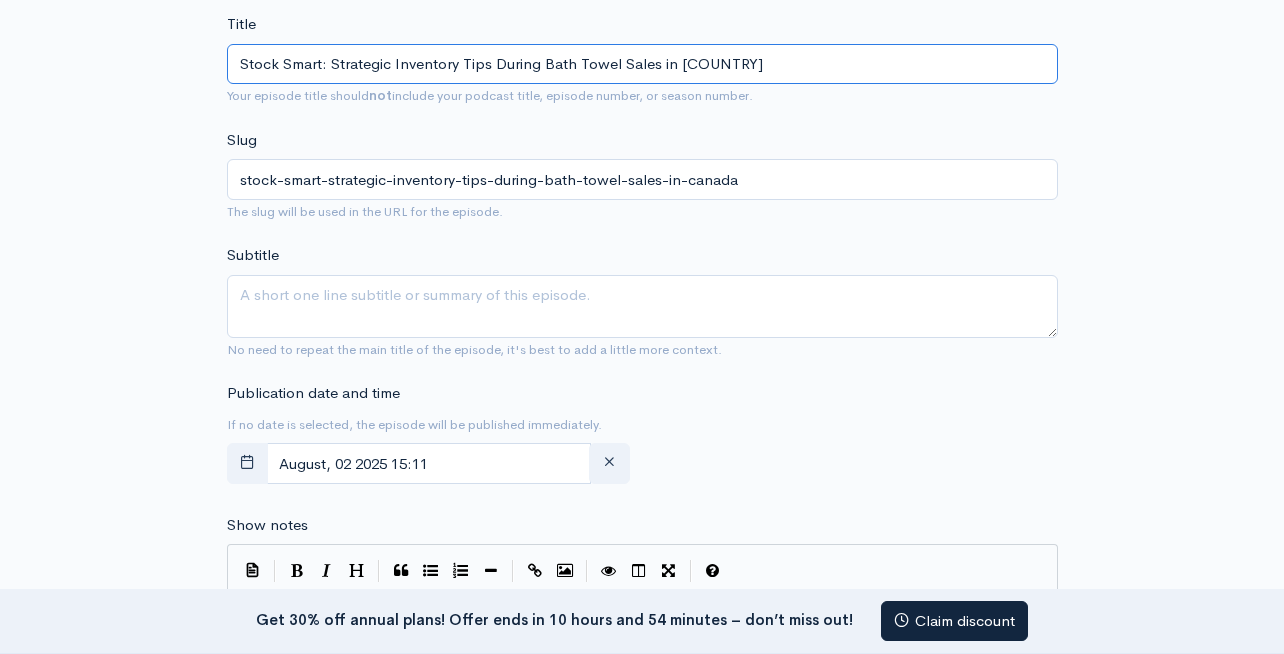 scroll, scrollTop: 765, scrollLeft: 0, axis: vertical 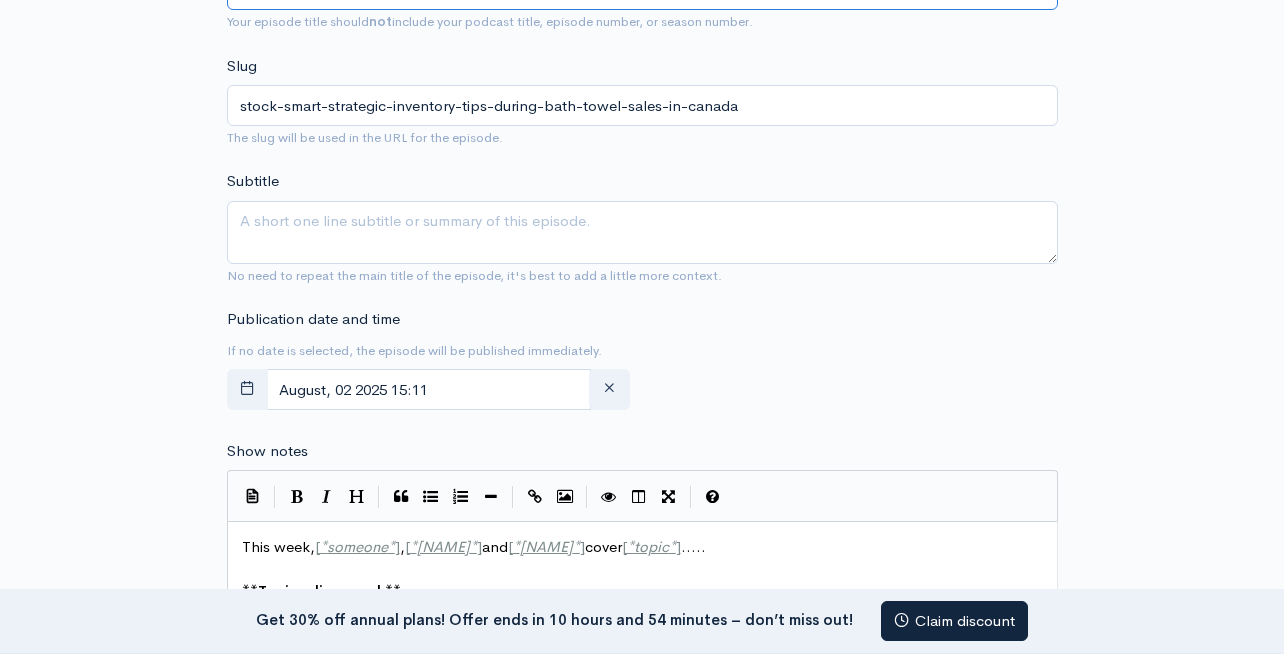 type on "Stock Smart: Strategic Inventory Tips During Bath Towel Sales in [COUNTRY]" 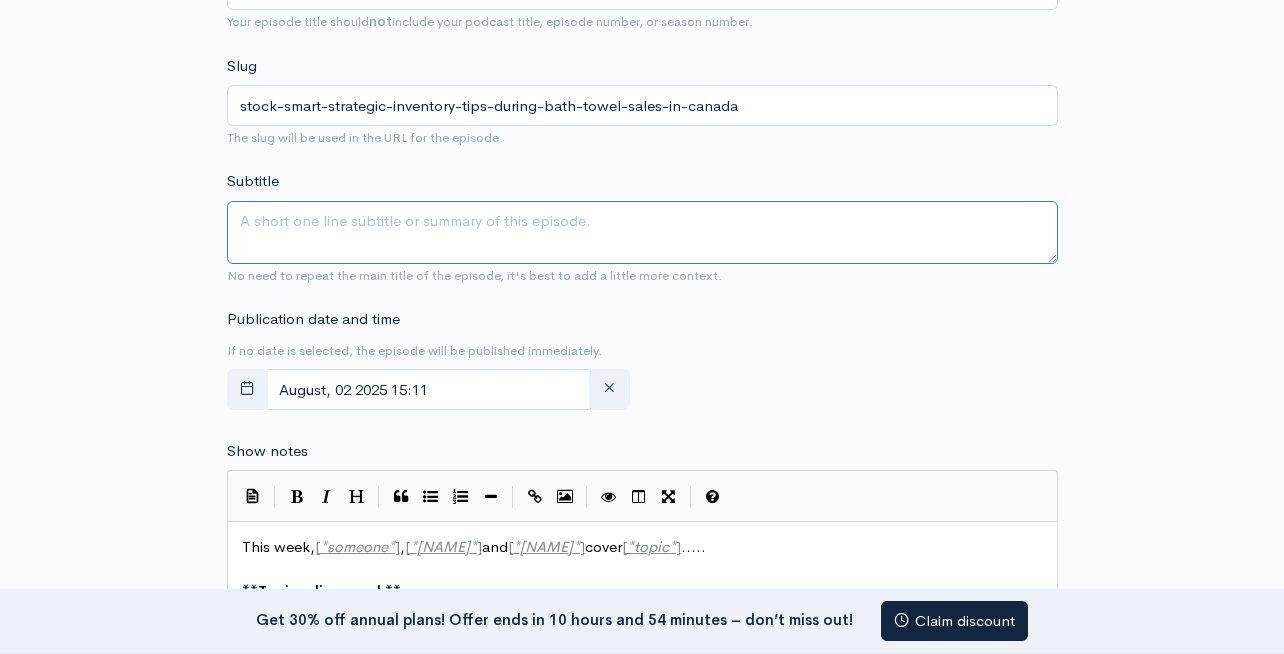 click on "Subtitle" at bounding box center [642, 232] 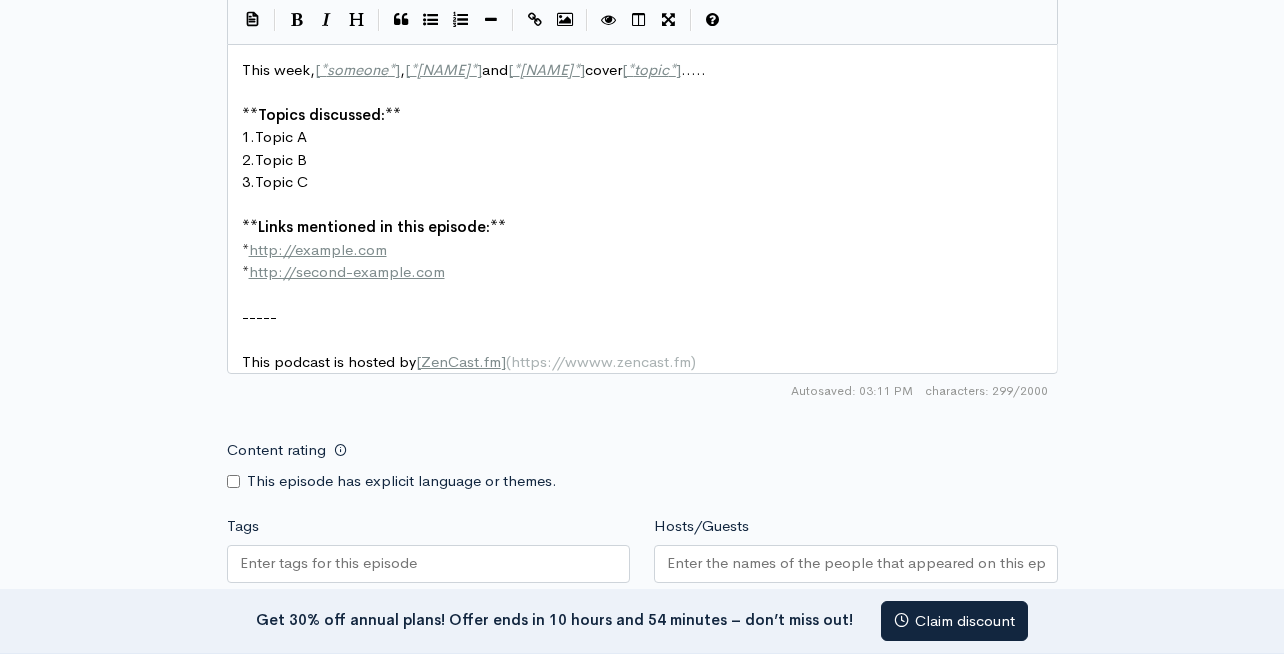 scroll, scrollTop: 1267, scrollLeft: 0, axis: vertical 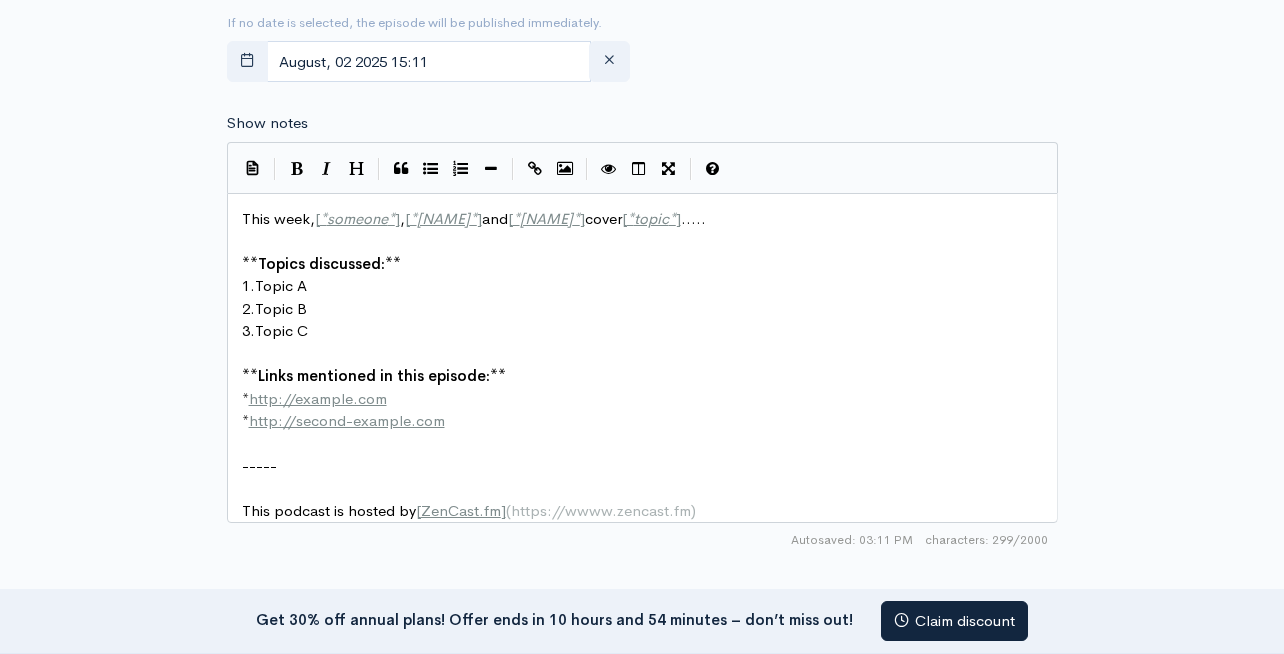 click on "** Links mentioned in this episode: **" at bounding box center (650, 376) 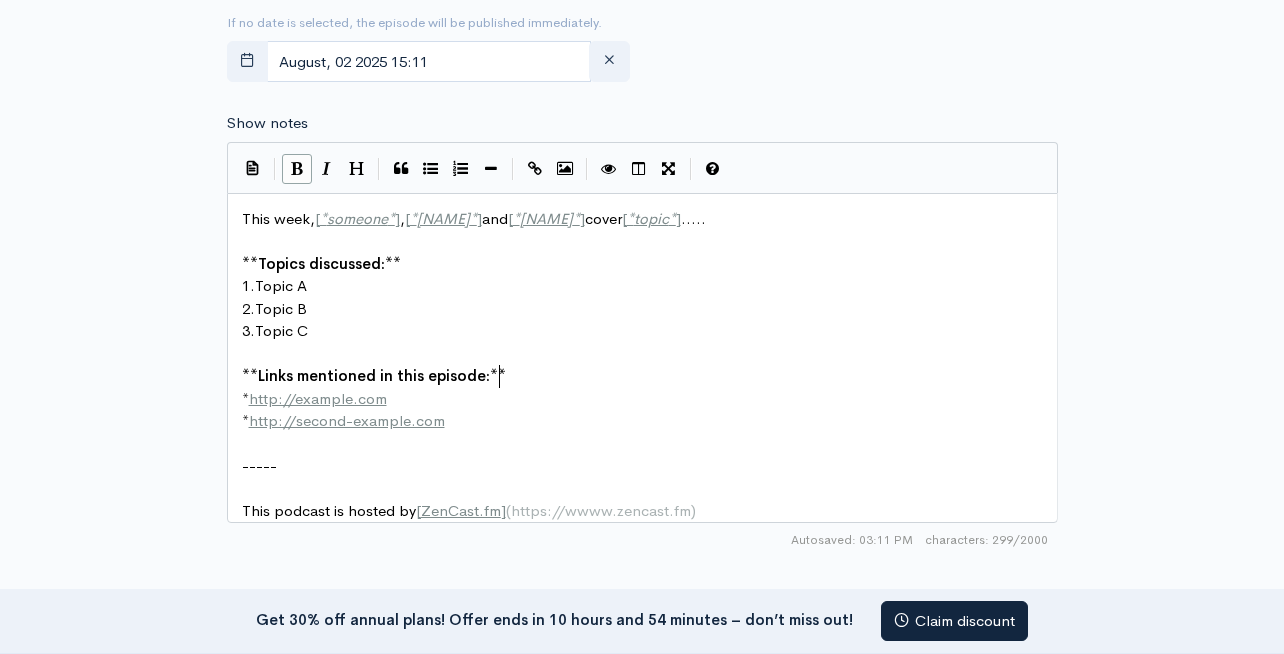 scroll, scrollTop: 2, scrollLeft: 0, axis: vertical 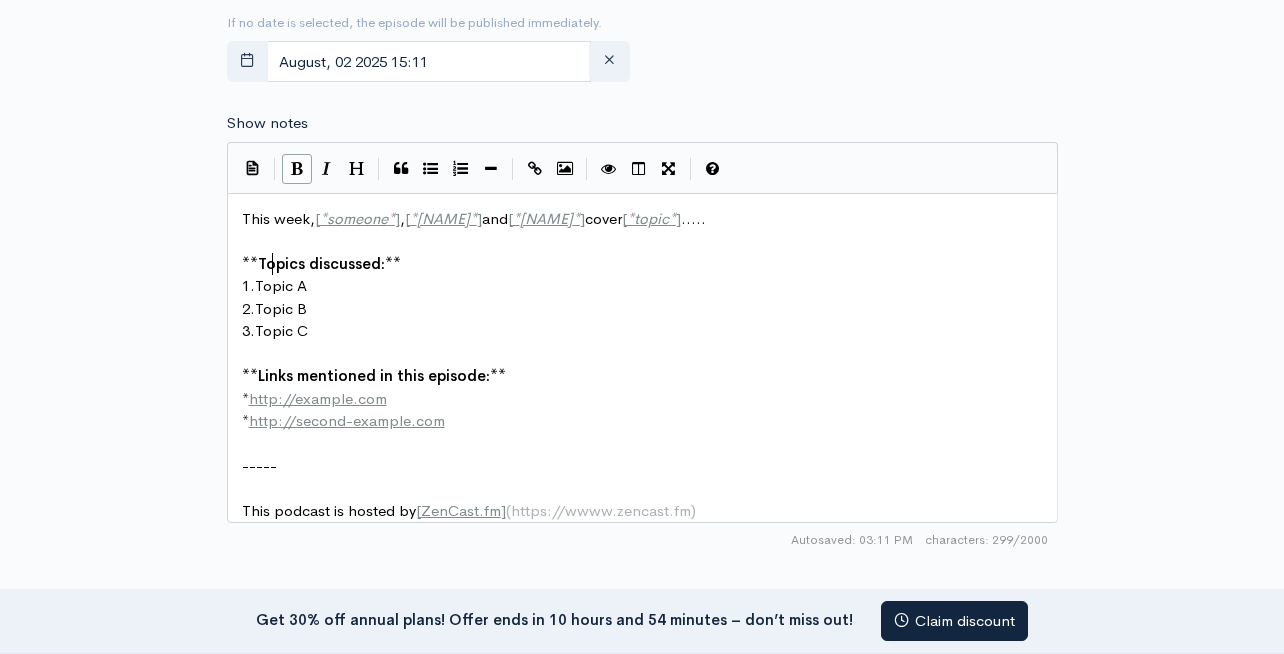 click on "Topics discussed:" at bounding box center [321, 263] 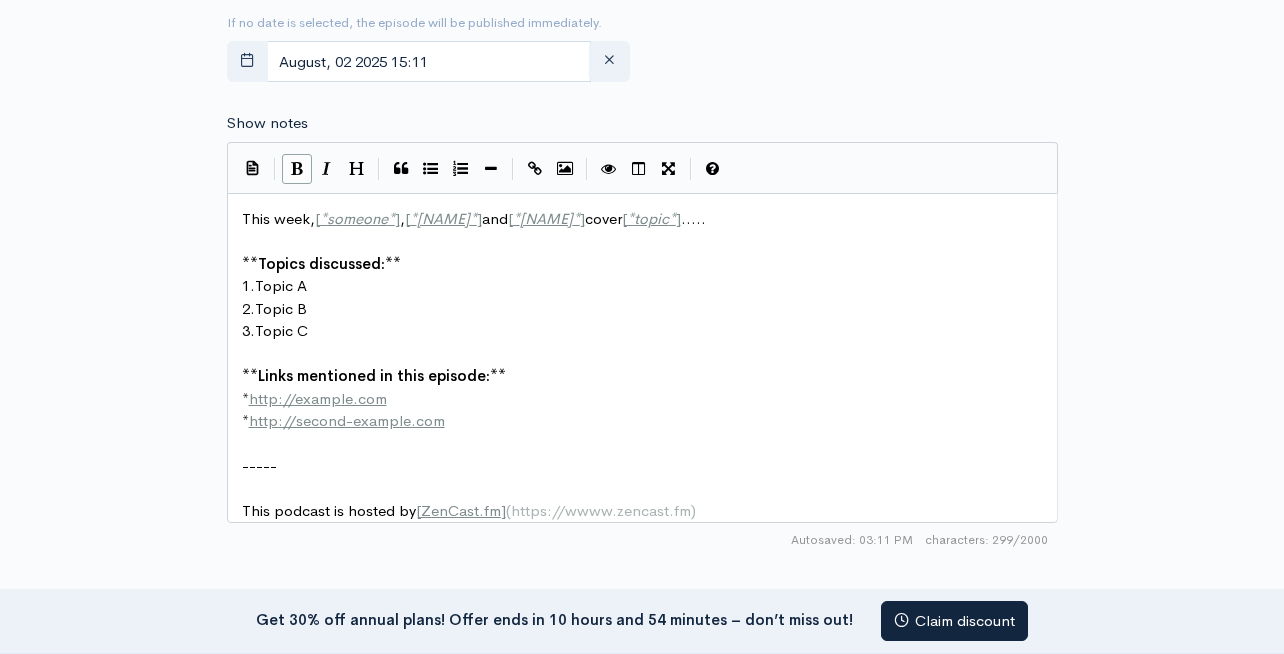 type on "This week, [*someone*], [*someone else*] and [*another person*] cover [*topic*].....
**Topics discussed:**
1. Topic A
2. Topic B
3. Topic C
**Links mentioned in this episode:**
* http://example.com
* http://second-example.com
-----
This podcast is hosted by [ZenCast.fm](https://wwww.zencast.fm)" 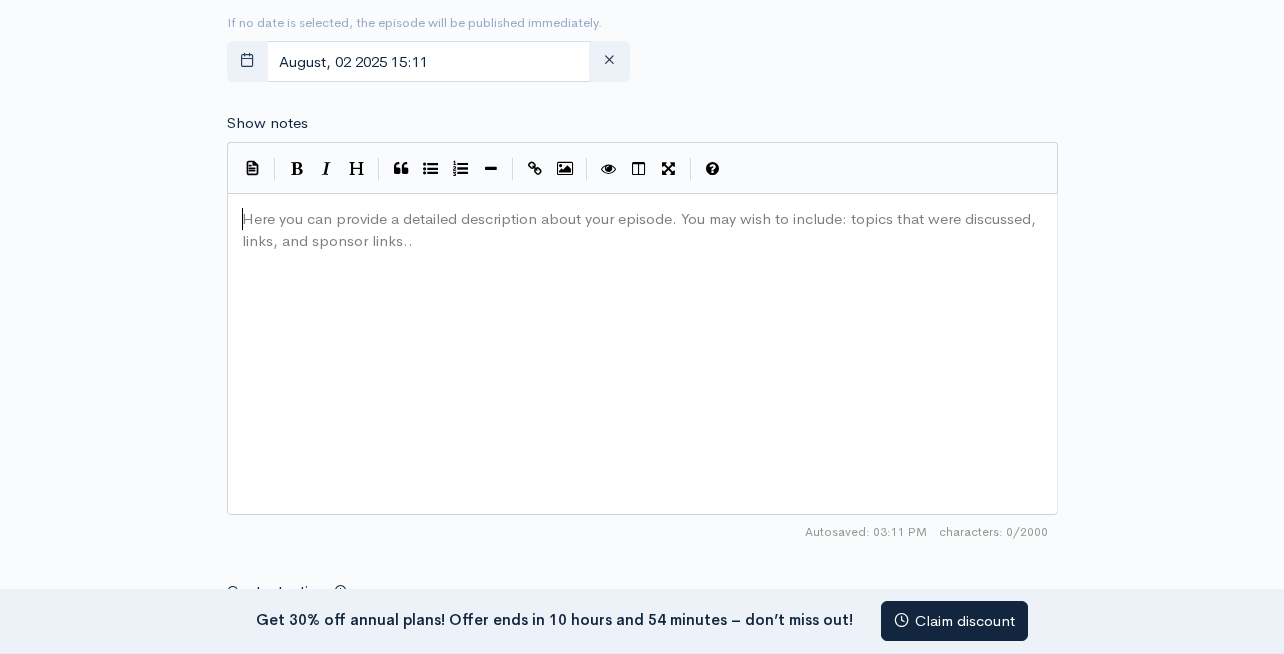 paste on "ada" 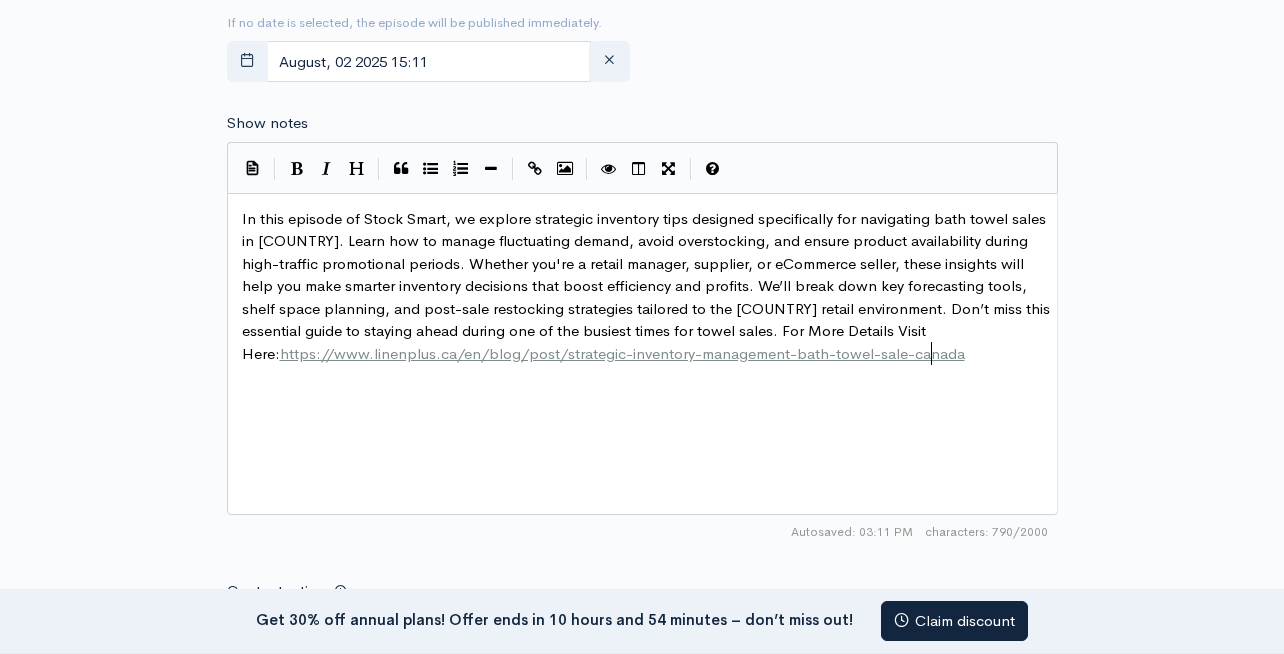 click on "In this episode of Stock Smart, we explore strategic inventory tips designed specifically for navigating bath towel sales in Canada. Learn how to manage fluctuating demand, avoid overstocking, and ensure product availability during high-traffic promotional periods. Whether you're a retail manager, supplier, or eCommerce seller, these insights will help you make smarter inventory decisions that boost efficiency and profits. We’ll break down key forecasting tools, shelf space planning, and post-sale restocking strategies tailored to the Canadian retail environment. Don’t miss this essential guide to staying ahead during one of the busiest times for towel sales. For More Details Visit Here:  https://www.linenplus.ca/en/blog/post/strategic-inventory-management-bath-towel-sale-canada" at bounding box center (650, 287) 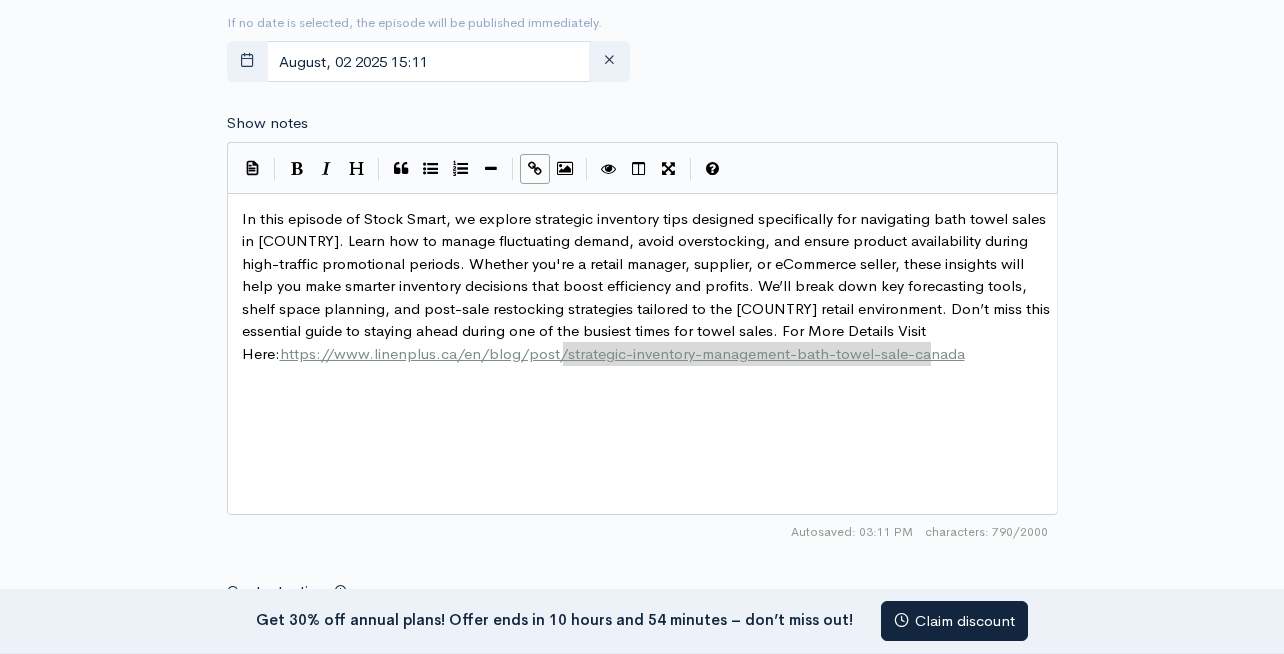 type on "rategic-inventory-management-bath-towel-sale-canada" 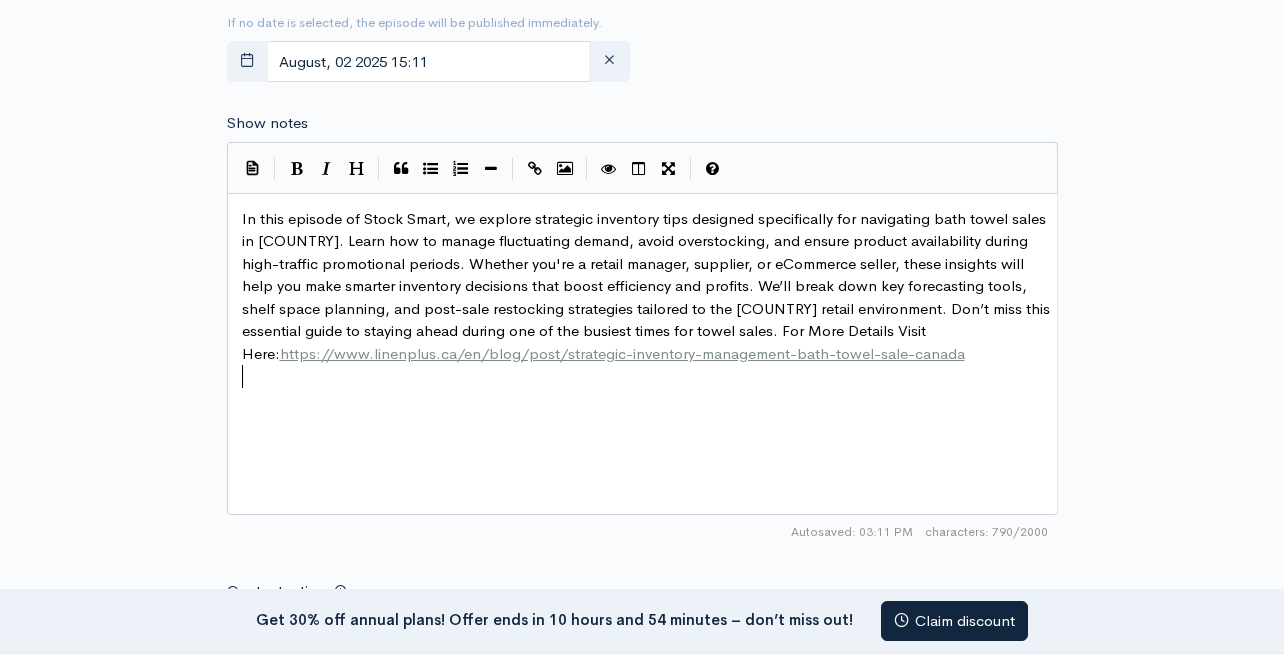 drag, startPoint x: 522, startPoint y: 421, endPoint x: 740, endPoint y: 395, distance: 219.54498 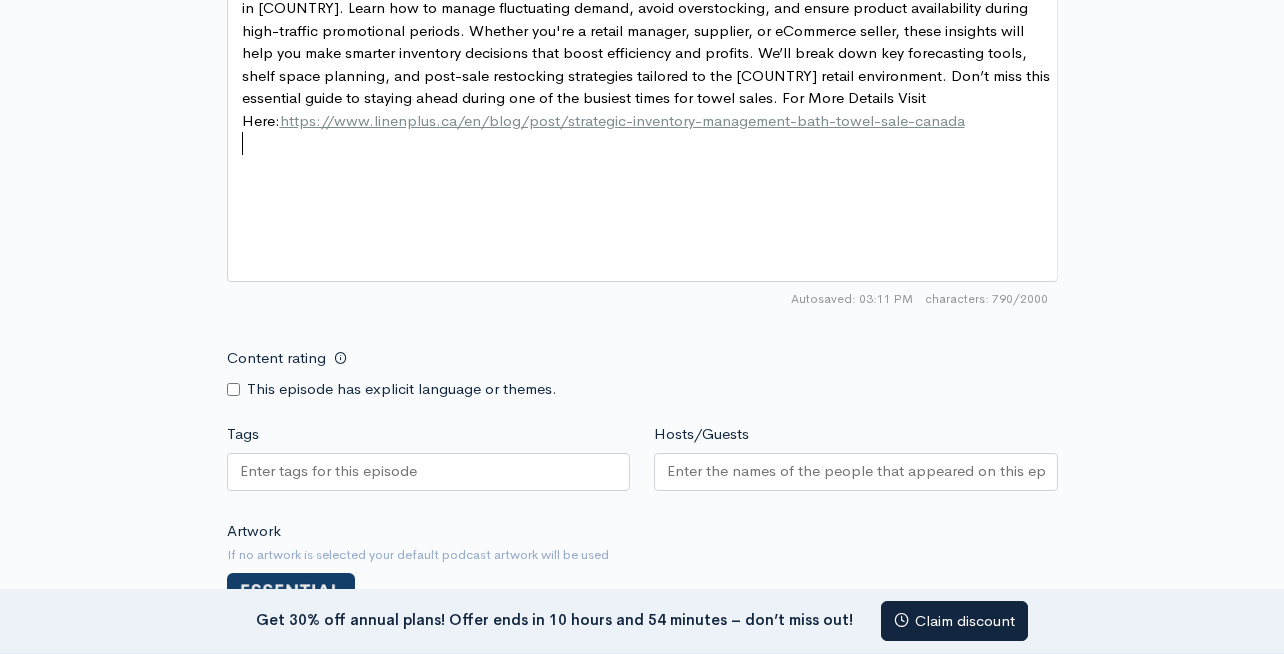 scroll, scrollTop: 1043, scrollLeft: 0, axis: vertical 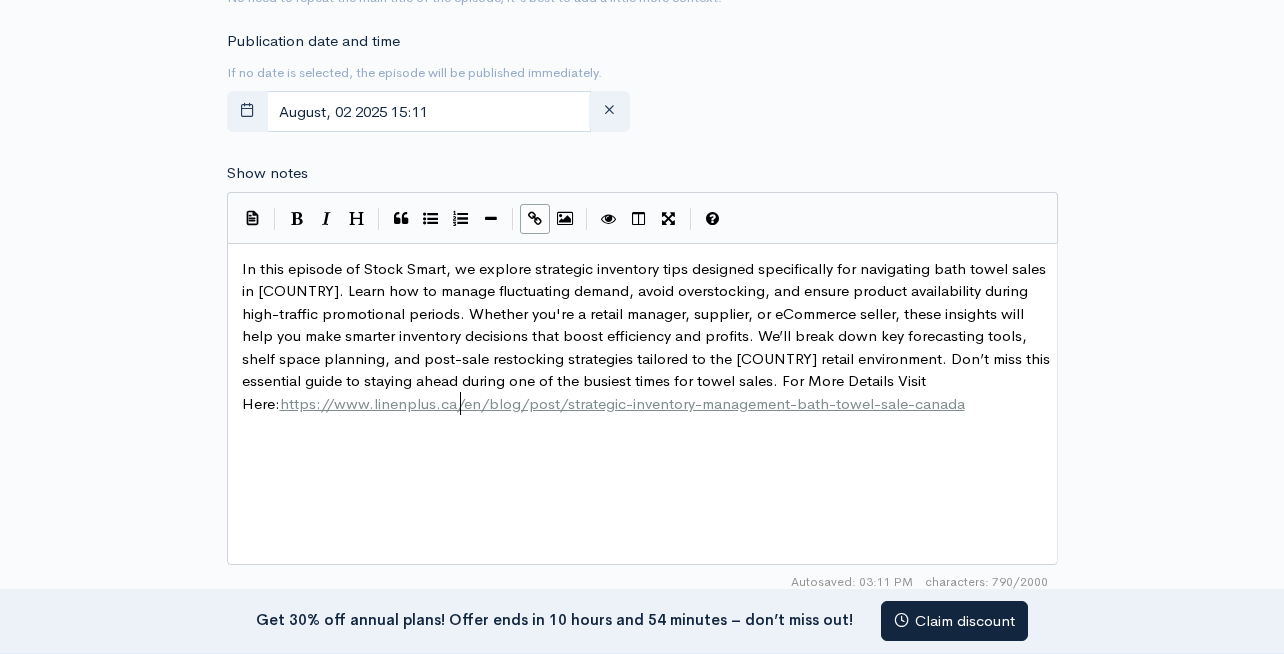 click on "https://www.linenplus.ca/en/blog/post/strategic-inventory-management-bath-towel-sale-canada" at bounding box center [622, 403] 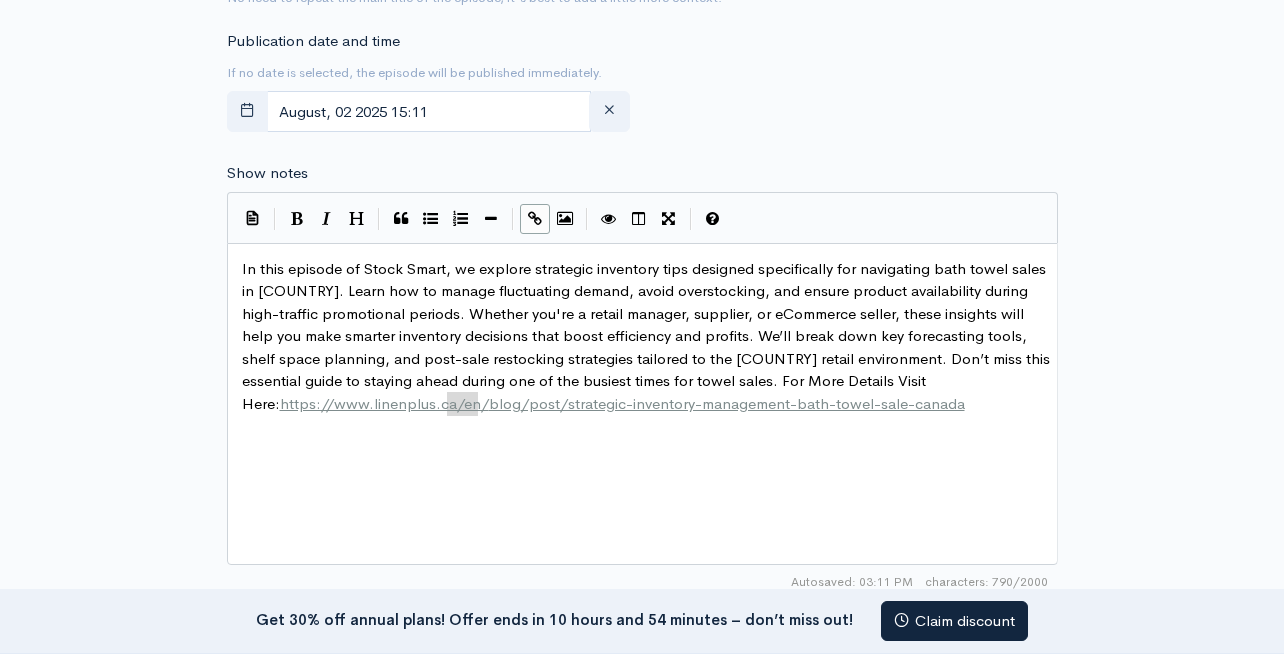 type on "In this episode of Stock Smart, we explore strategic inventory tips designed specifically for navigating bath towel sales in [COUNTRY]. Learn how to manage fluctuating demand, avoid overstocking, and ensure product availability during high-traffic promotional periods. Whether you're a retail manager, supplier, or eCommerce seller, these insights will help you make smarter inventory decisions that boost efficiency and profits. We’ll break down key forecasting tools, shelf space planning, and post-sale restocking strategies tailored to the [COUNTRY] retail environment. Don’t miss this essential guide to staying ahead during one of the busiest times for towel sales. For More Details Visit Here: https://www.linenplus.ca/en/blog/post/strategic-inventory-management-bath-towel-sale-canada" 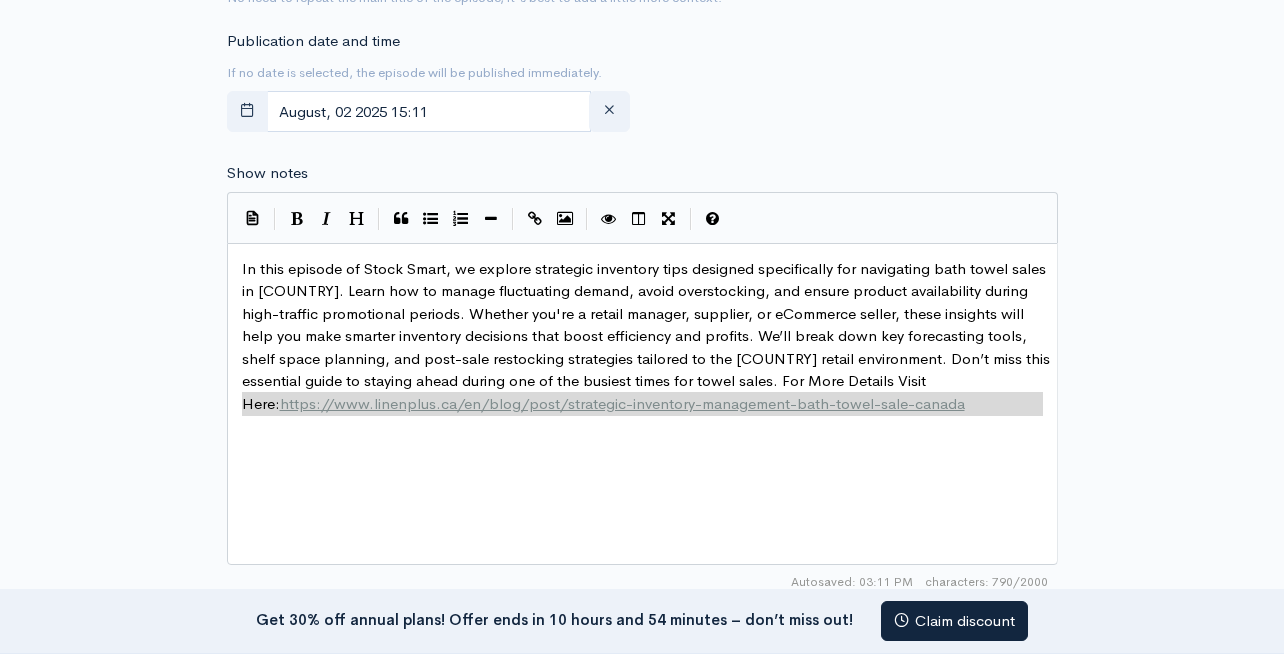type on "https://www.linenplus.ca/en/blog/post/strategic-inventory-management-bath-towel-sale-canada" 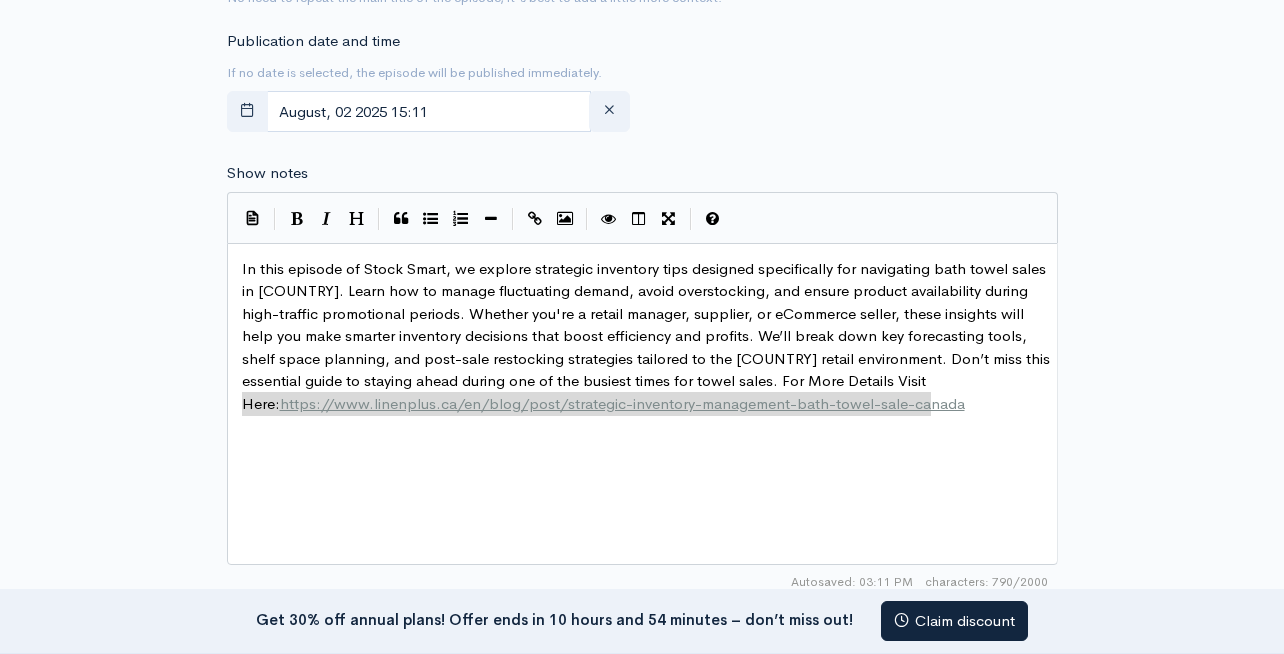 drag, startPoint x: 240, startPoint y: 401, endPoint x: 926, endPoint y: 408, distance: 686.0357 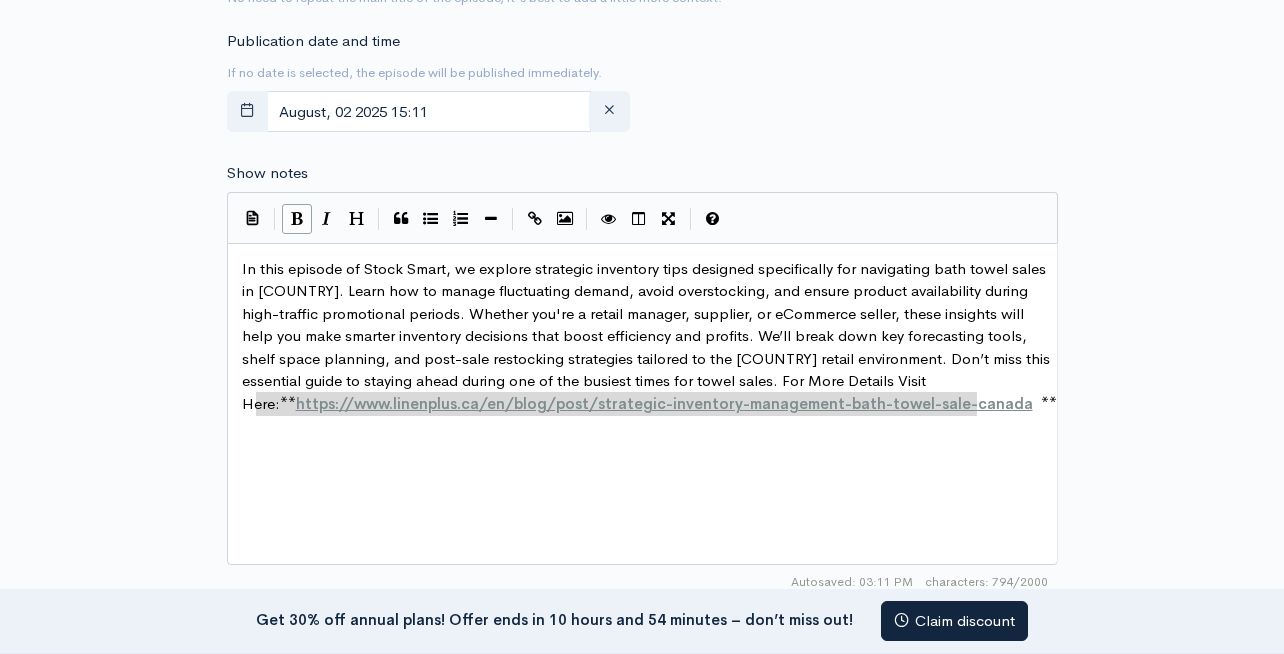 type 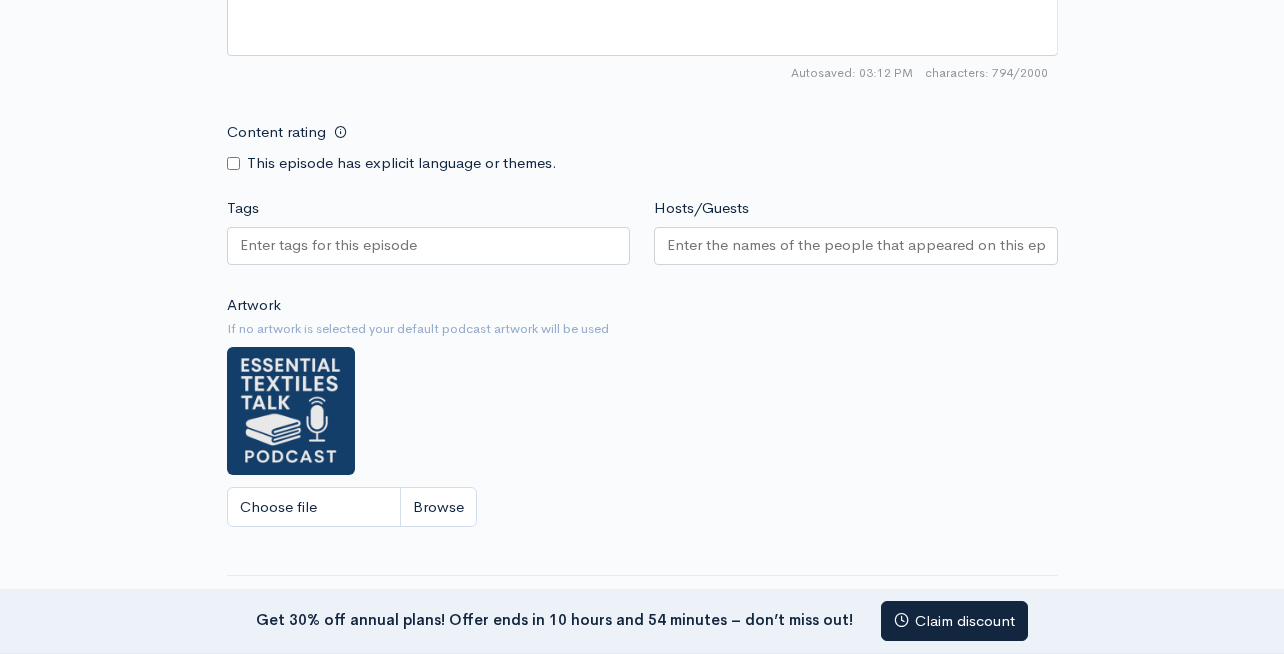 scroll, scrollTop: 1556, scrollLeft: 0, axis: vertical 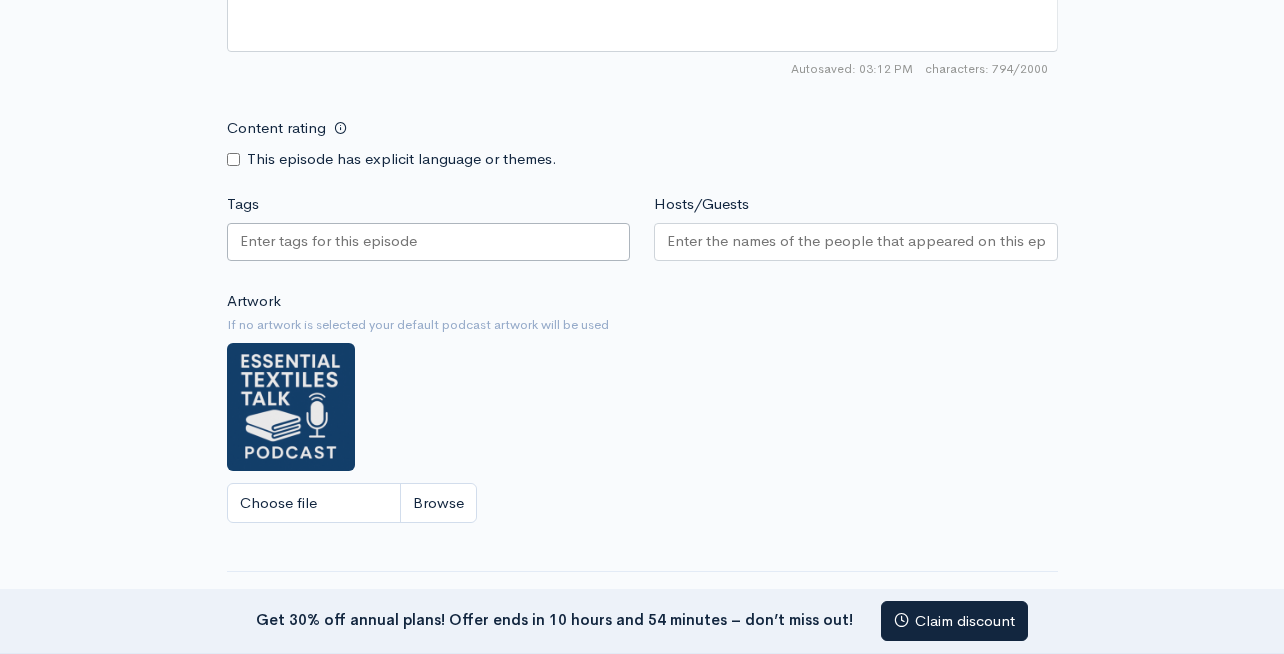 click on "Tags" at bounding box center [330, 241] 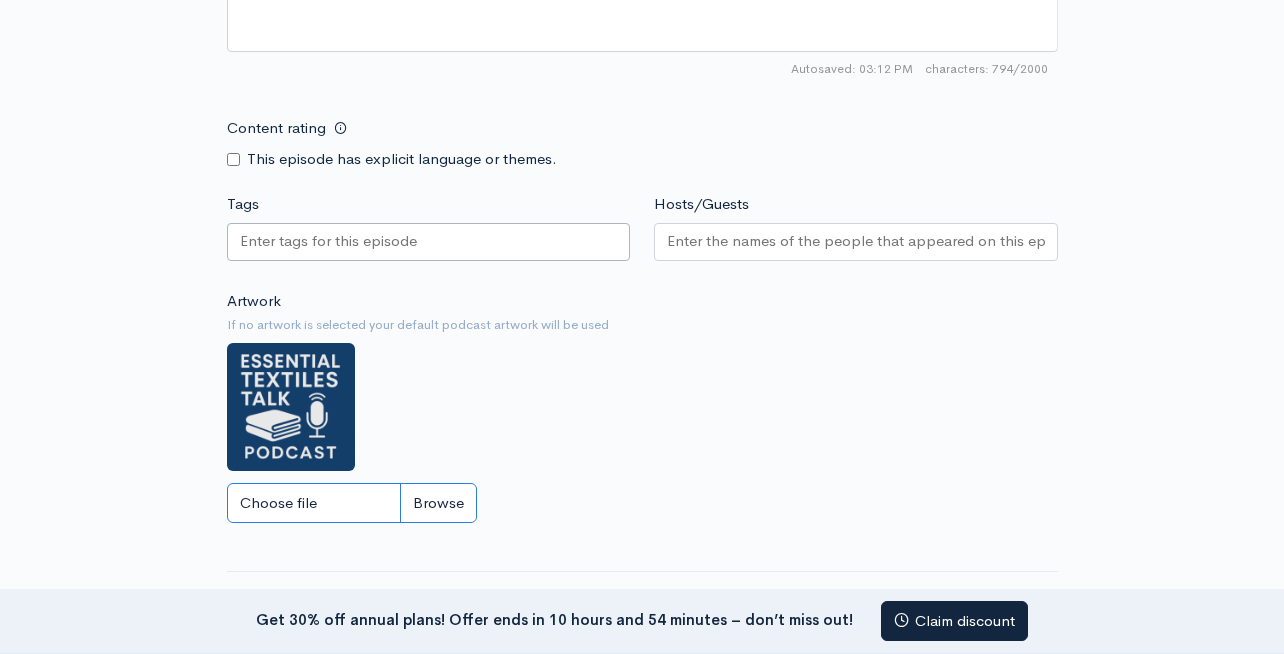 click on "Choose file" at bounding box center [352, 503] 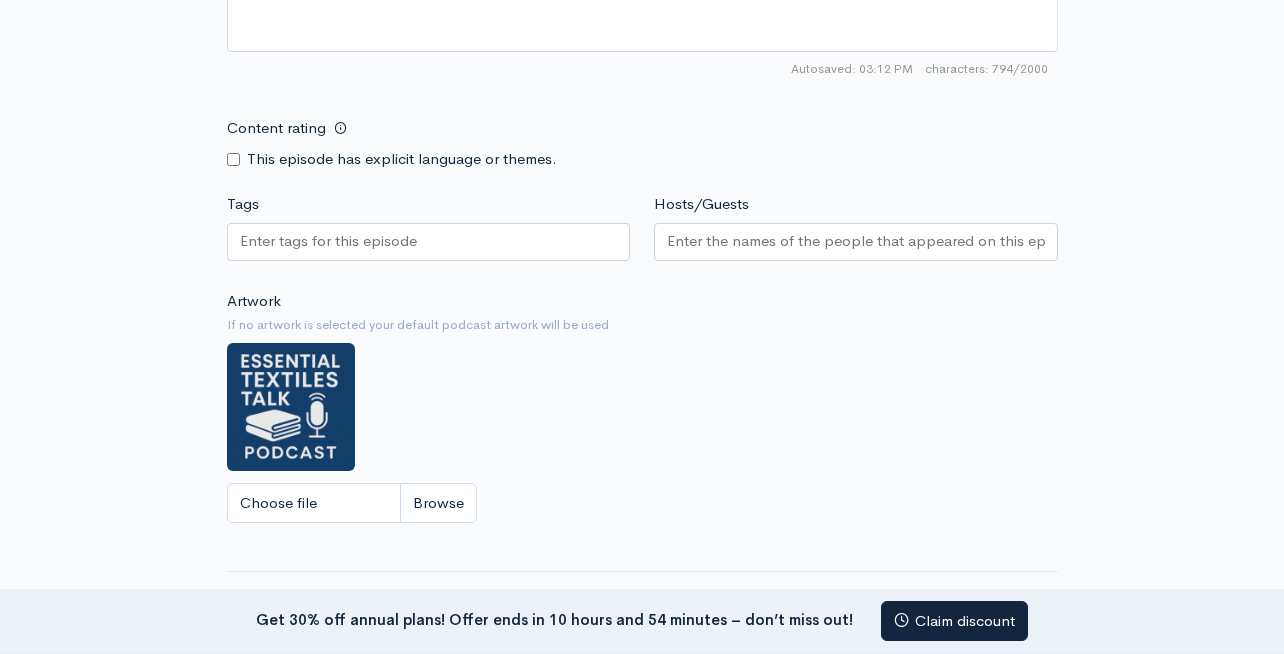 type on "C:\fakepath\Linenplus podcast episode image.png" 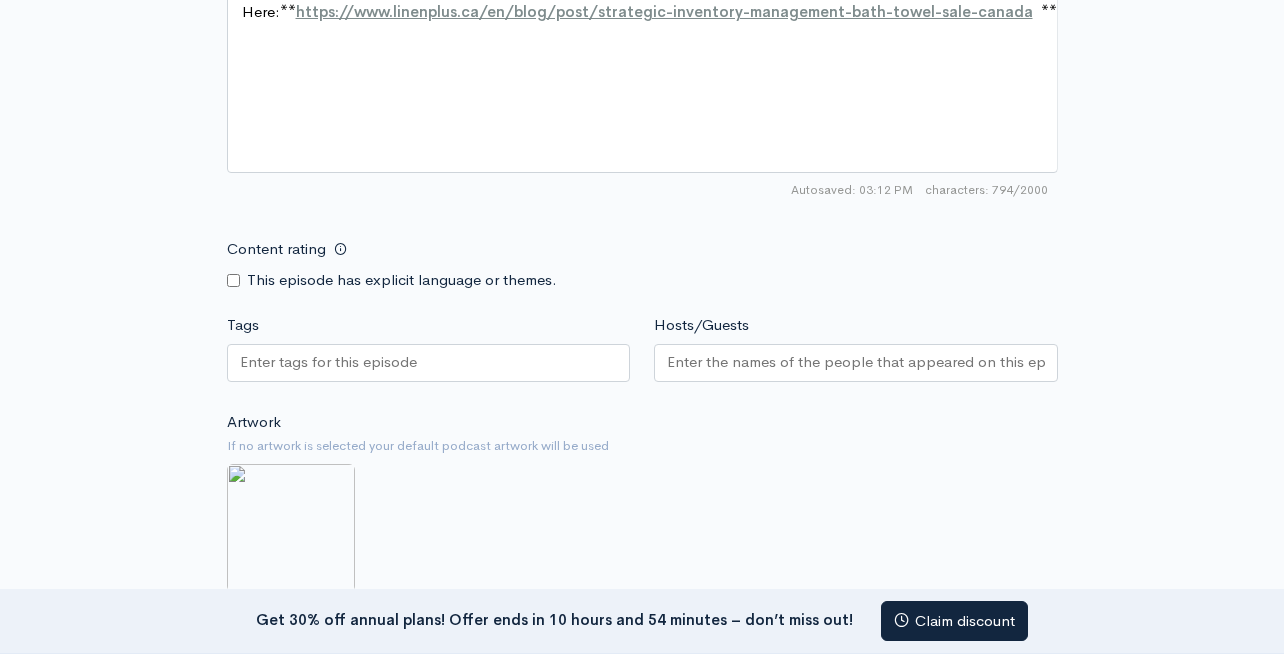 scroll, scrollTop: 1431, scrollLeft: 0, axis: vertical 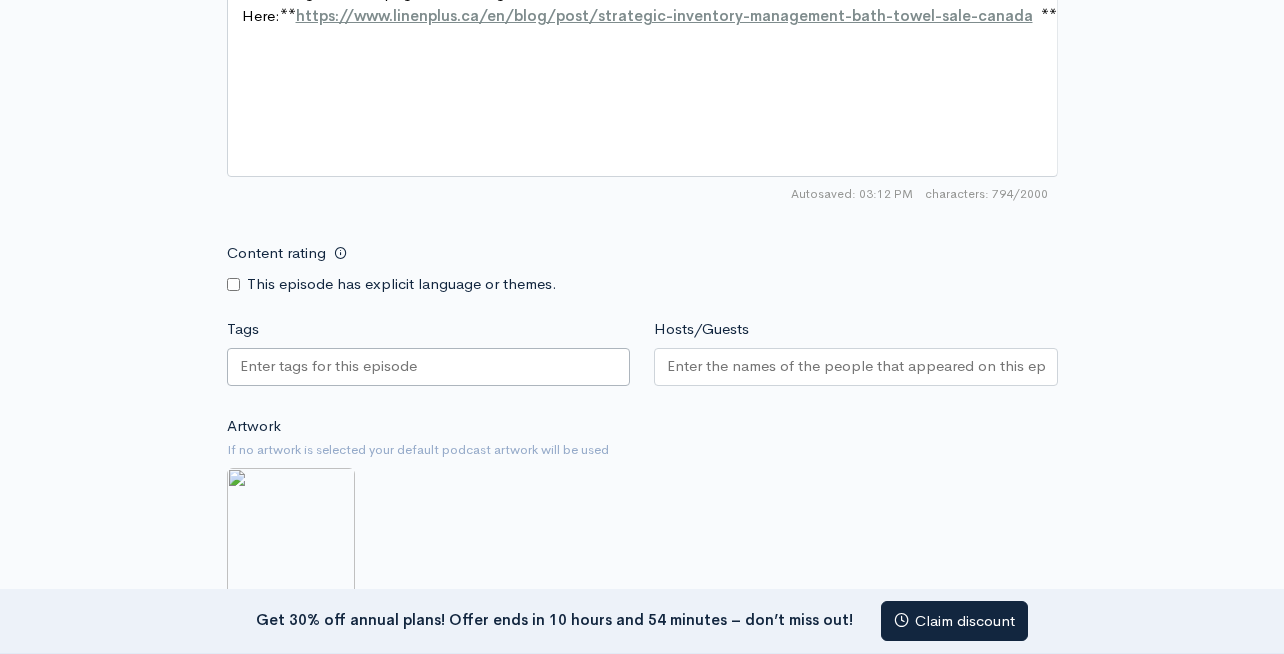 click on "Tags" at bounding box center (330, 366) 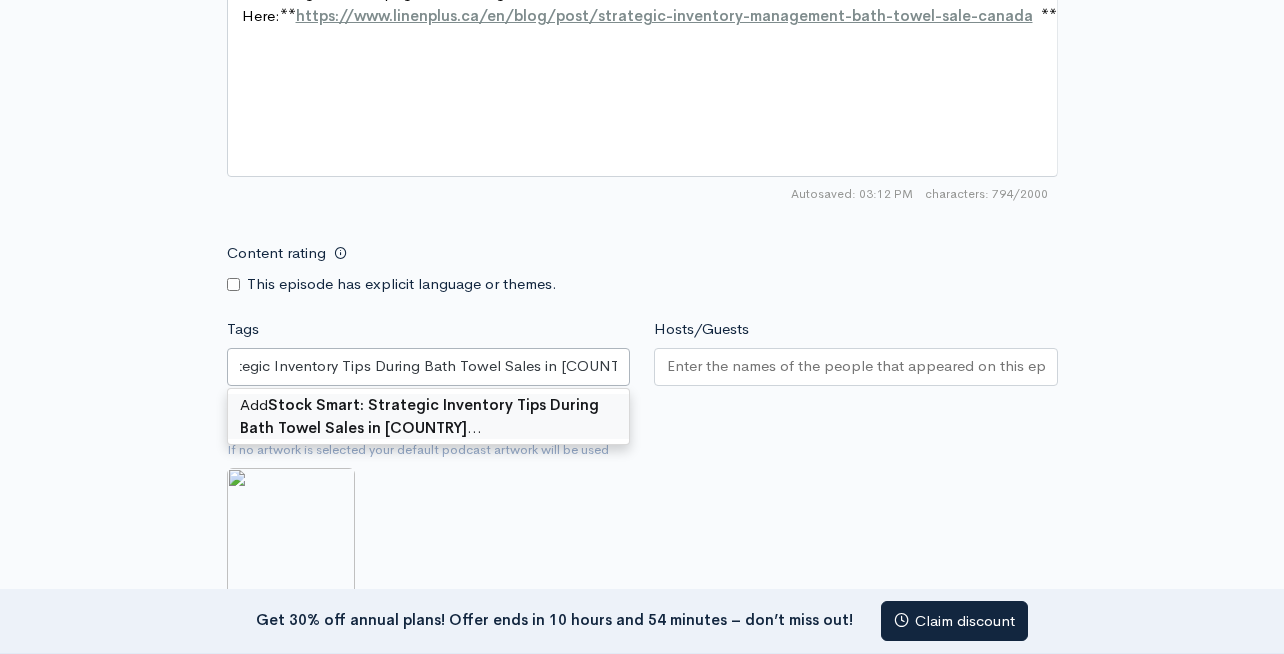 scroll, scrollTop: 0, scrollLeft: 0, axis: both 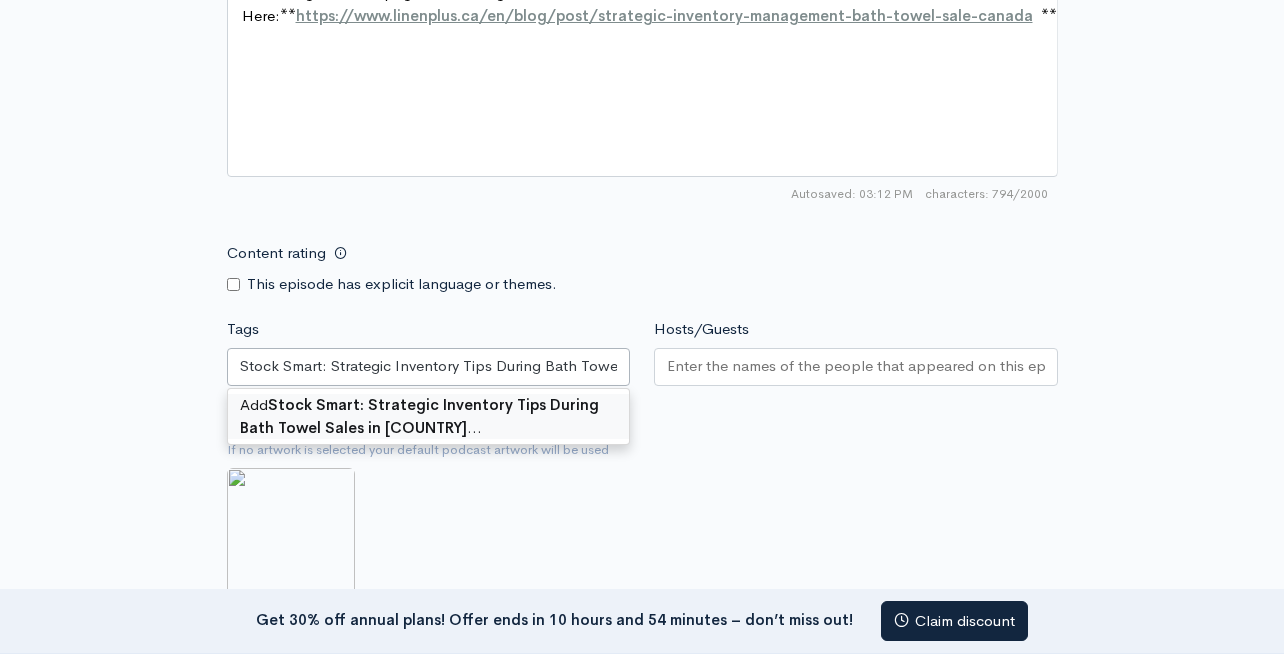 drag, startPoint x: 335, startPoint y: 368, endPoint x: 154, endPoint y: 361, distance: 181.13531 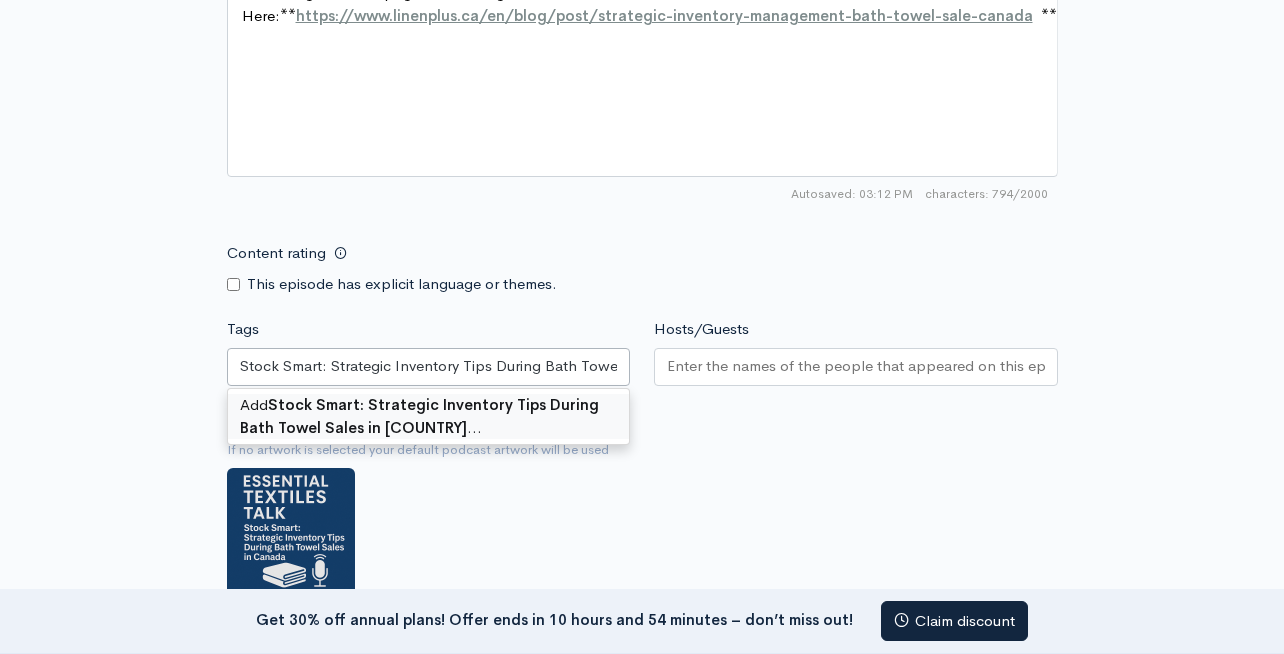 drag, startPoint x: 310, startPoint y: 365, endPoint x: 326, endPoint y: 367, distance: 16.124516 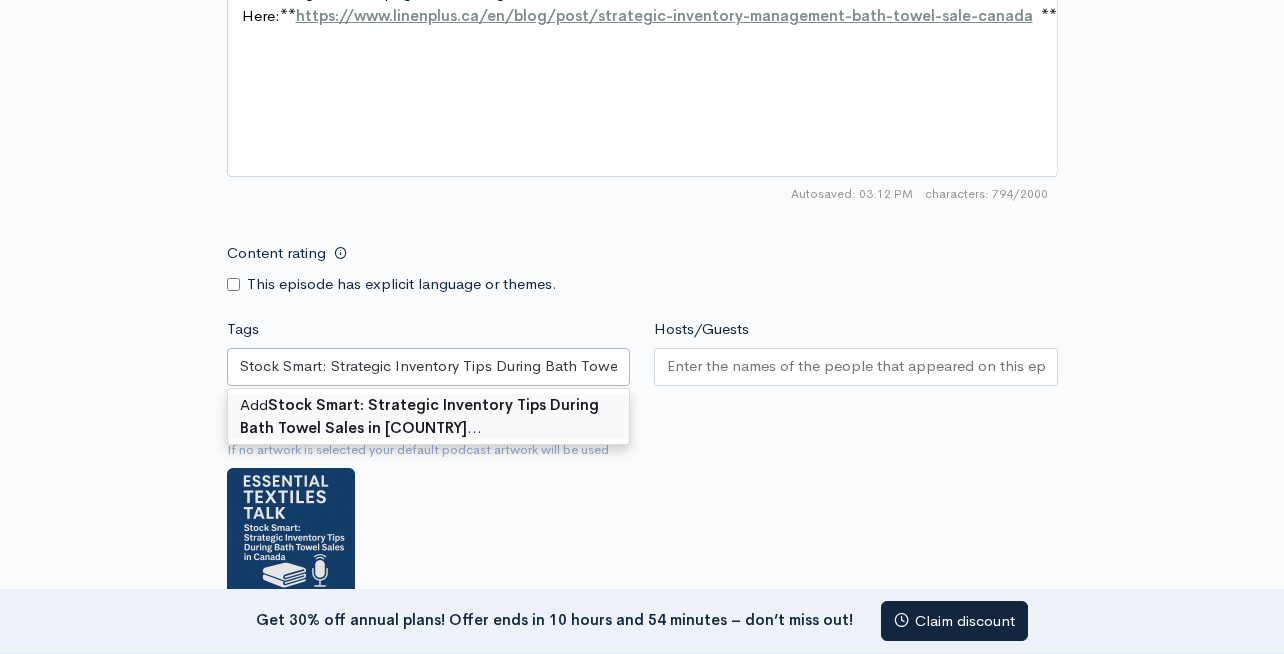 scroll, scrollTop: 0, scrollLeft: 121, axis: horizontal 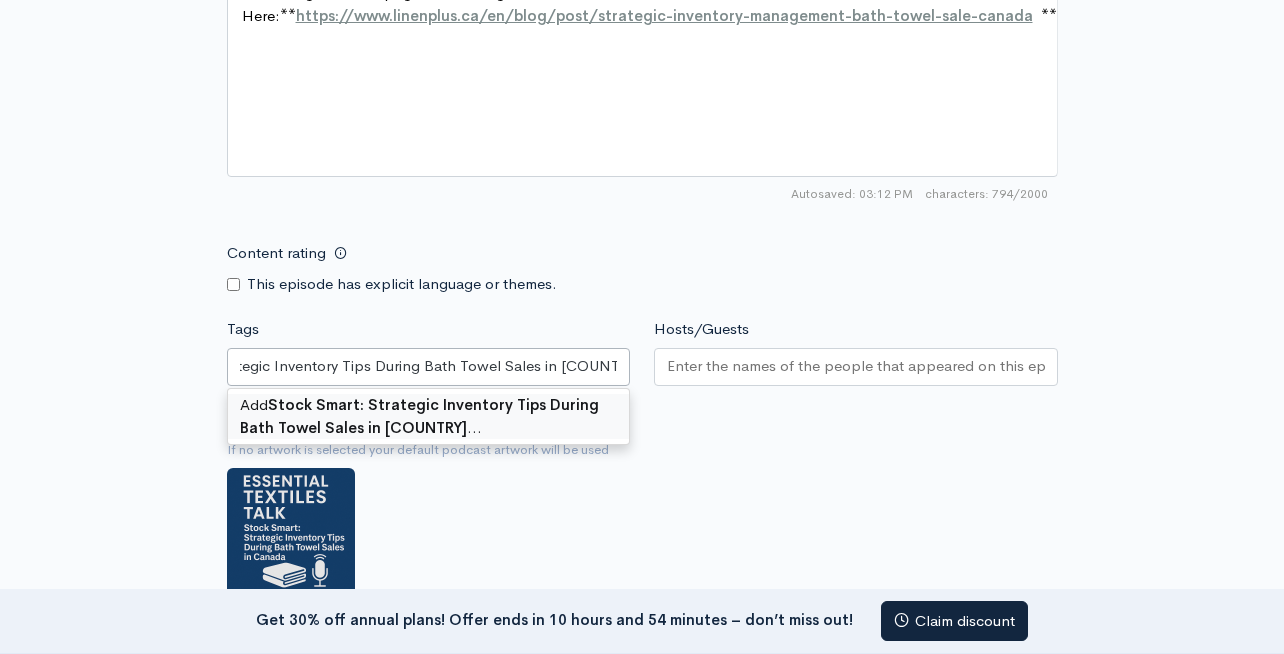 drag, startPoint x: 323, startPoint y: 363, endPoint x: 820, endPoint y: 393, distance: 497.9046 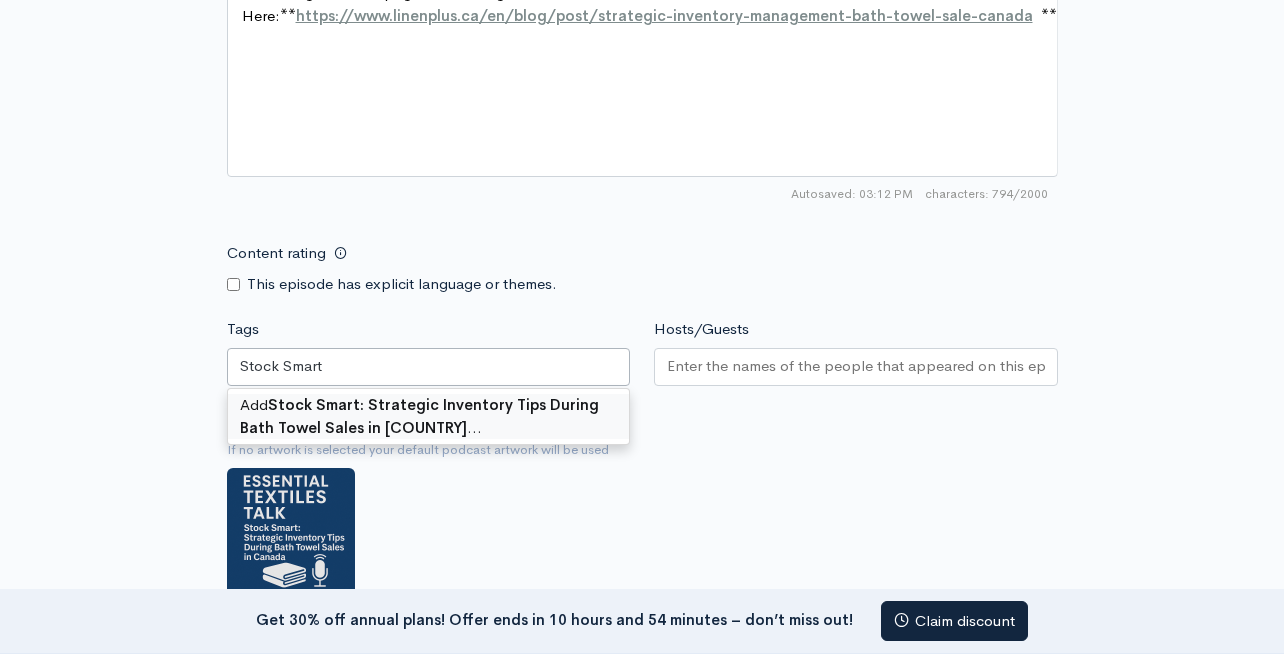 scroll, scrollTop: 0, scrollLeft: 0, axis: both 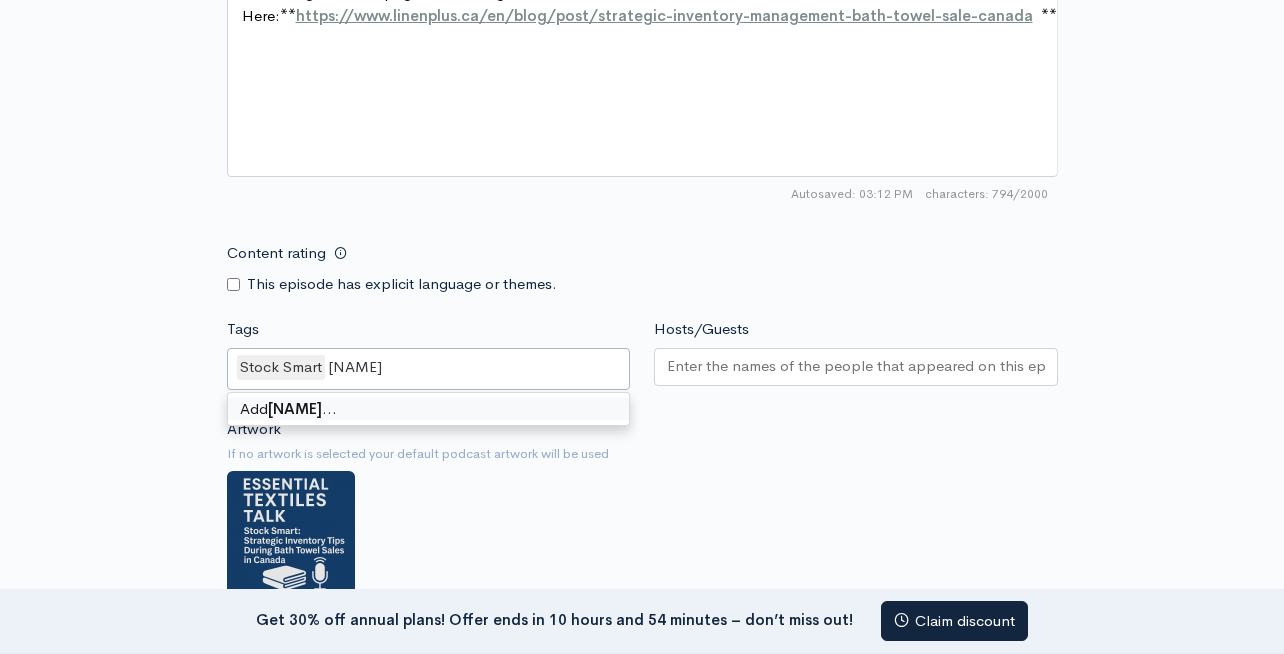 type on "Marketing" 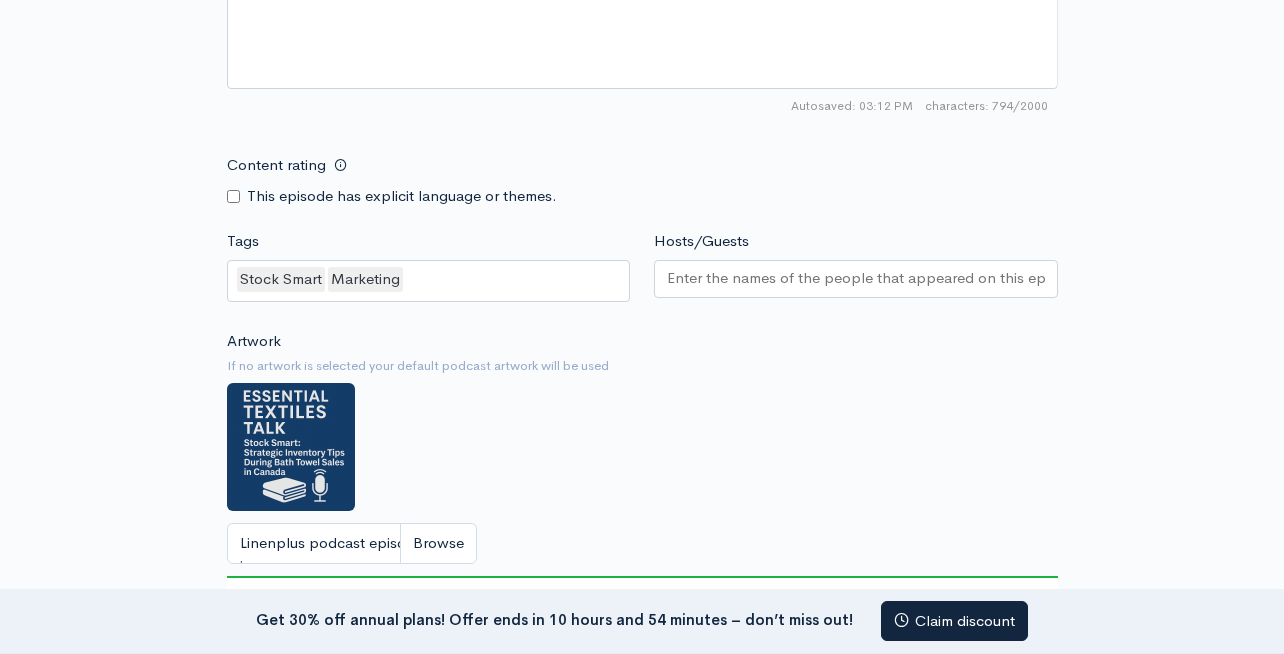 scroll, scrollTop: 1510, scrollLeft: 0, axis: vertical 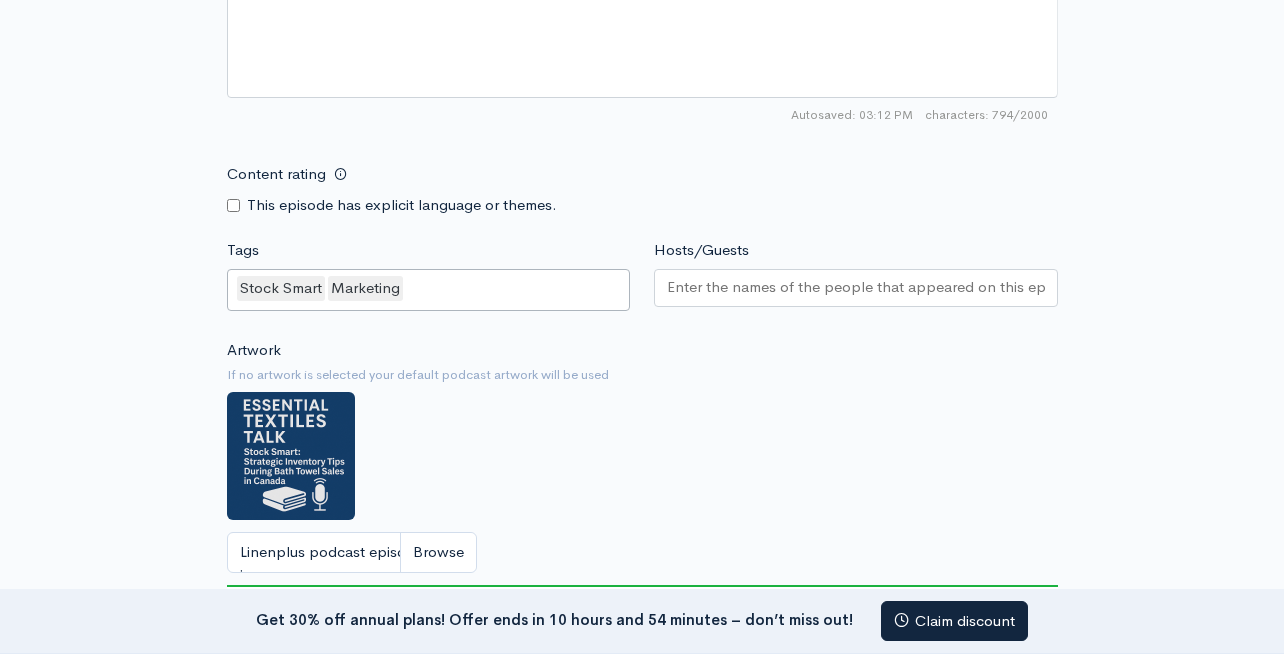 click on "Stock Smart Marketing" at bounding box center (429, 290) 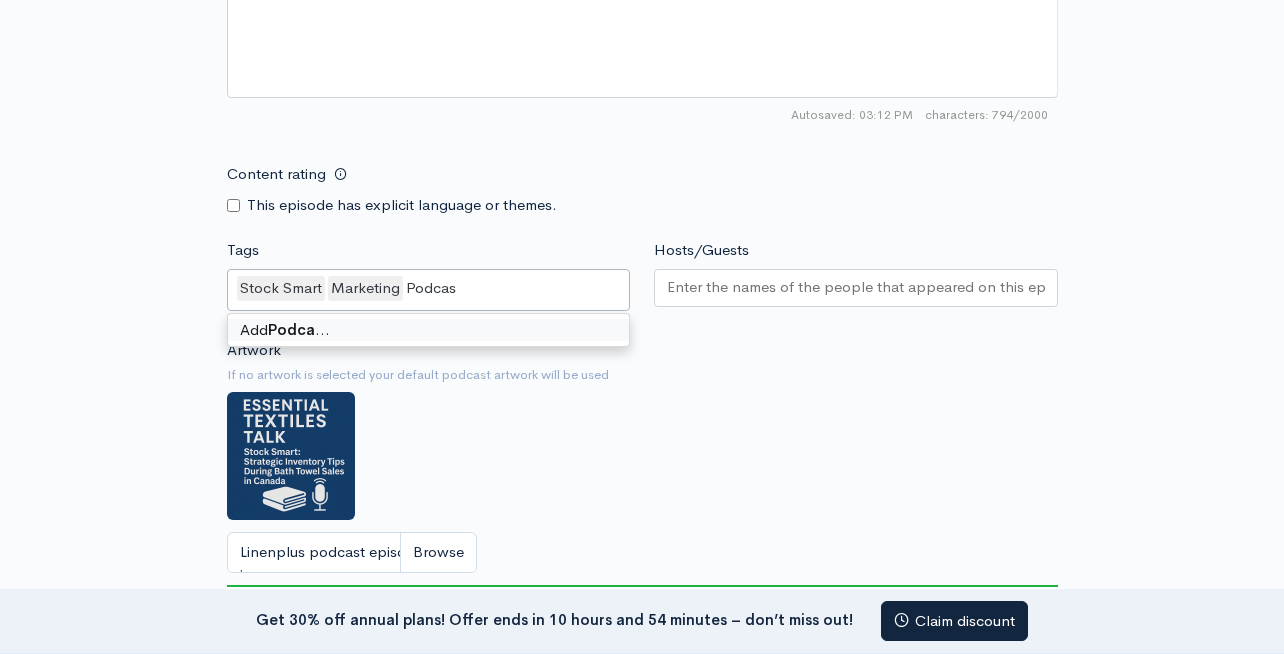 type on "Podcast" 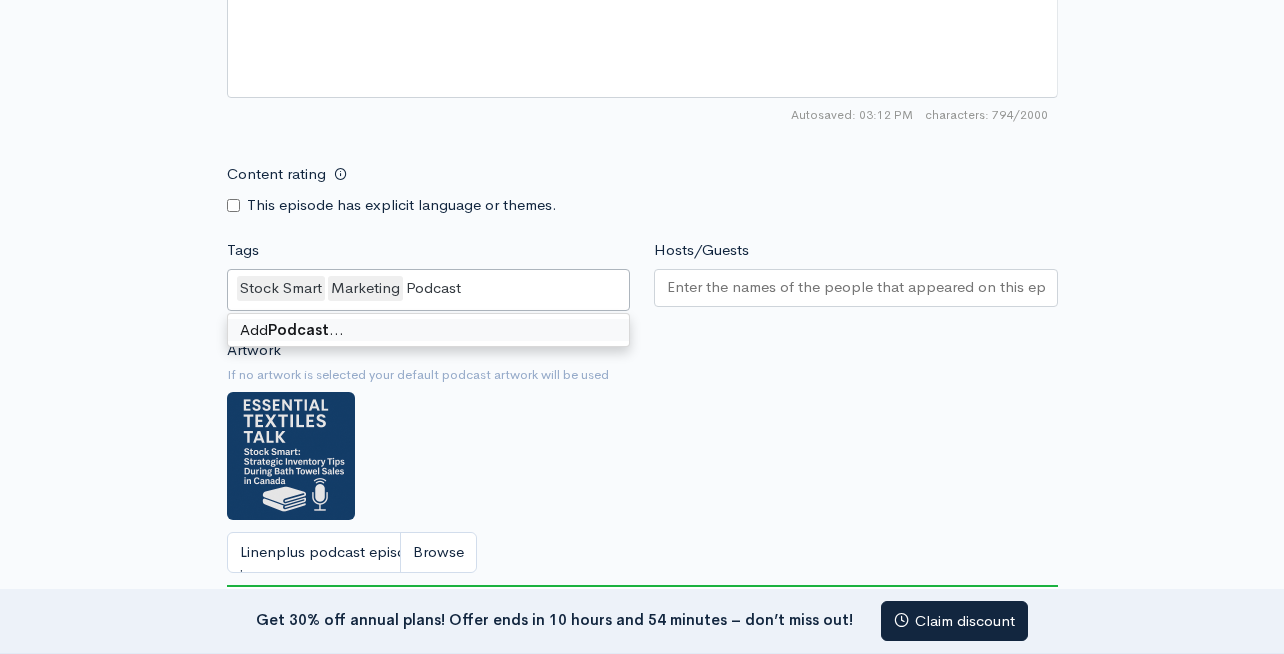 type 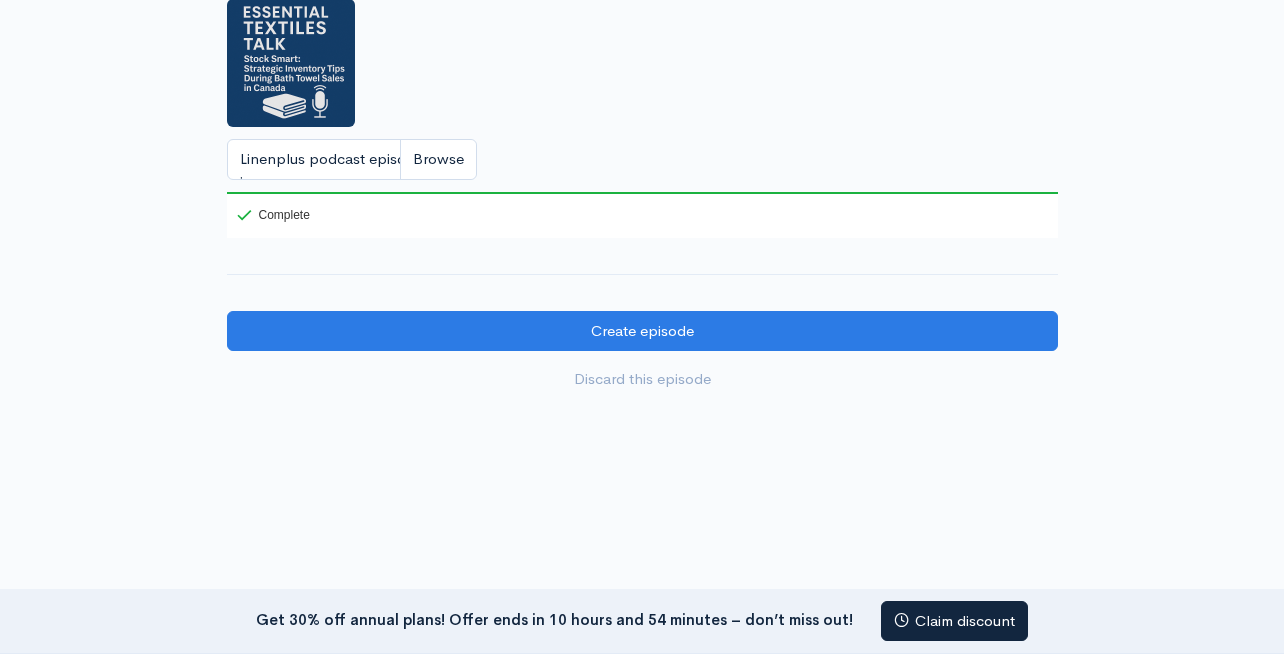 scroll, scrollTop: 1933, scrollLeft: 0, axis: vertical 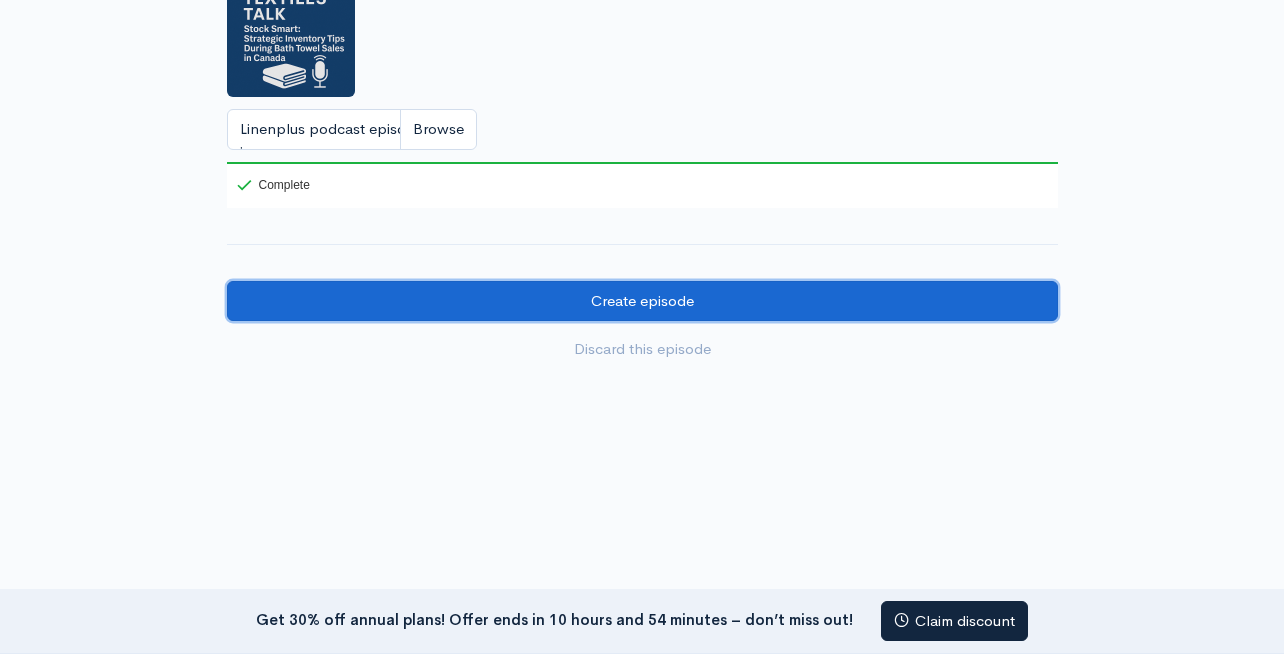 click on "Create episode" at bounding box center [642, 301] 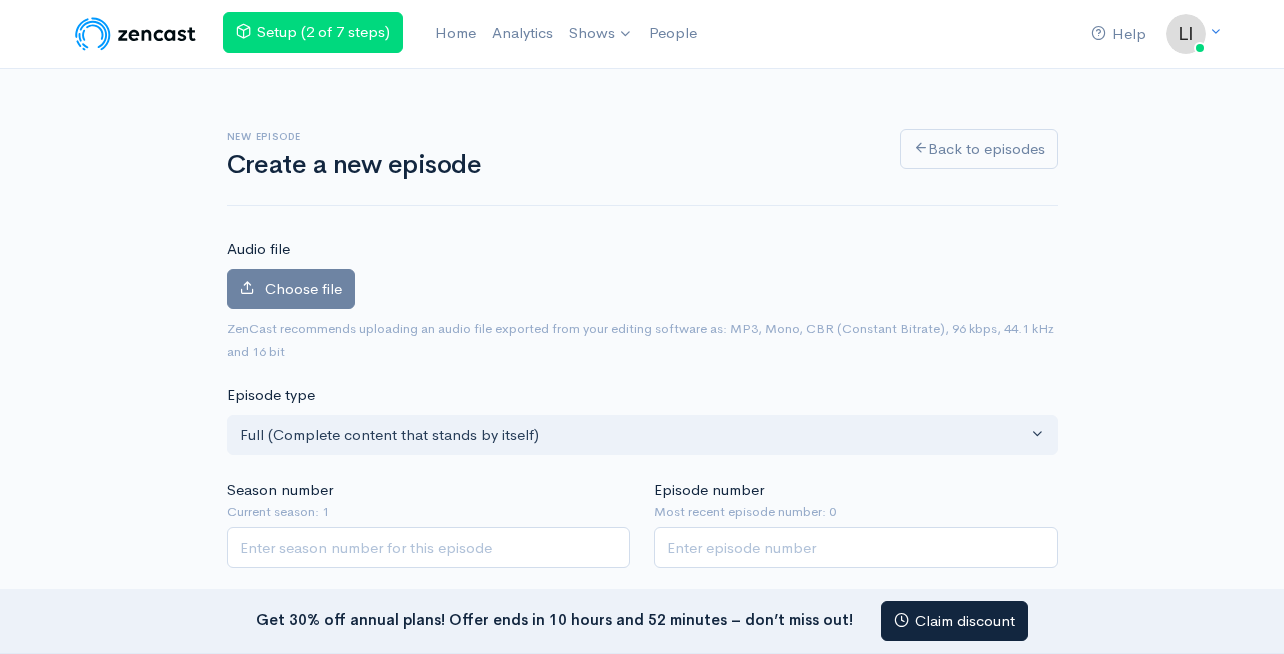 scroll, scrollTop: 0, scrollLeft: 0, axis: both 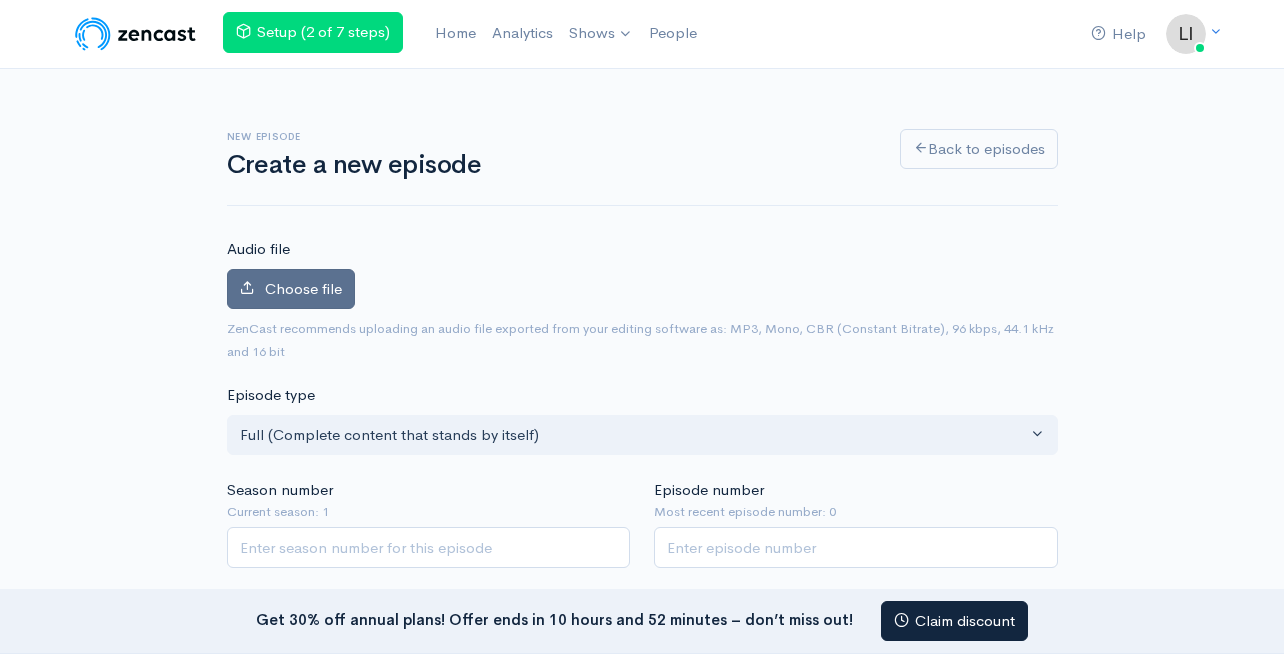 click on "Choose file" at bounding box center [291, 289] 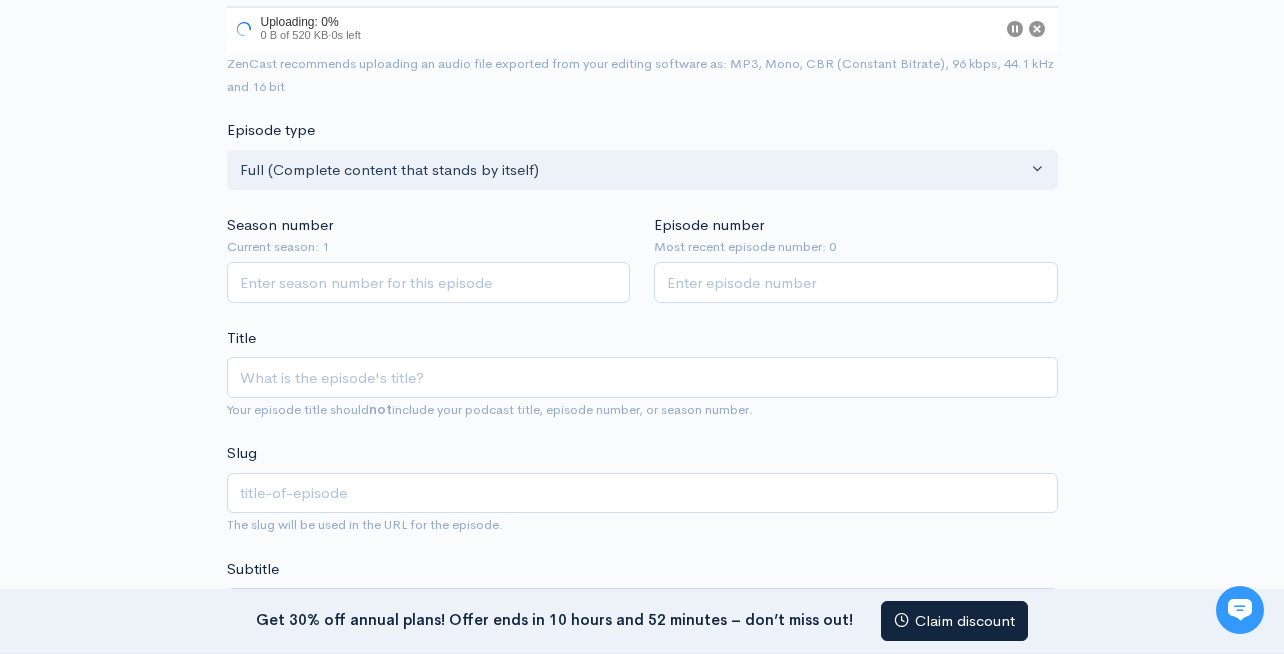 scroll, scrollTop: 333, scrollLeft: 0, axis: vertical 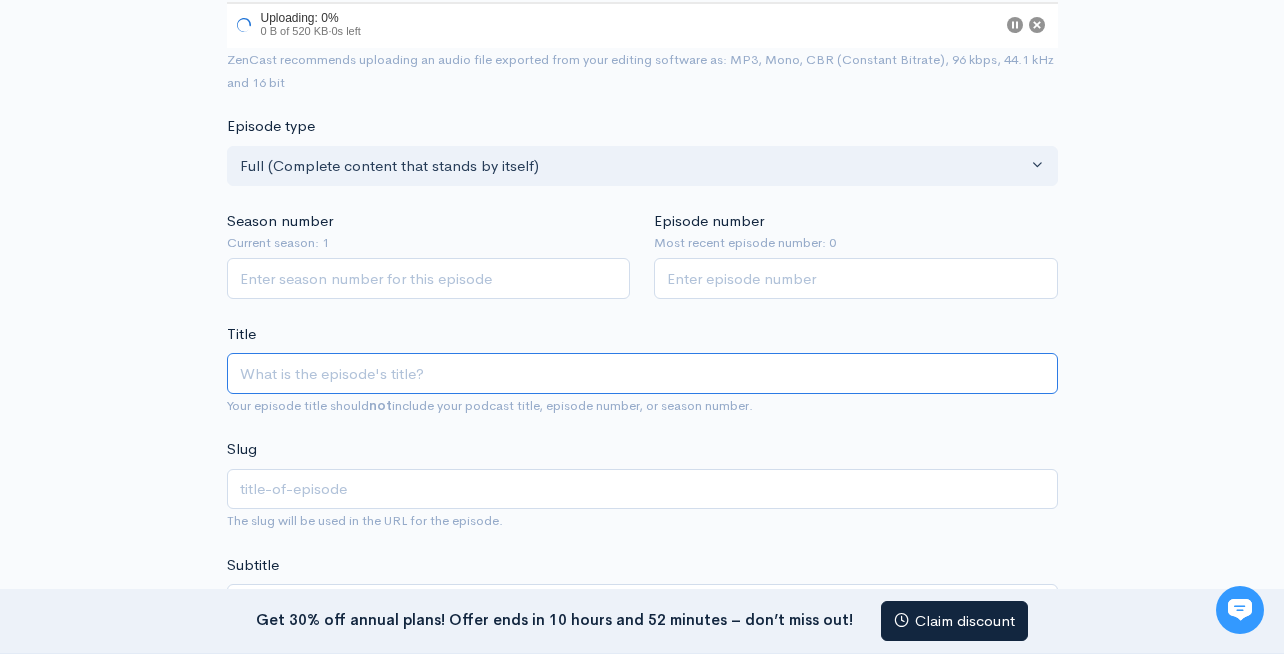 click on "Title" at bounding box center (642, 373) 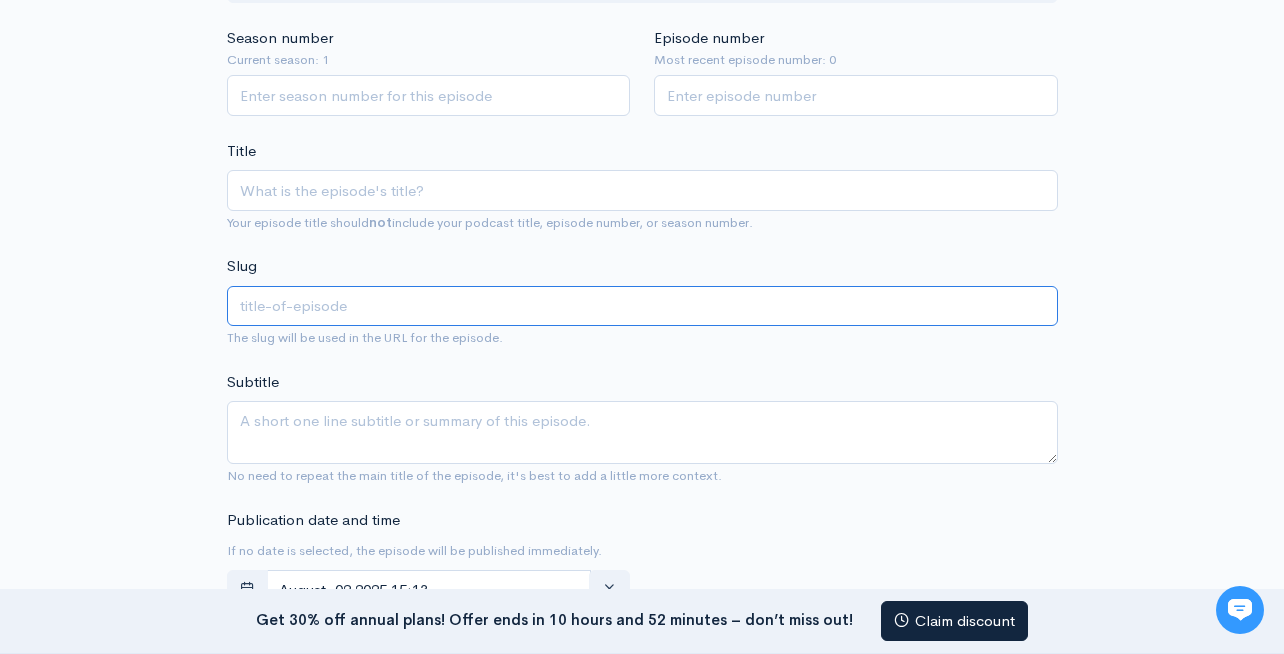 scroll, scrollTop: 520, scrollLeft: 0, axis: vertical 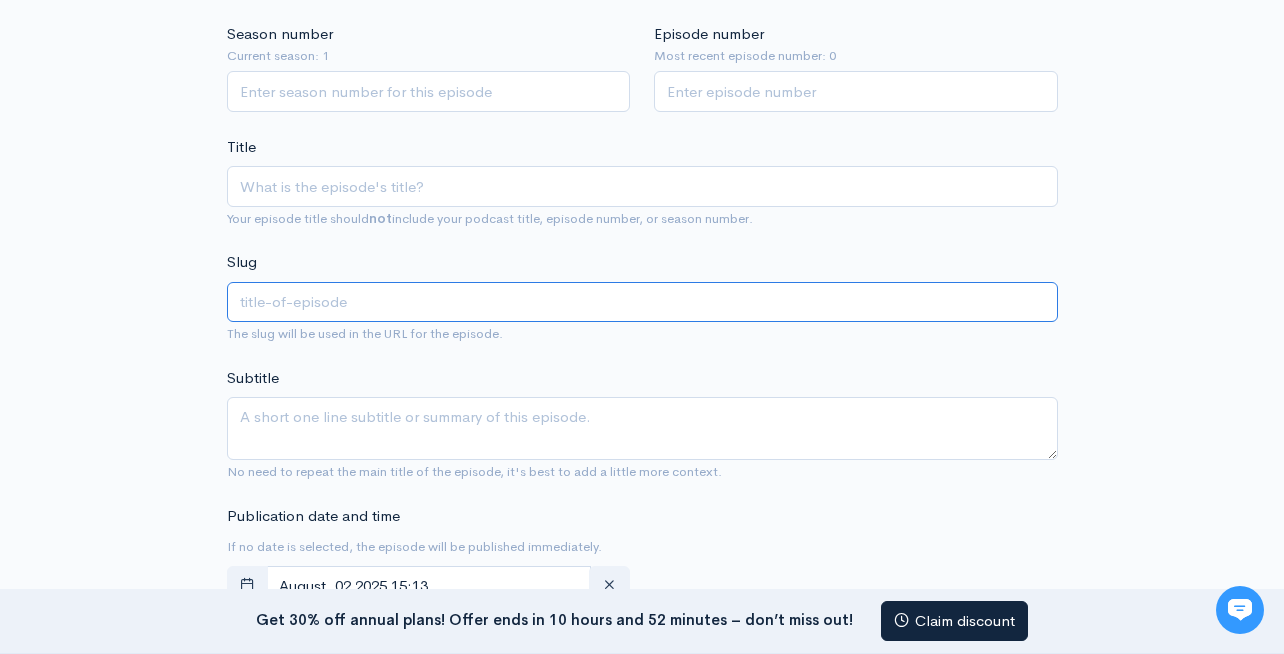 paste on "Stock Smart: Strategic Inventory Tips During Bath Towel Sales in [COUNTRY]" 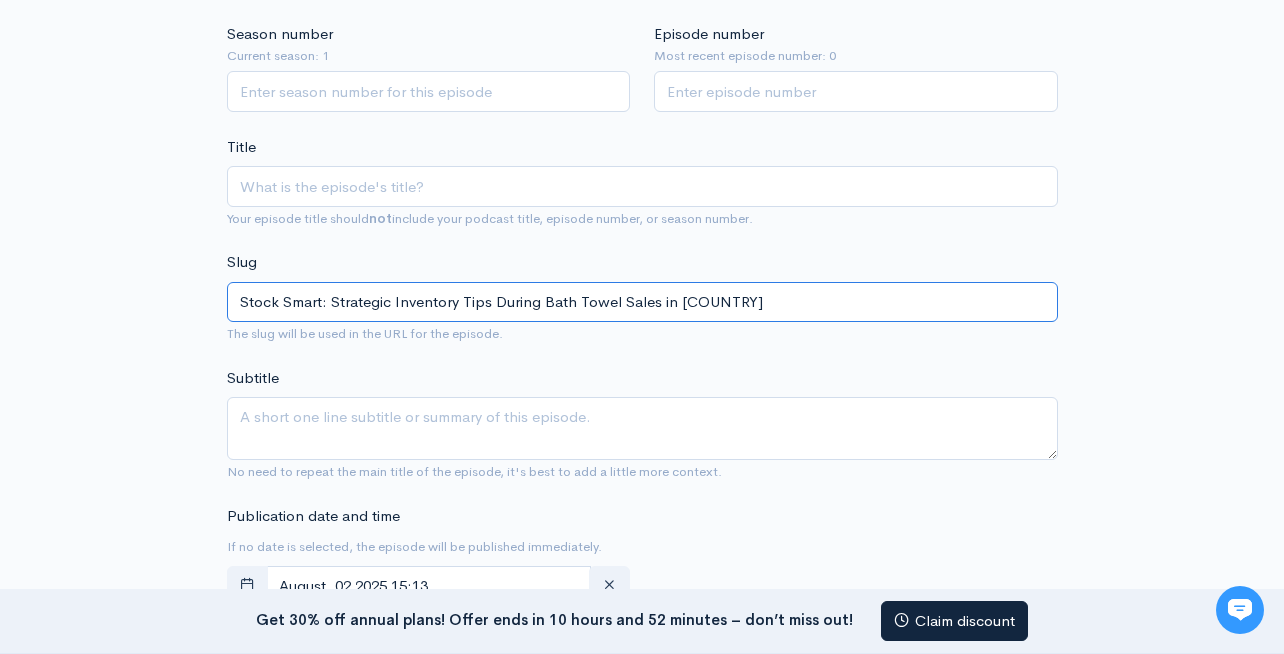 type on "Stock Smart: Strategic Inventory Tips During Bath Towel Sales in [COUNTRY]" 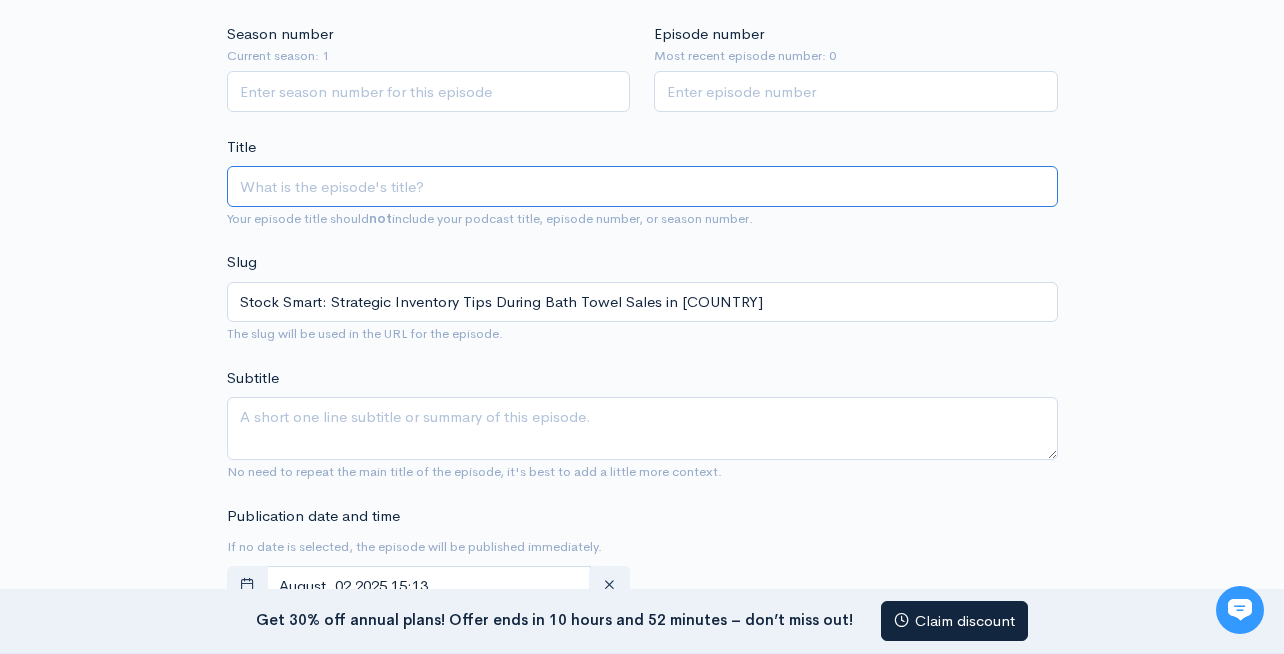 click on "Title" at bounding box center (642, 186) 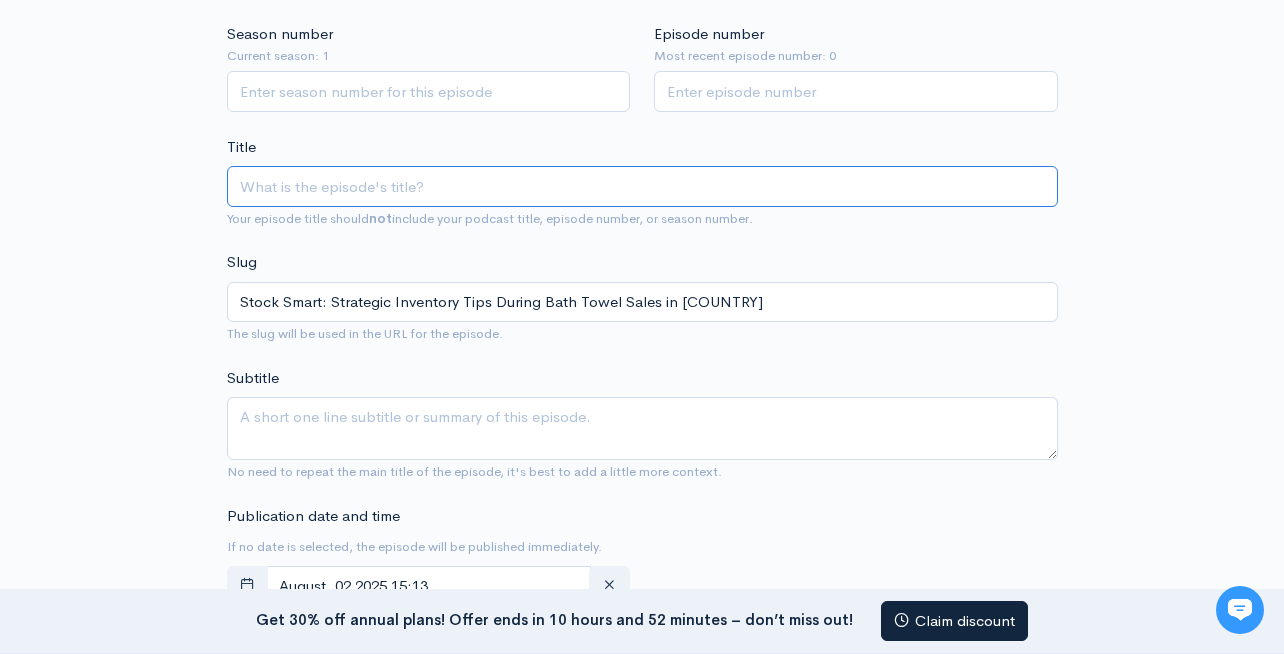 paste on "Stock Smart: Strategic Inventory Tips During Bath Towel Sales in [COUNTRY]" 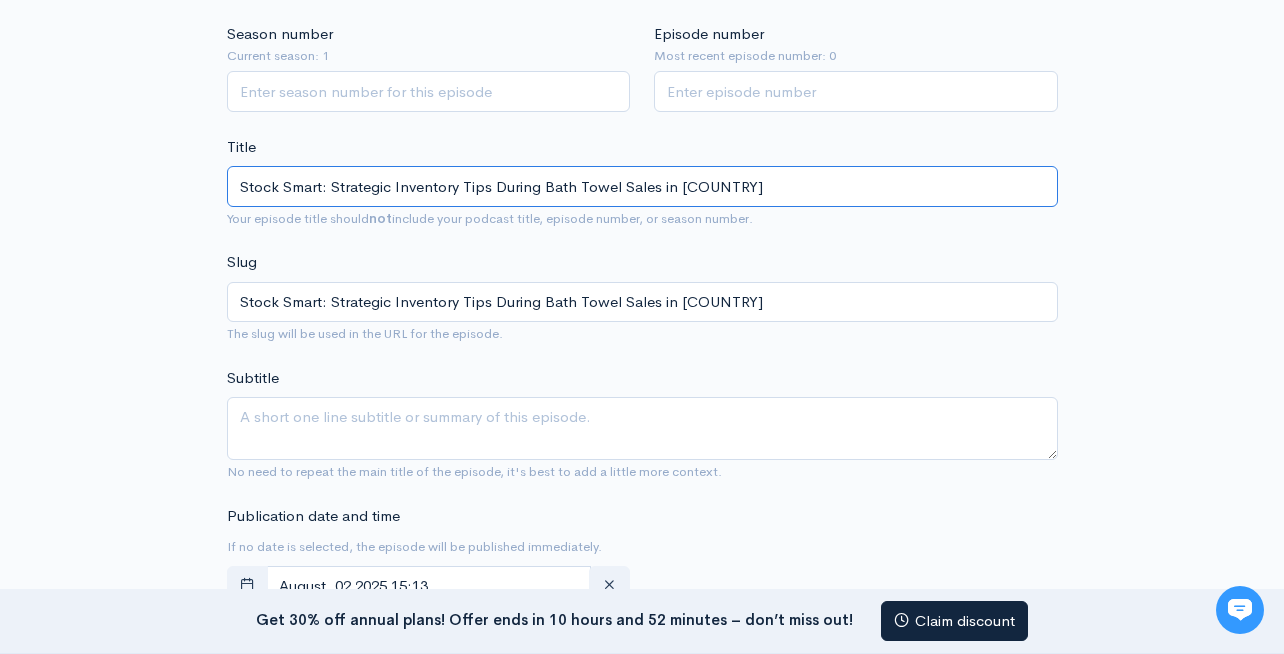 type on "stock-smart-strategic-inventory-tips-during-bath-towel-sales-in-canada" 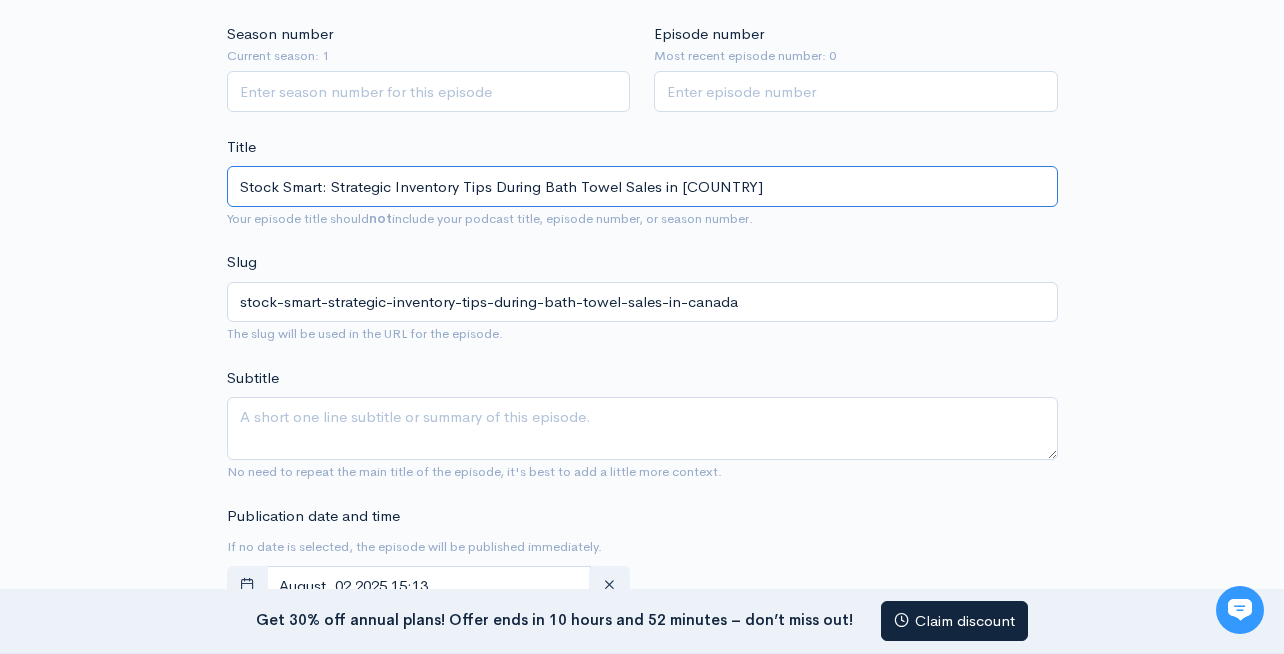 type on "Stock Smart: Strategic Inventory Tips During Bath Towel Sales in [COUNTRY]" 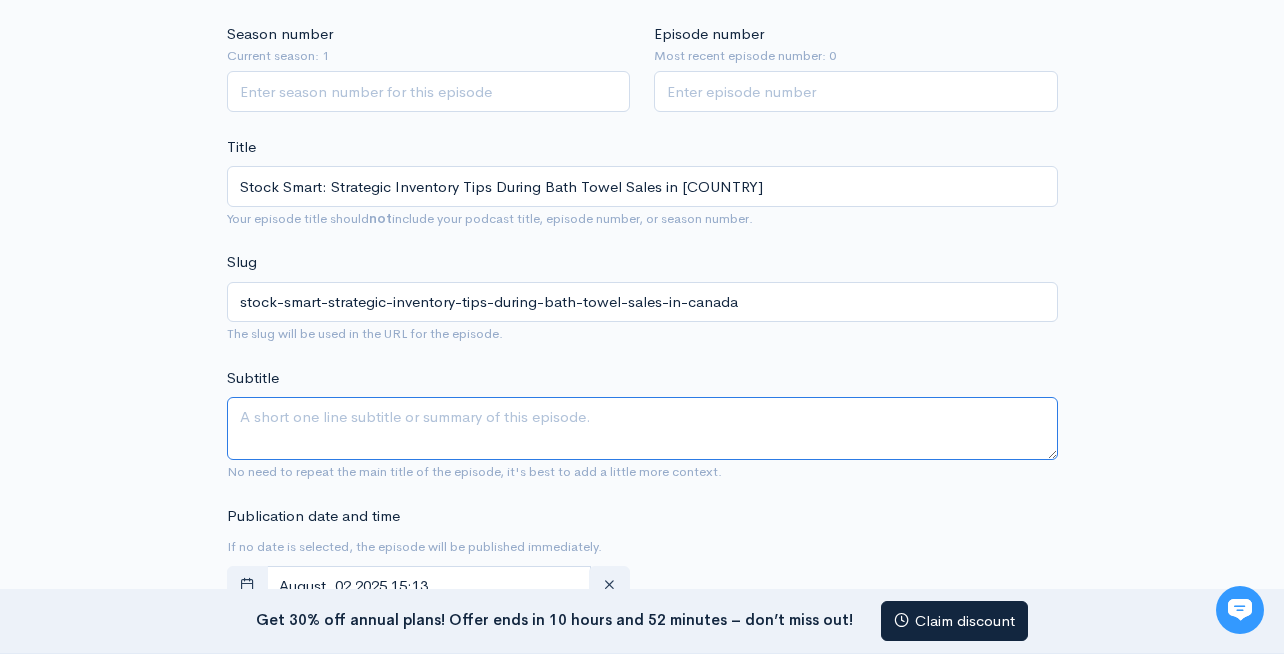 click on "Subtitle" at bounding box center (642, 428) 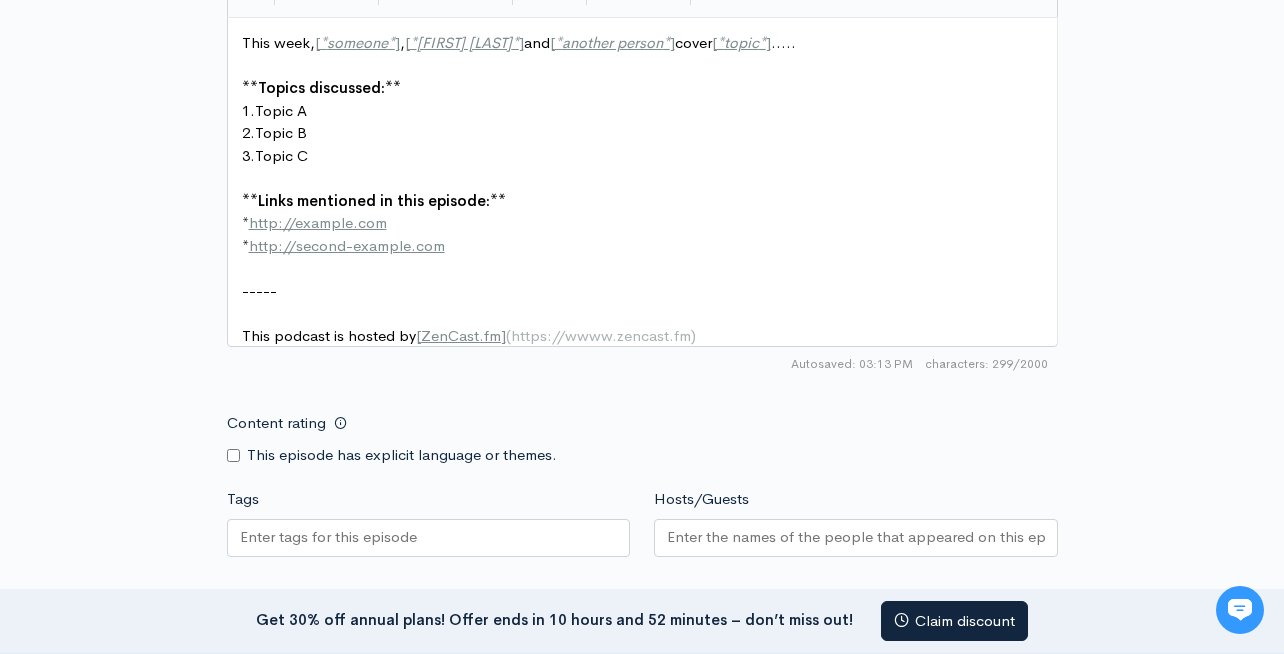 scroll, scrollTop: 1224, scrollLeft: 0, axis: vertical 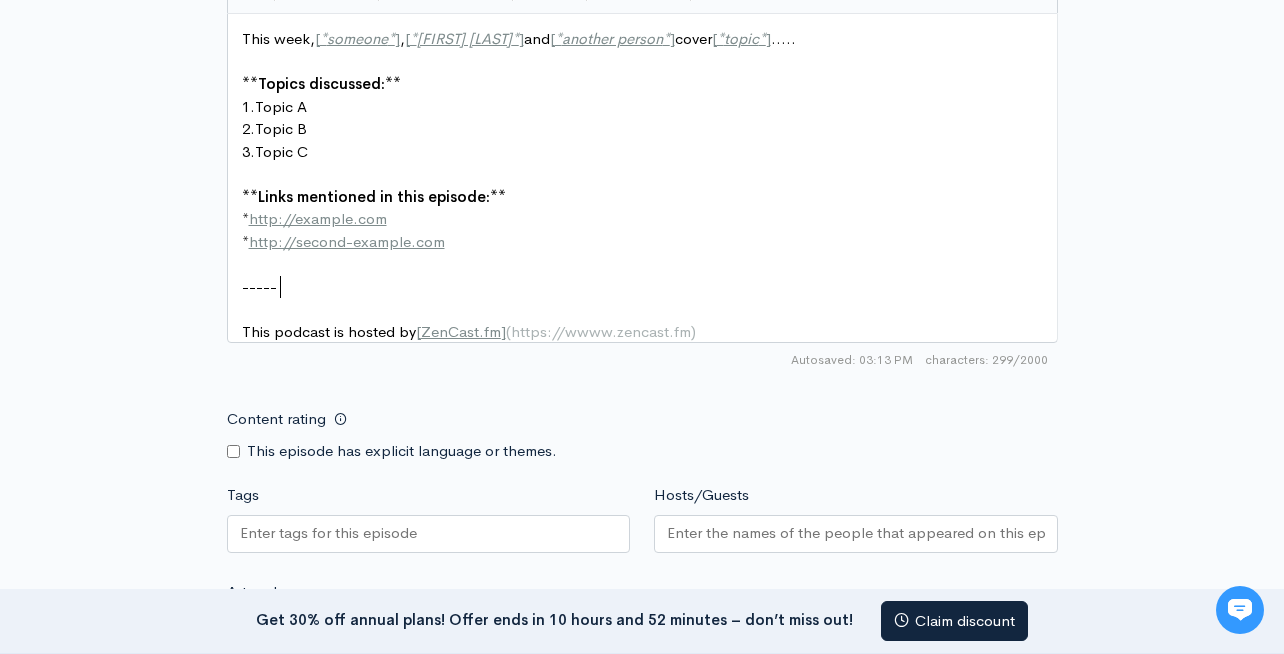 click on "-----" at bounding box center (650, 287) 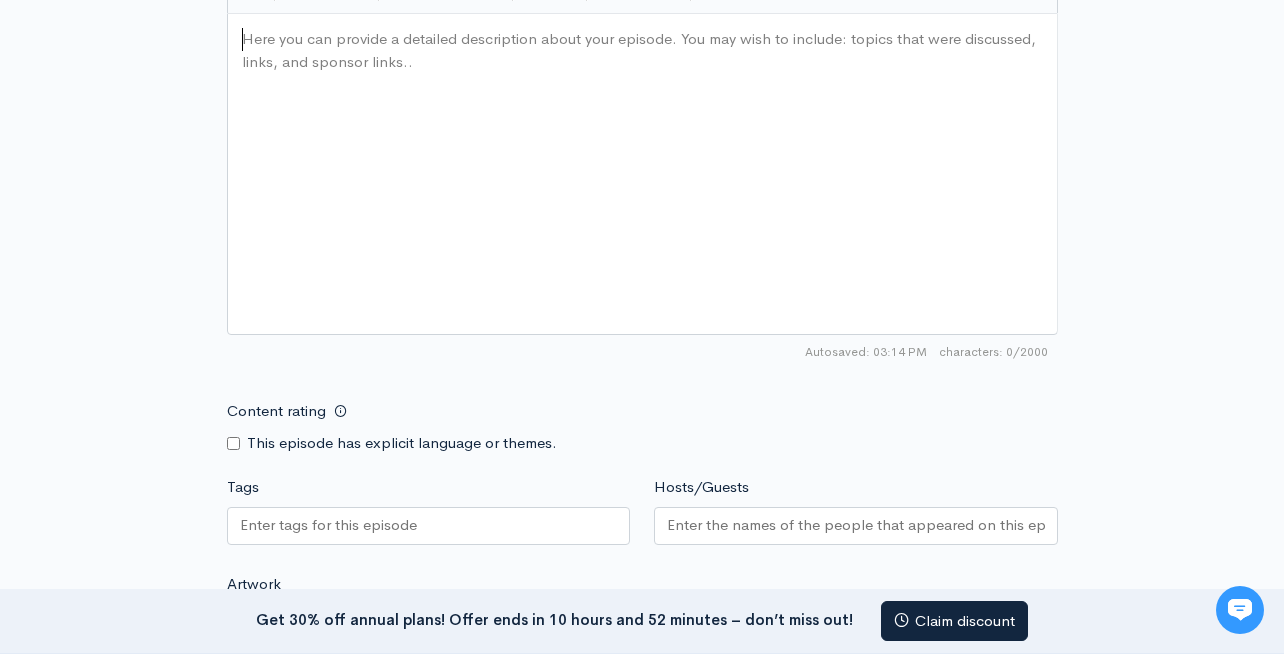 paste on "gement-bath-towel-sale-canada" 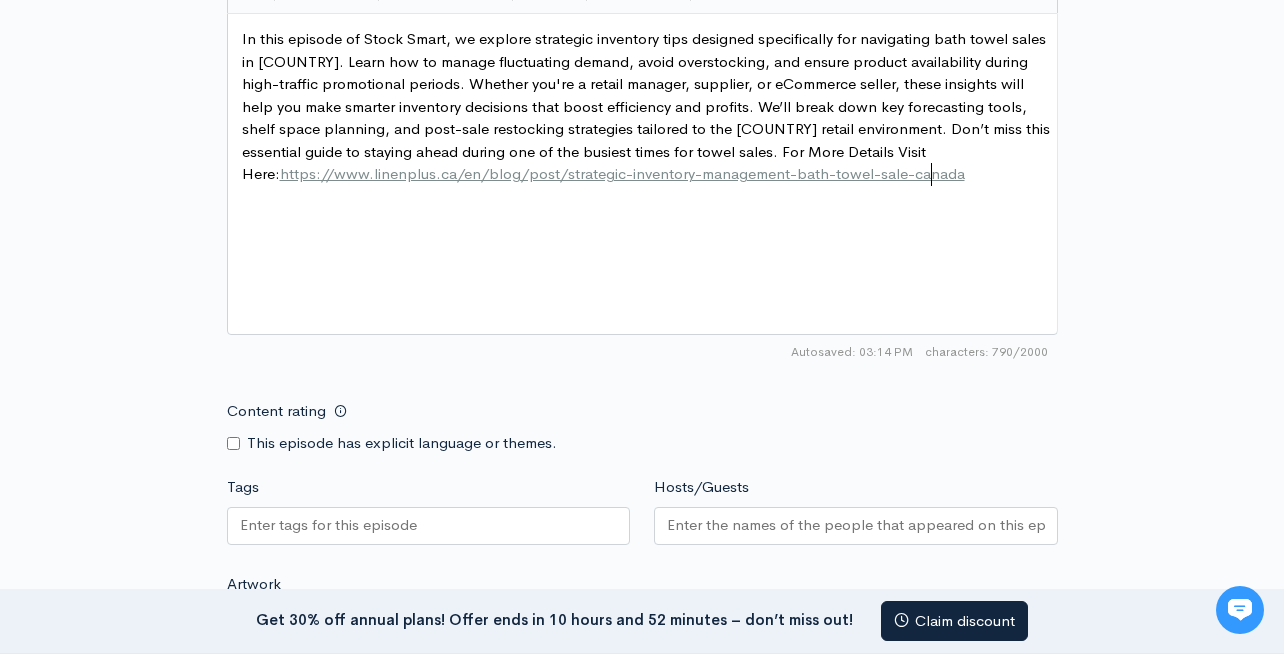 type on "gement-bath-towel-sale-canada" 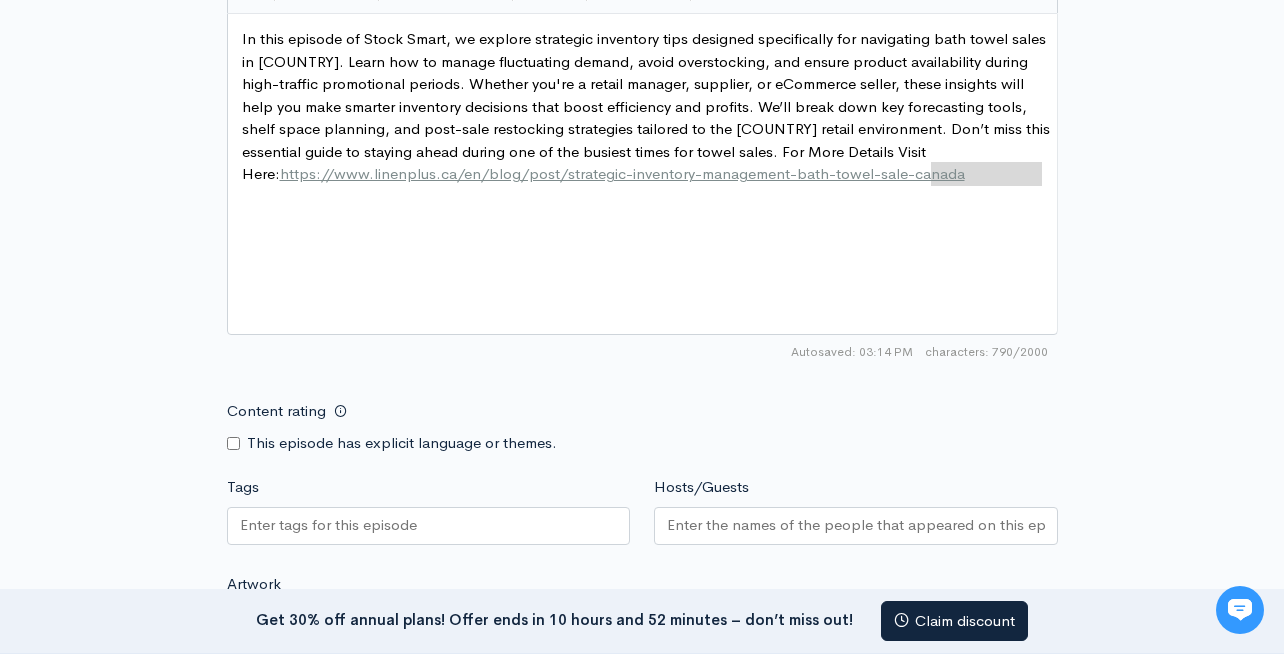 type on "https://www.linenplus.ca/en/blog/post/strategic-inventory-management-bath-towel-sale-canada" 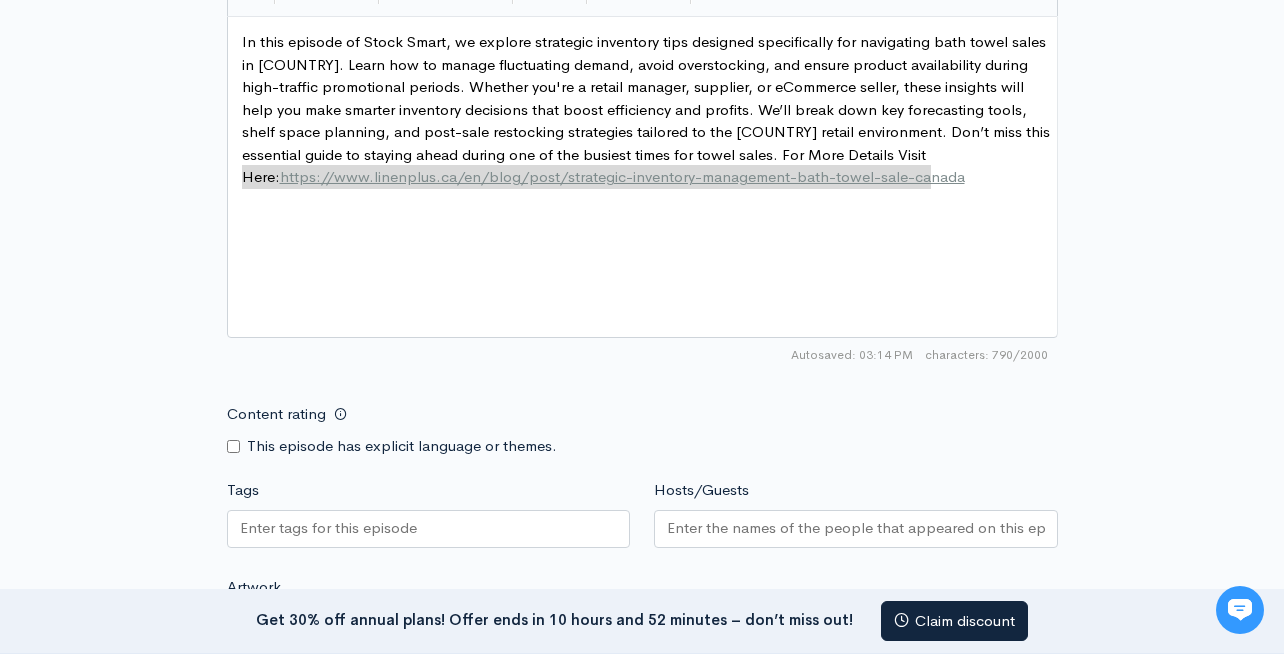 scroll, scrollTop: 1227, scrollLeft: 0, axis: vertical 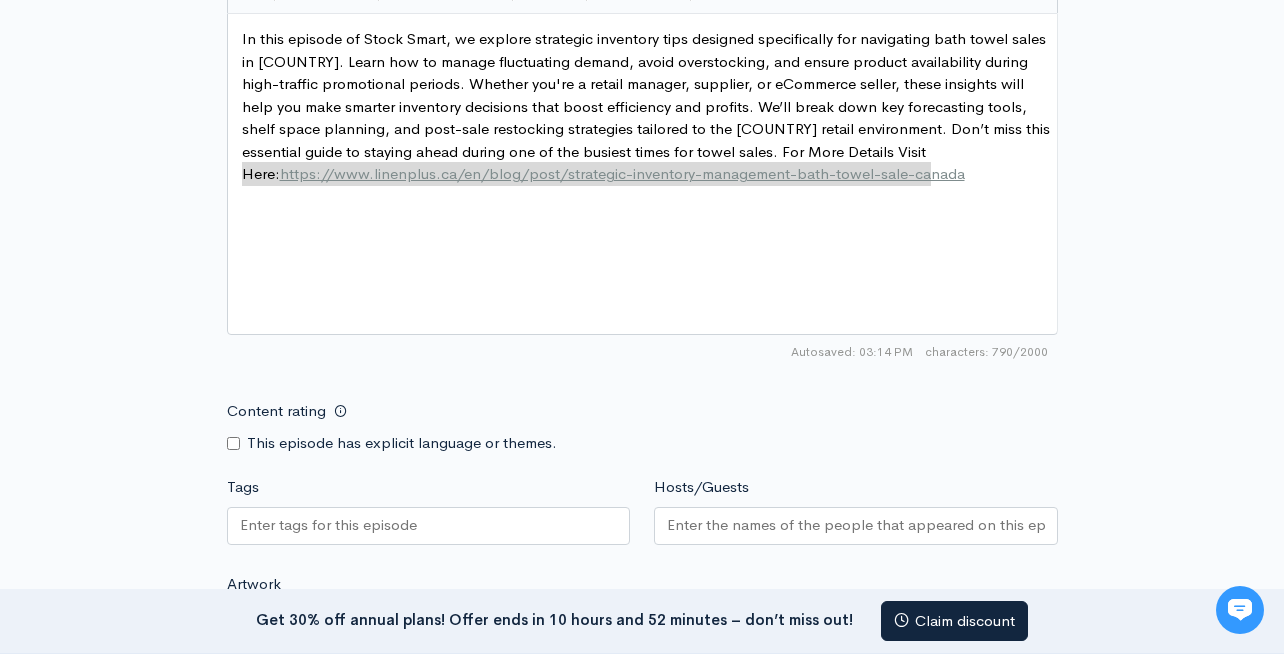 drag, startPoint x: 931, startPoint y: 178, endPoint x: 156, endPoint y: 165, distance: 775.109 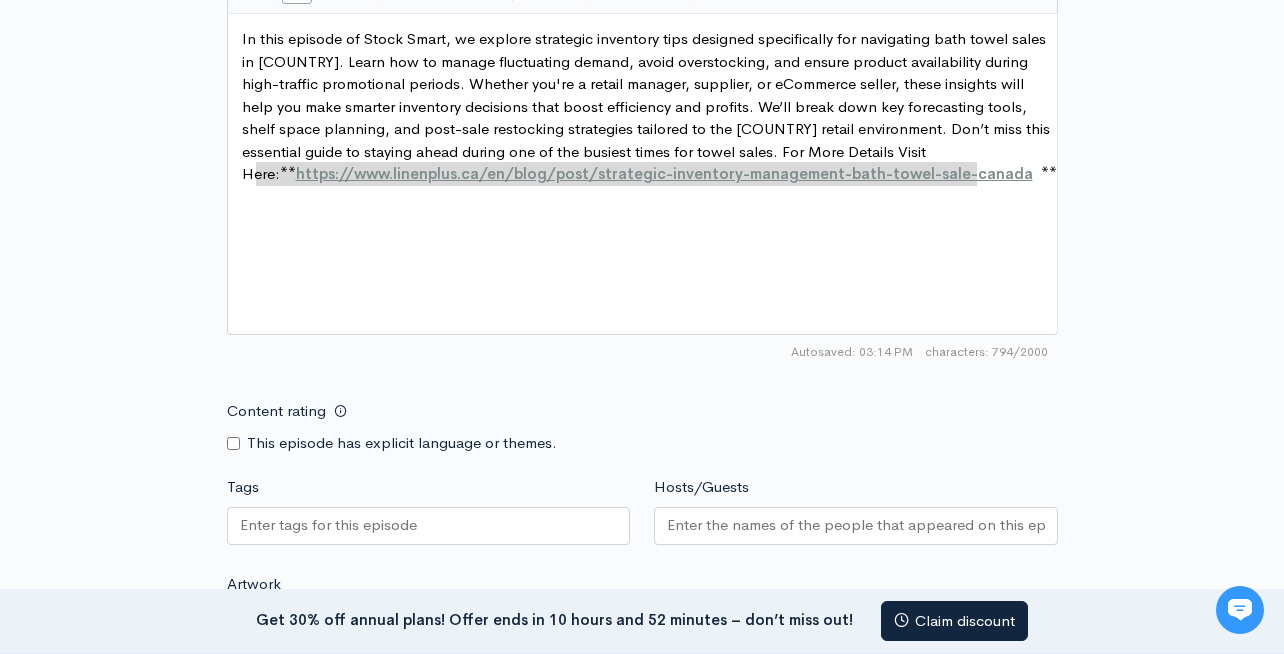 click on "x In this episode of Stock Smart, we explore strategic inventory tips designed specifically for navigating bath towel sales in Canada. Learn how to manage fluctuating demand, avoid overstocking, and ensure product availability during high-traffic promotional periods. Whether you're a retail manager, supplier, or eCommerce seller, these insights will help you make smarter inventory decisions that boost efficiency and profits. We’ll break down key forecasting tools, shelf space planning, and post-sale restocking strategies tailored to the Canadian retail environment. Don’t miss this essential guide to staying ahead during one of the busiest times for towel sales. For More Details Visit Here:  ** https://www.linenplus.ca/en/blog/post/strategic-inventory-management-bath-towel-sale-canada    ** ​" at bounding box center [667, 199] 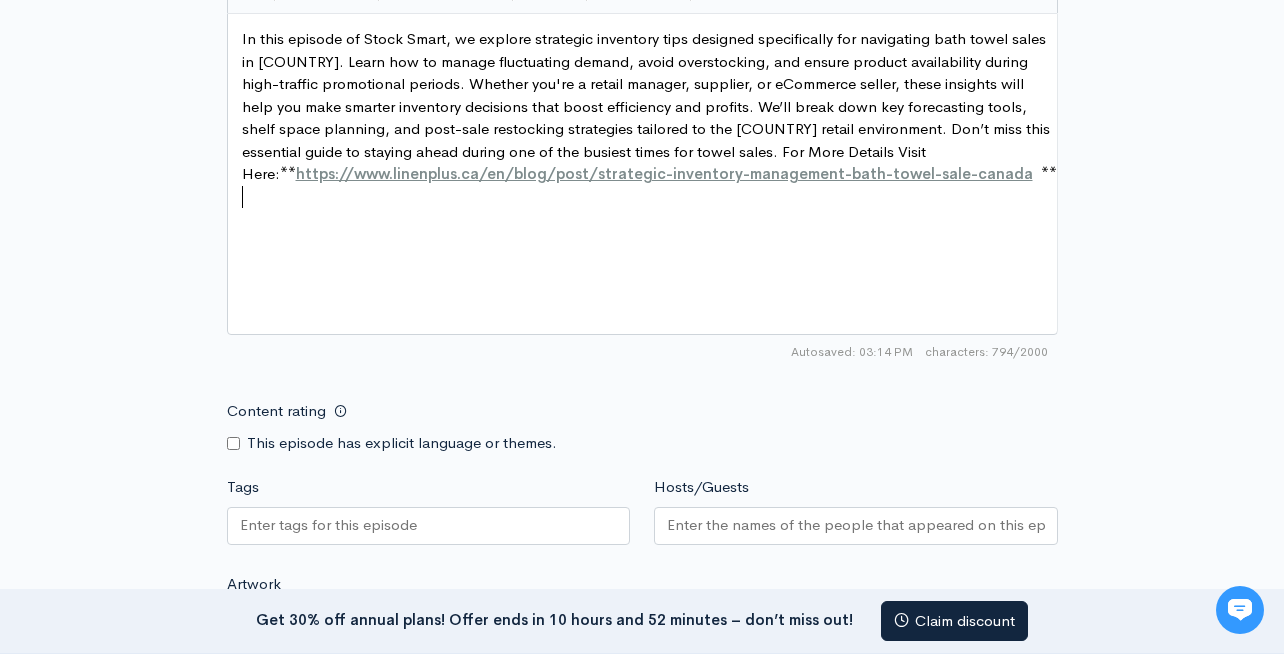 scroll, scrollTop: 0, scrollLeft: 0, axis: both 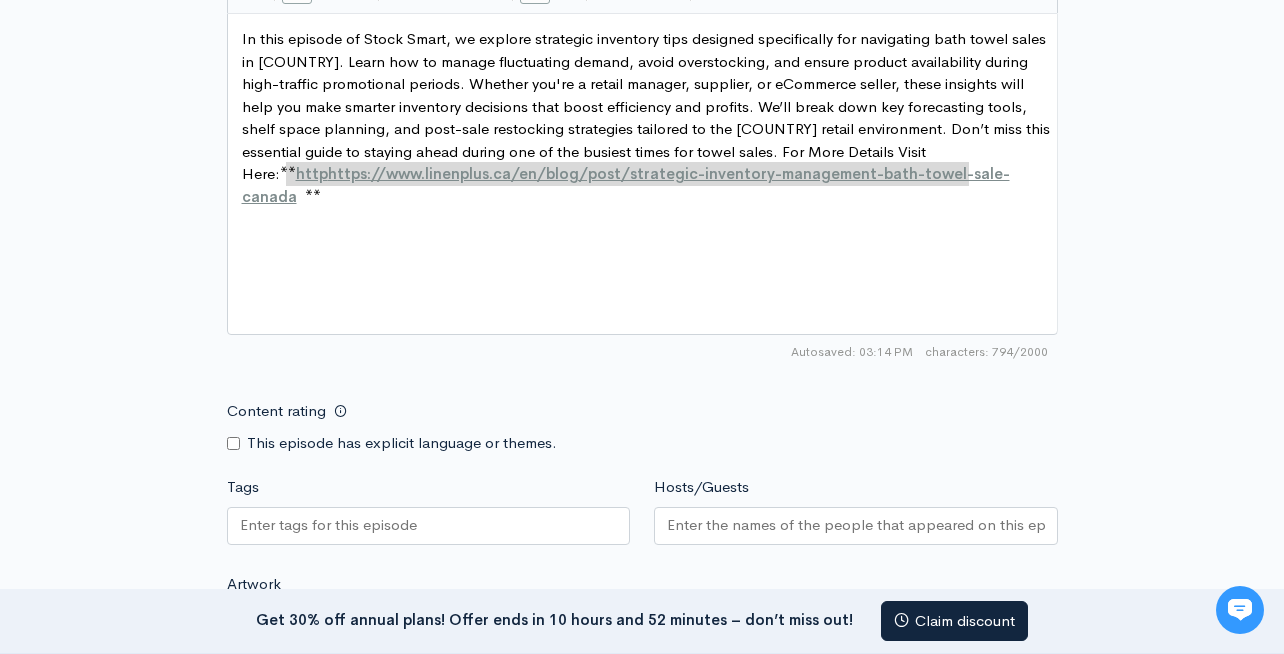 type on "https://www.linenplus.ca/en/blog/post/strategic-inventory-management-bath-towel-sale-canada" 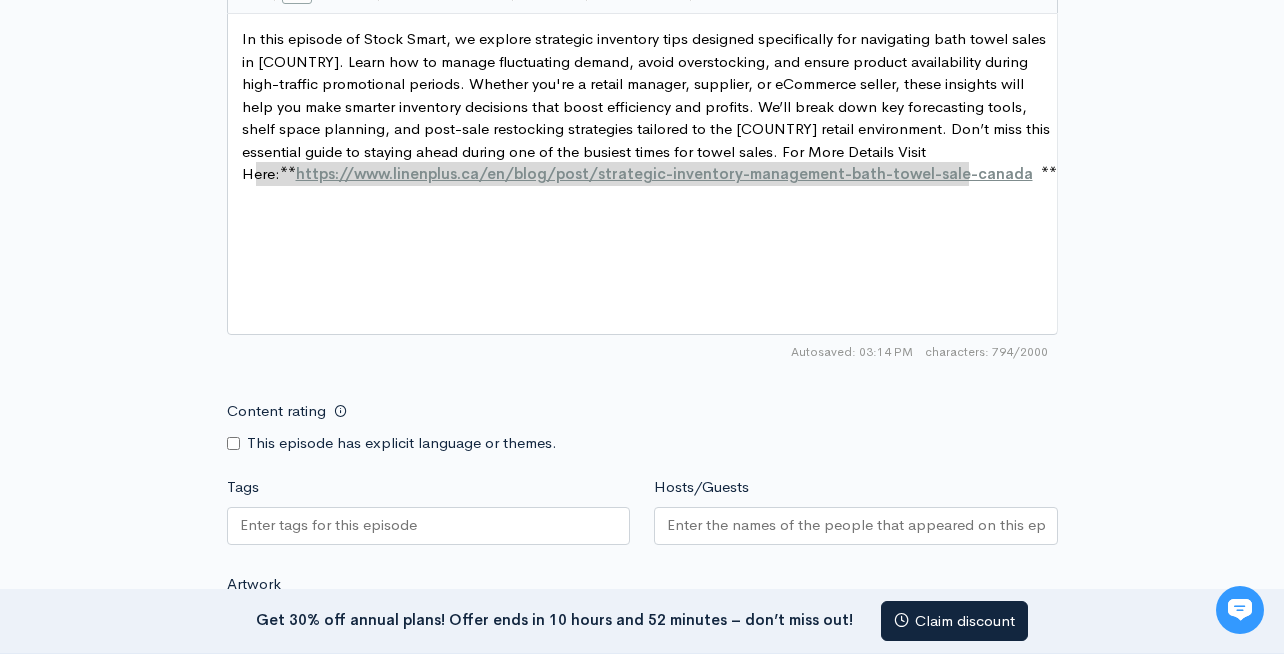 drag, startPoint x: 972, startPoint y: 173, endPoint x: 269, endPoint y: 169, distance: 703.01135 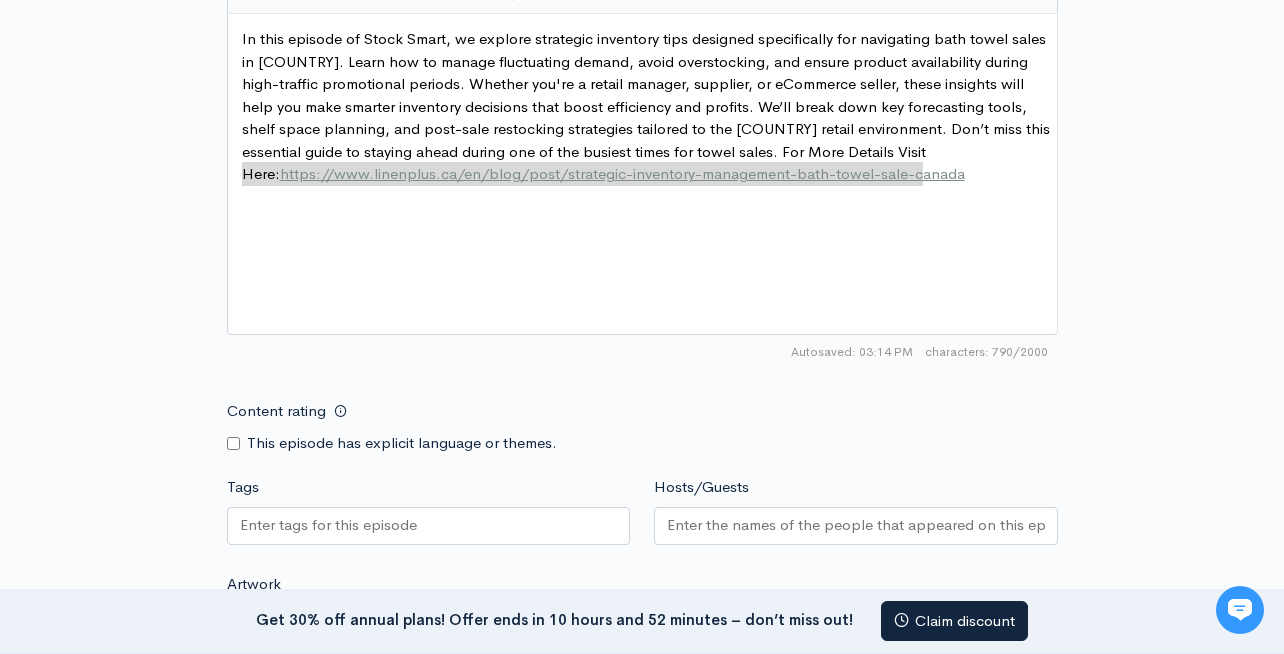 type 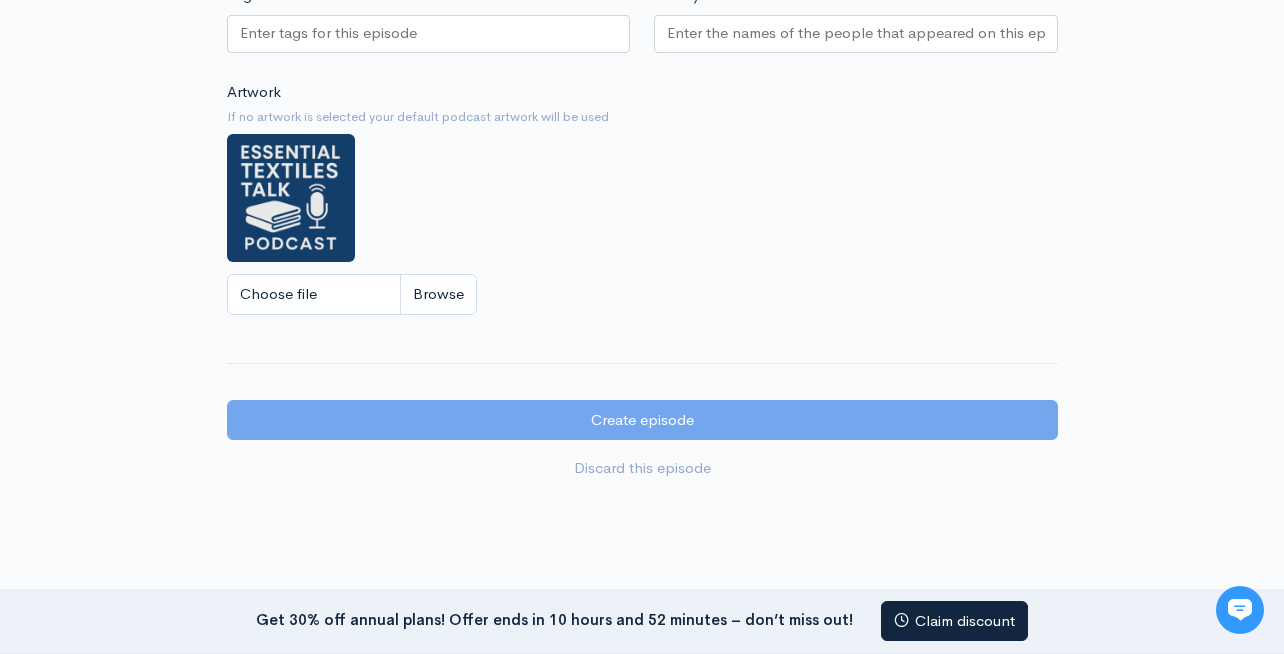 scroll, scrollTop: 1751, scrollLeft: 0, axis: vertical 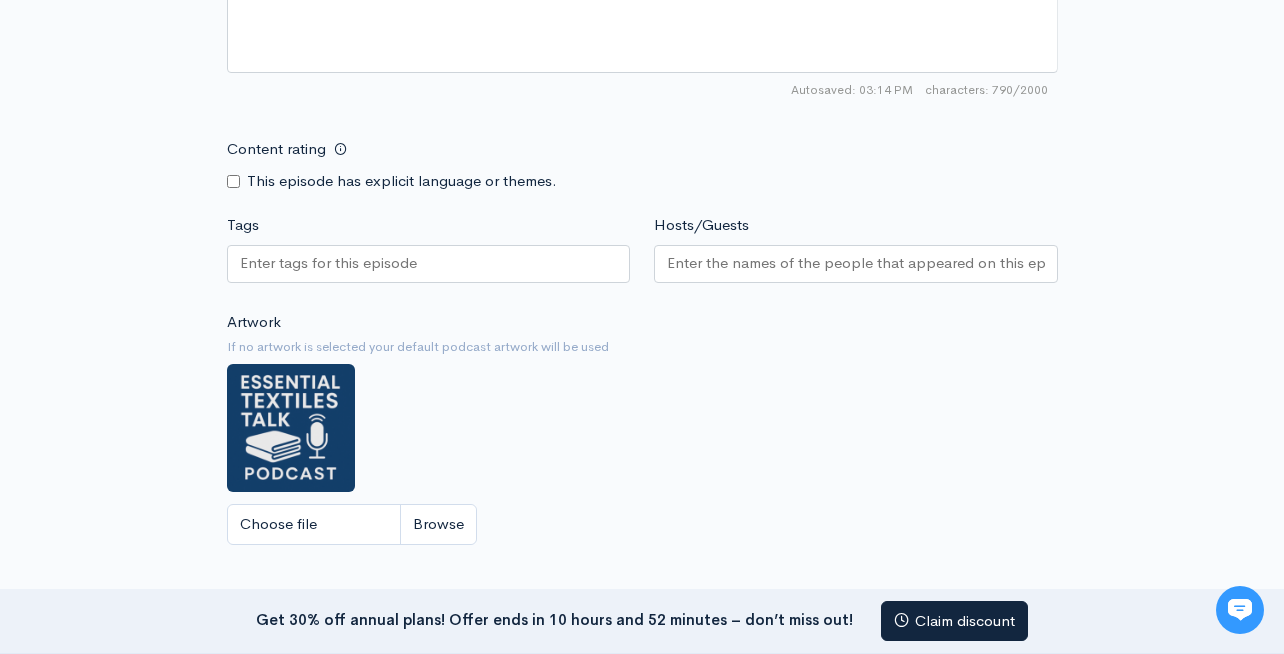 click on "Tags" at bounding box center [330, 263] 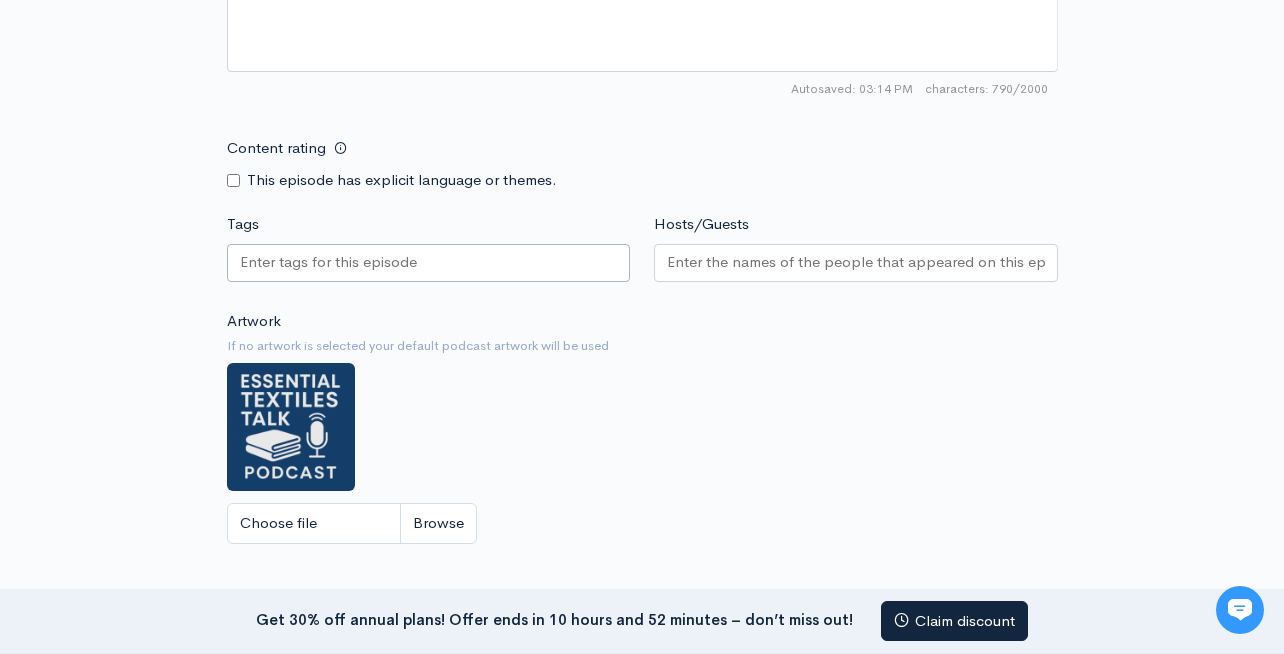 scroll, scrollTop: 1486, scrollLeft: 0, axis: vertical 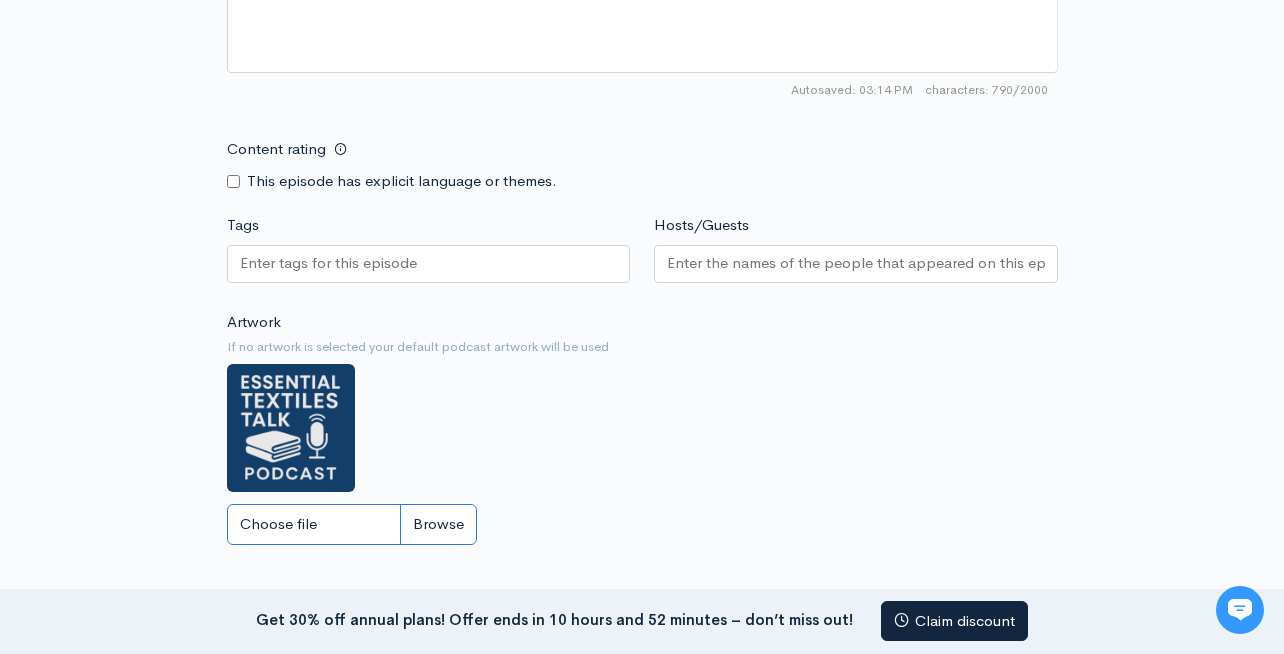 click on "Choose file" at bounding box center [352, 524] 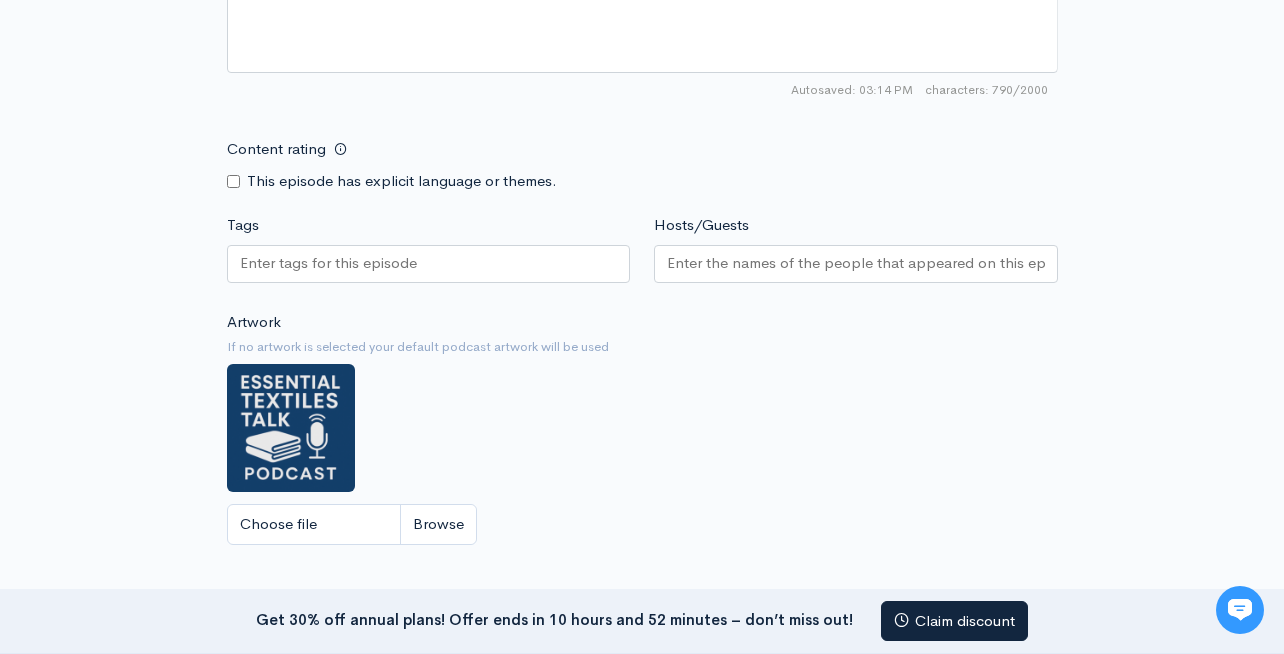 scroll, scrollTop: 1535, scrollLeft: 0, axis: vertical 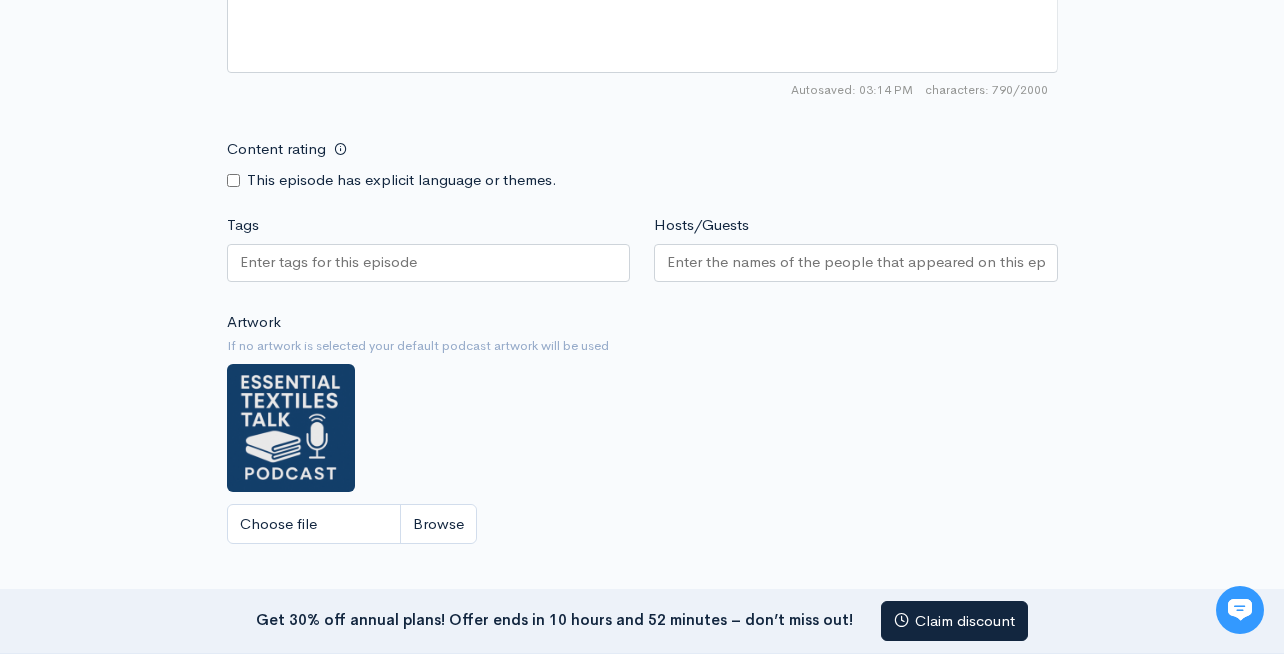 type on "C:\fakepath\Linenplus podcast episode image.png" 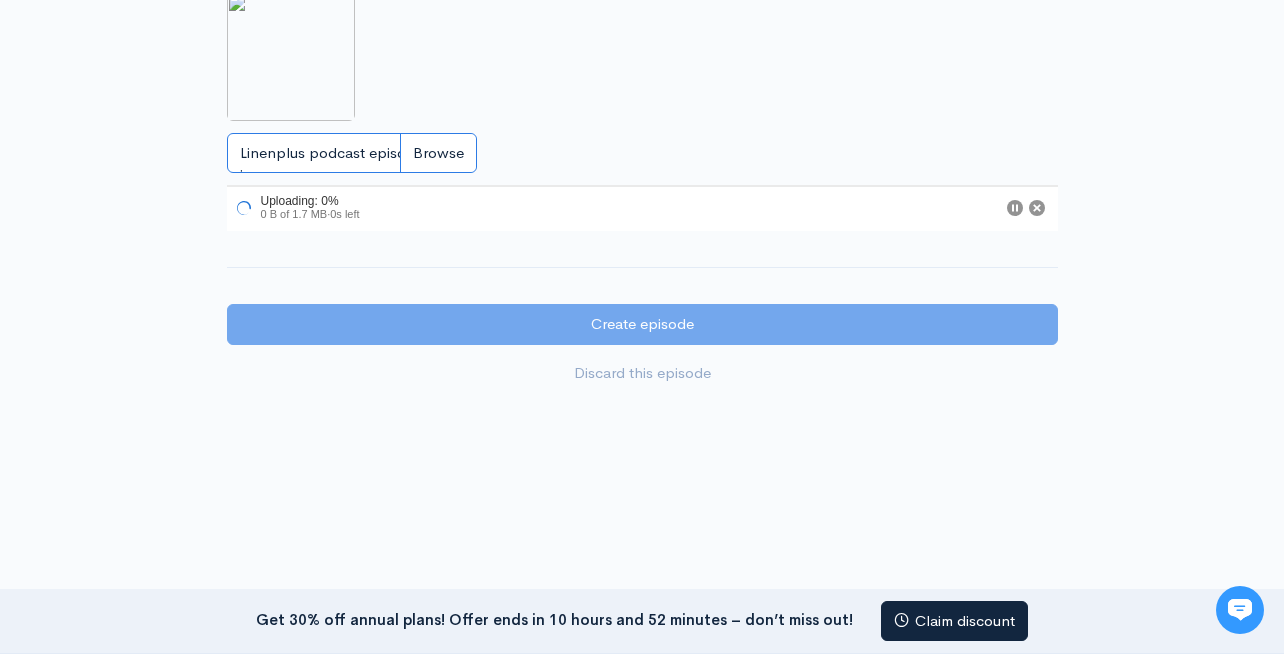 scroll, scrollTop: 1894, scrollLeft: 0, axis: vertical 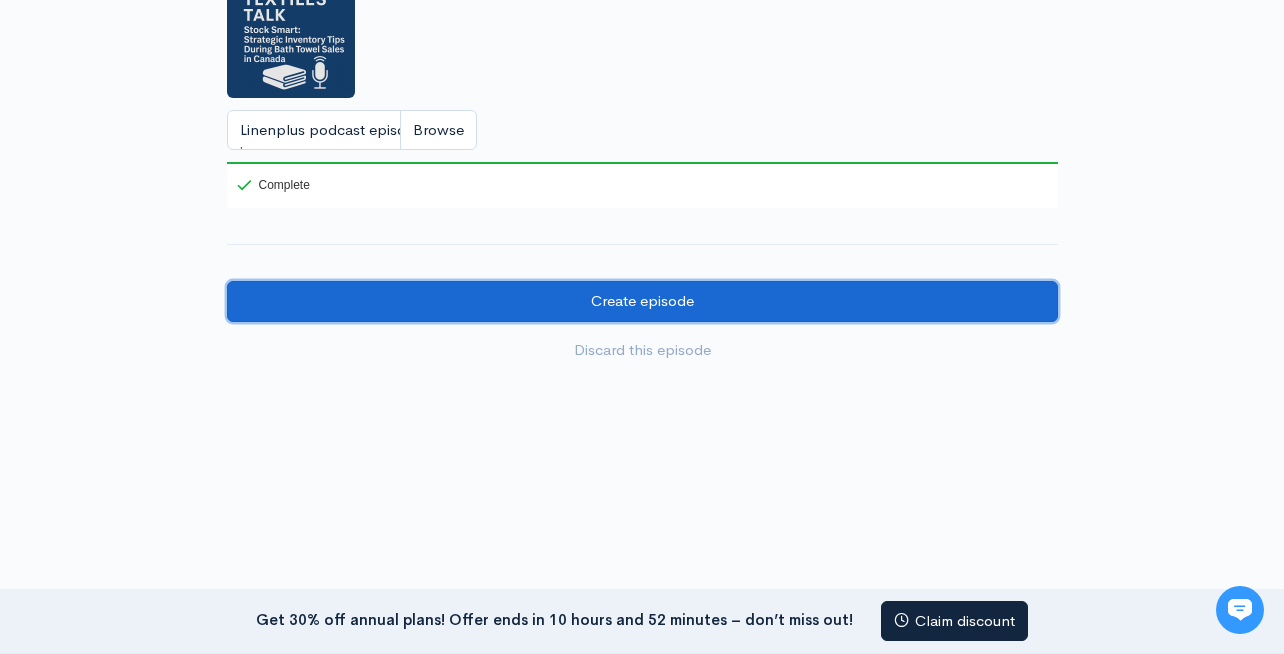 click on "Create episode" at bounding box center (642, 301) 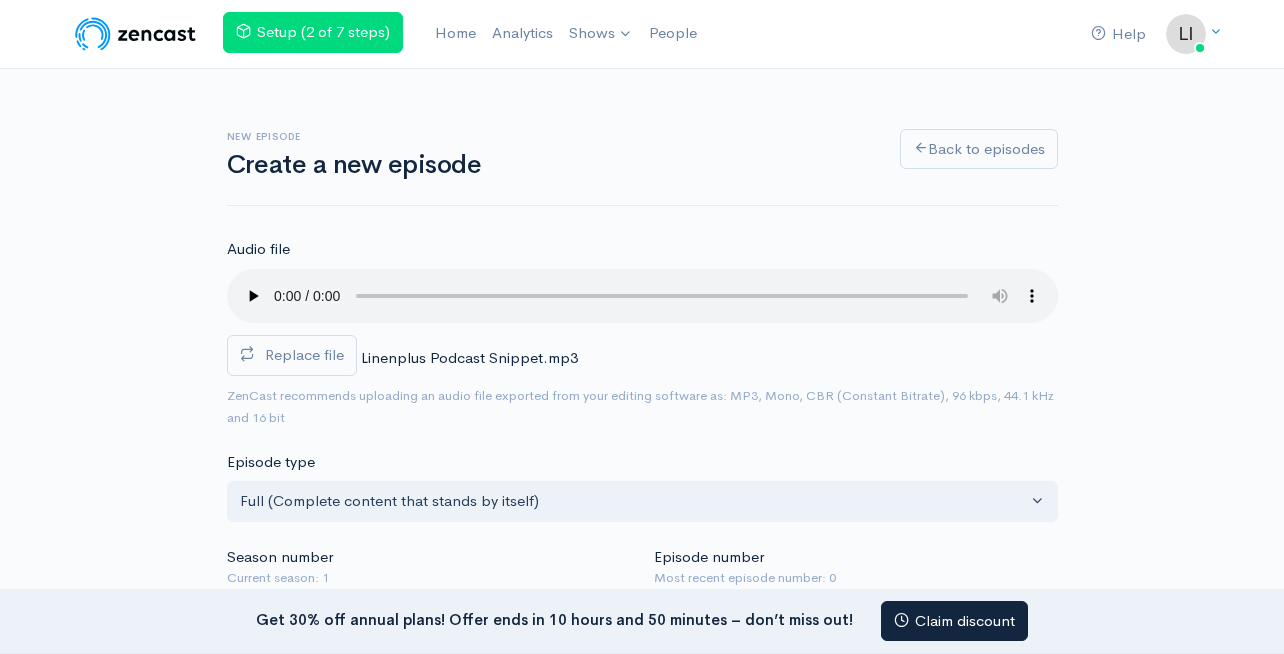 scroll, scrollTop: 0, scrollLeft: 0, axis: both 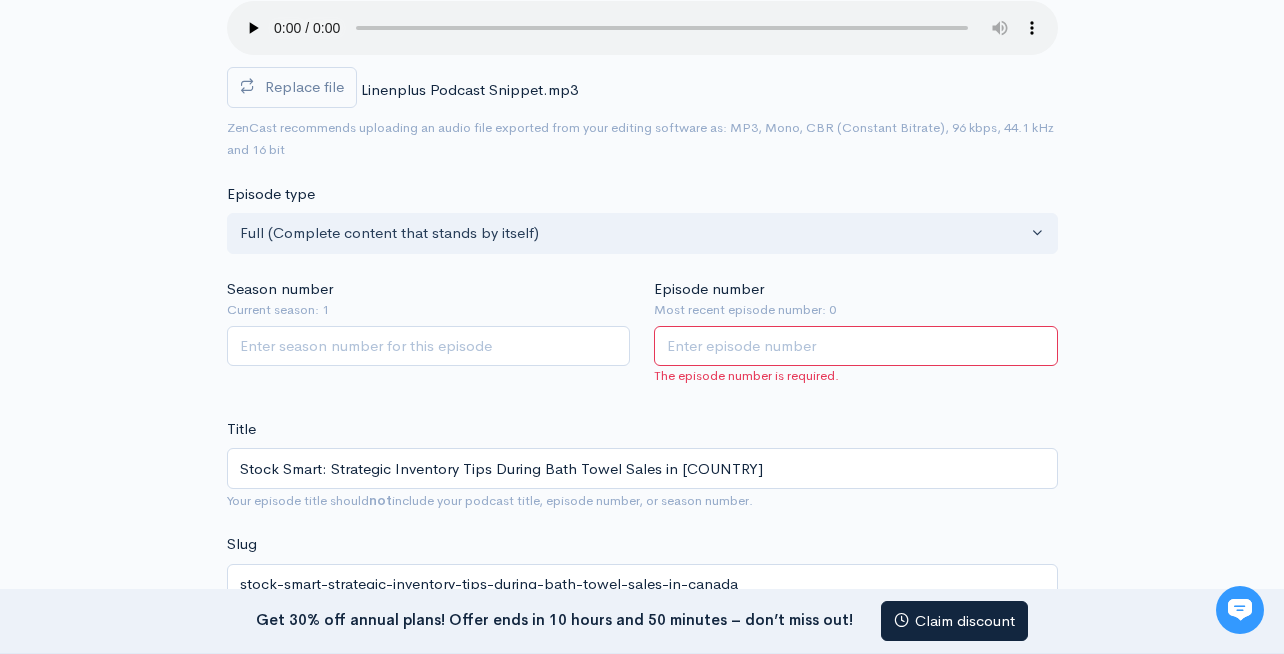 click on "Episode number" at bounding box center (856, 346) 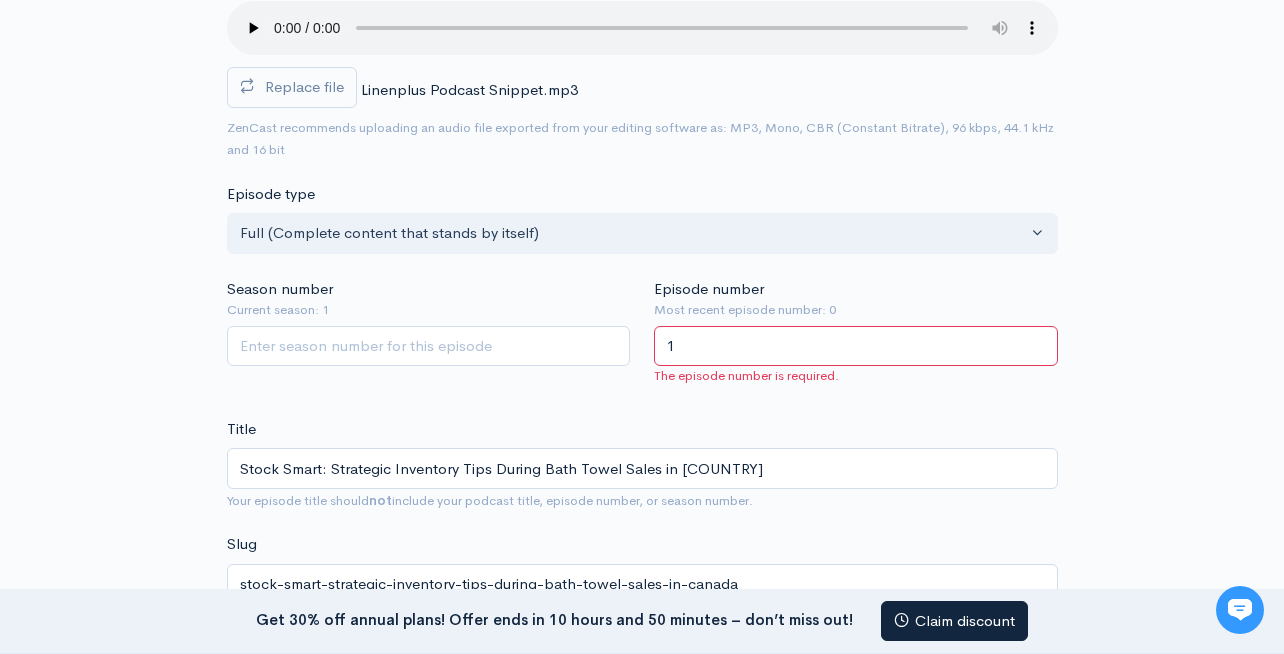 type on "1" 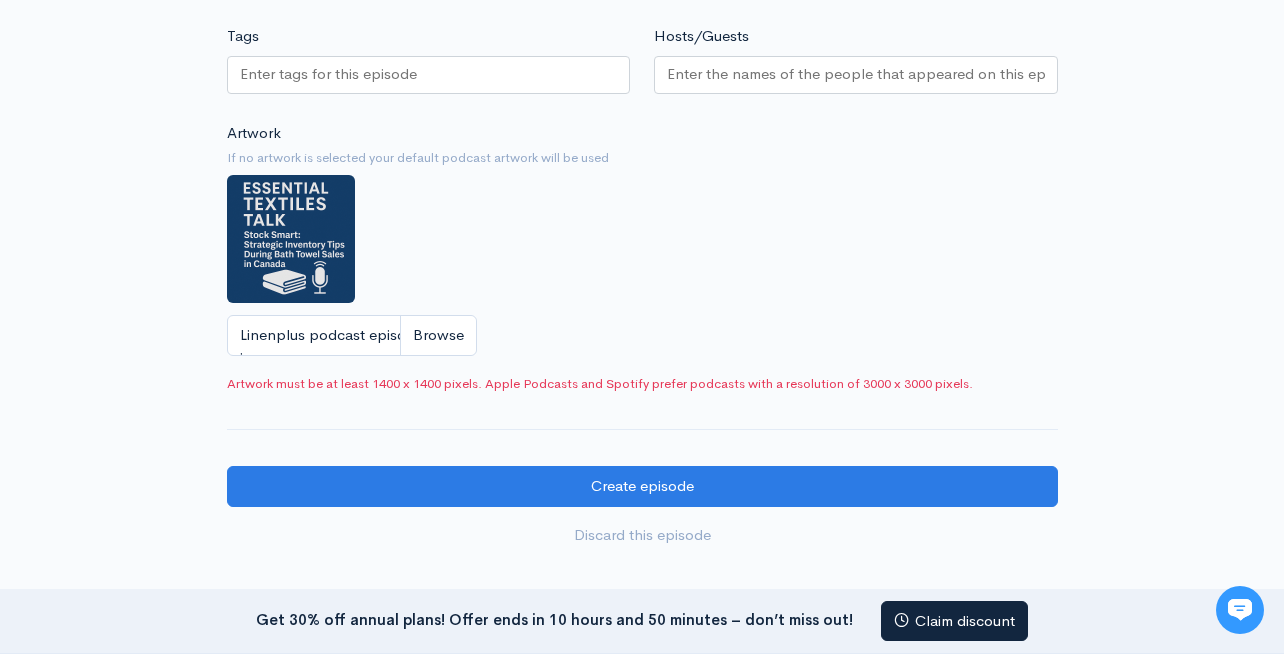 scroll, scrollTop: 1709, scrollLeft: 0, axis: vertical 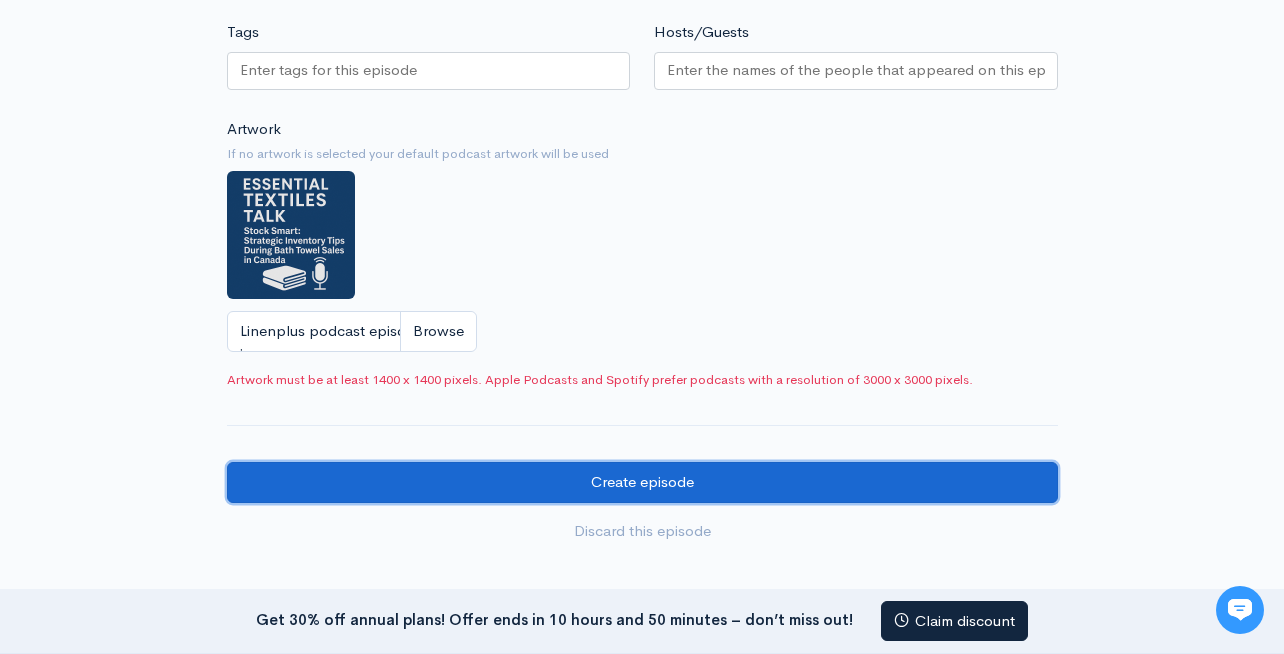 click on "Create episode" at bounding box center (642, 482) 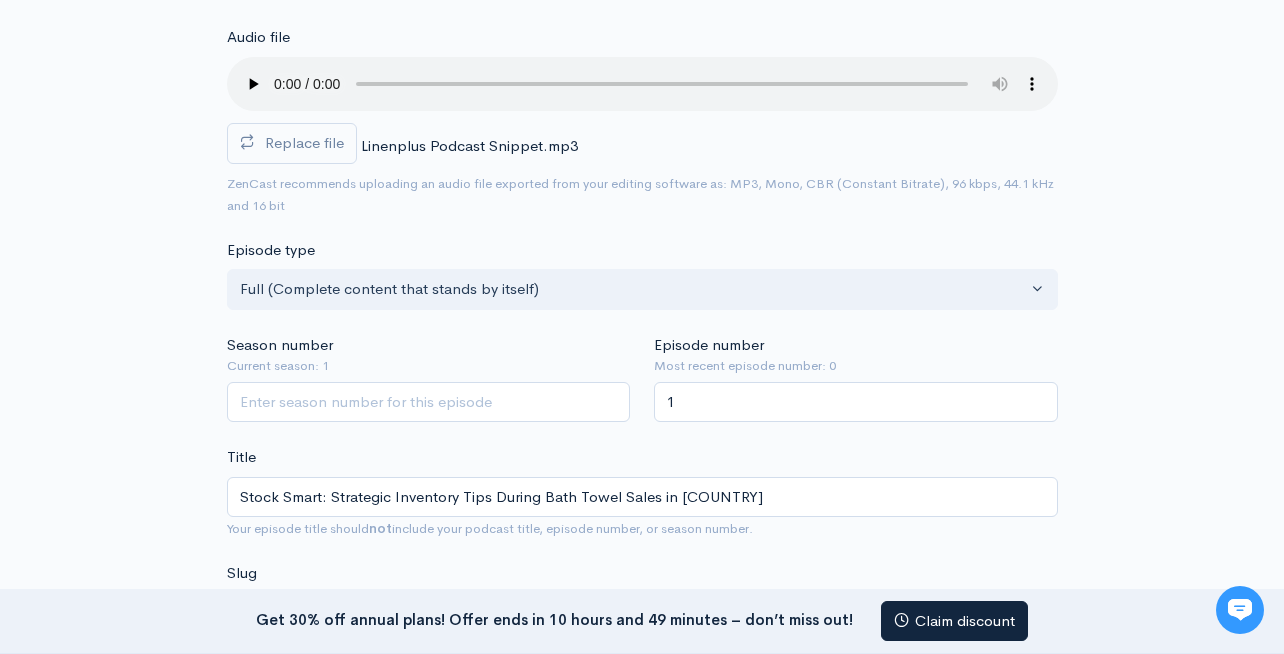 scroll, scrollTop: 546, scrollLeft: 0, axis: vertical 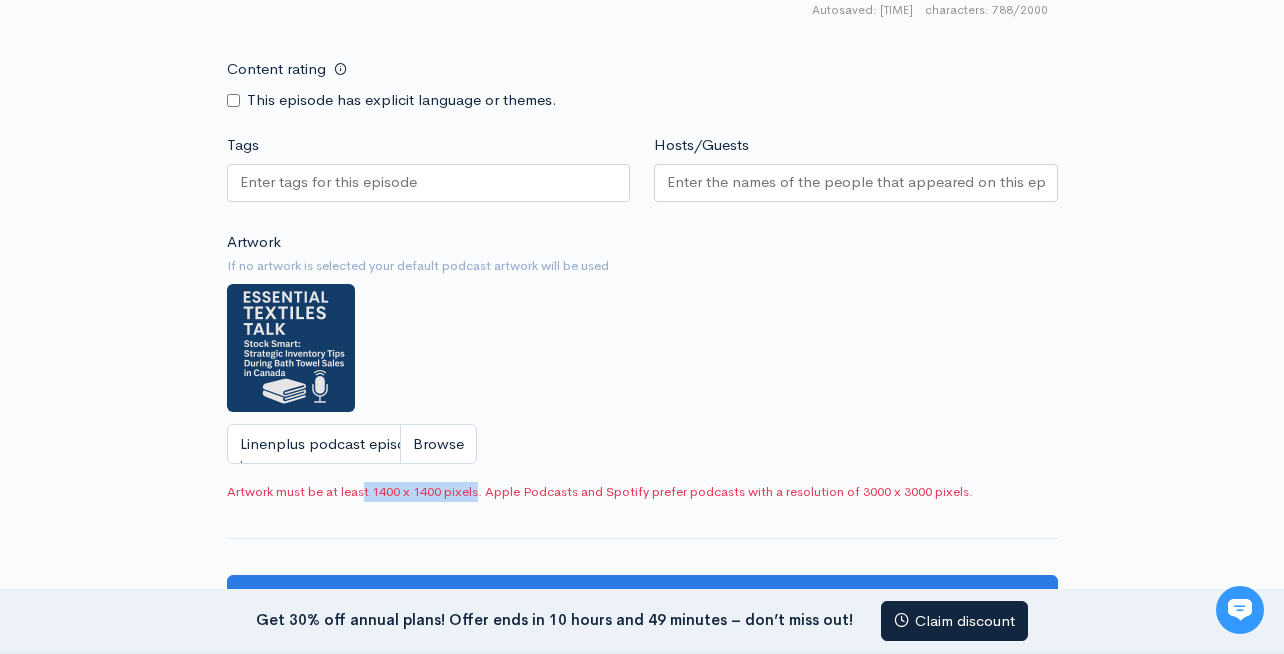 drag, startPoint x: 481, startPoint y: 491, endPoint x: 365, endPoint y: 488, distance: 116.03879 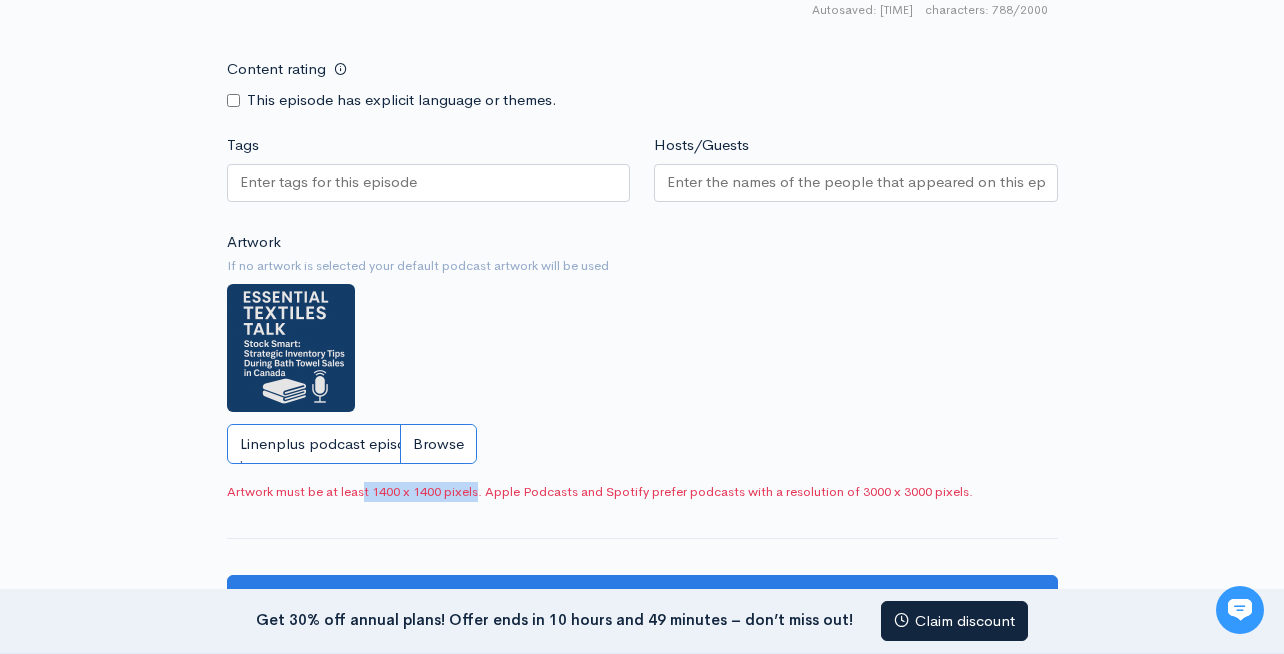 click on "Linenplus podcast episode image.png" at bounding box center (352, 444) 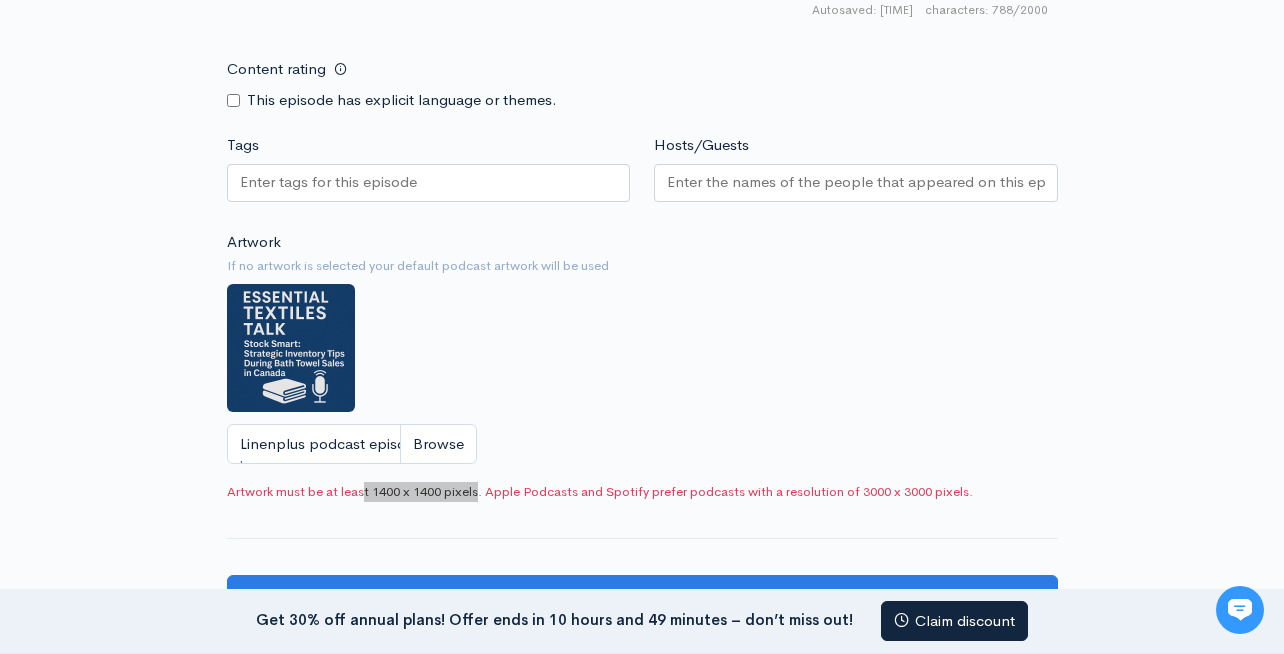 type on "C:\fakepath\Linenplus podcast episode image.png" 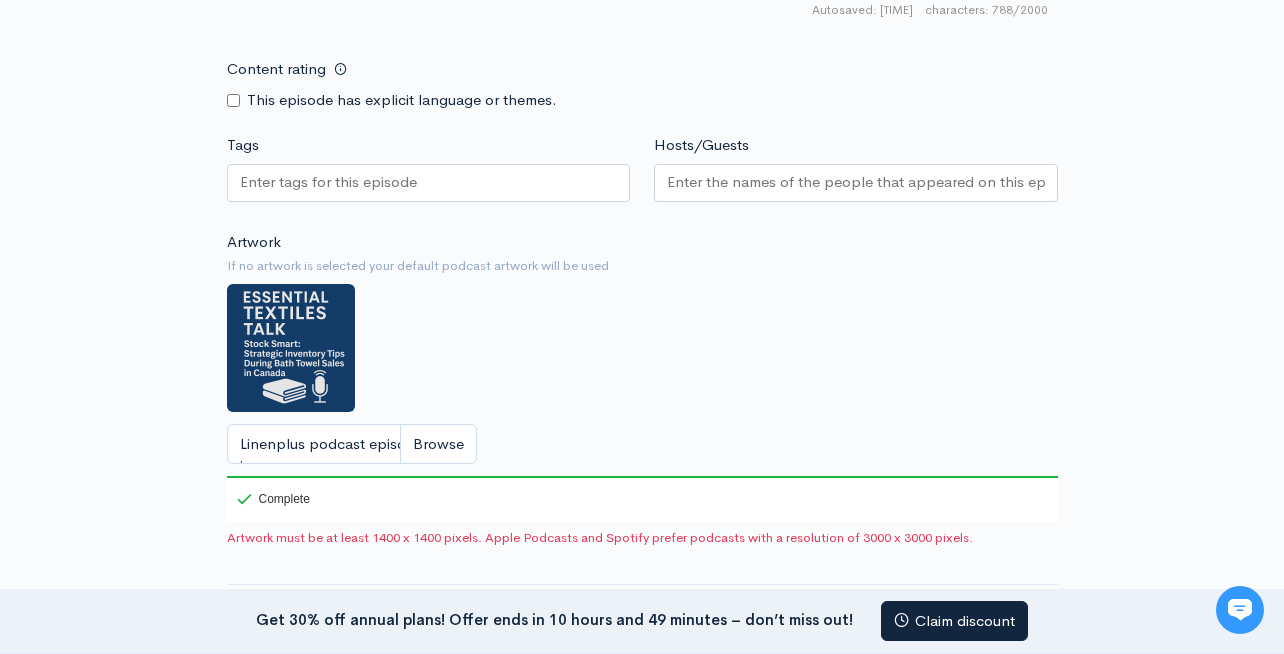 click on "Artwork must be at least 1400 x 1400 pixels. Apple Podcasts and Spotify prefer podcasts with a resolution of 3000 x 3000 pixels." at bounding box center [642, 538] 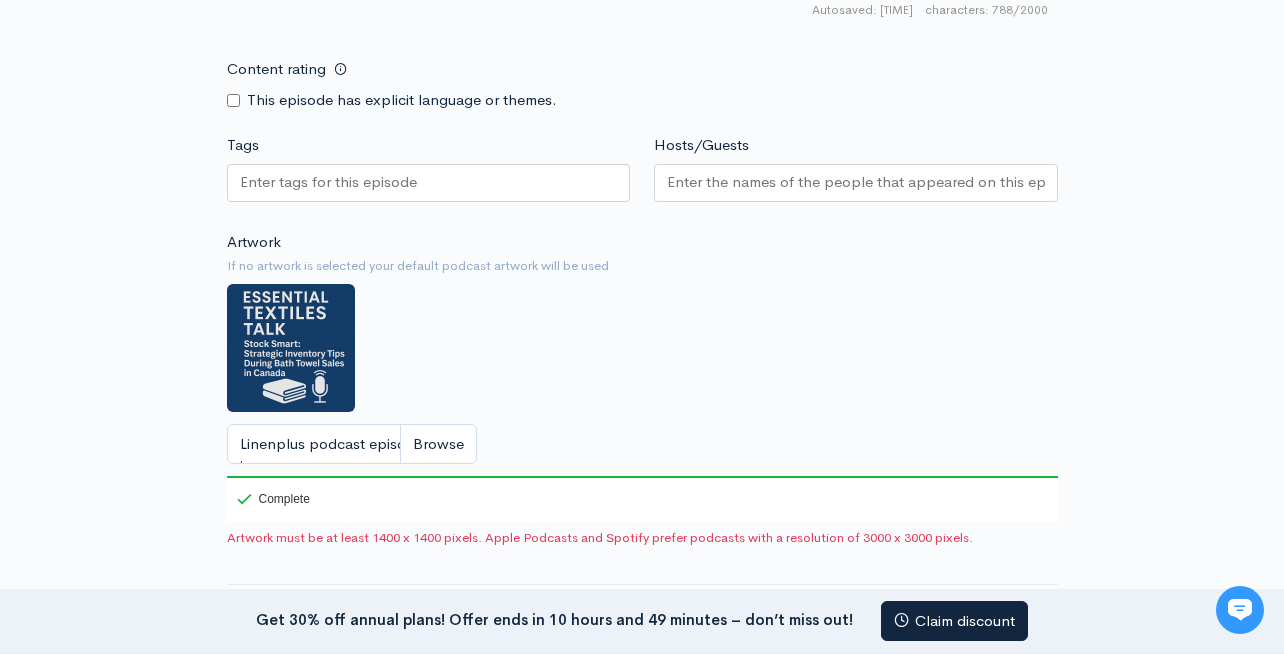 click on "Audio file       Replace file     Linenplus Podcast Snippet.mp3                 0     ZenCast recommends uploading an audio file exported from your editing
software as: MP3, Mono, CBR (Constant Bitrate), 96 kbps, 44.1 kHz and 16 bit   Episode type   Full (Complete content that stands by itself) Trailer (a short, promotional piece of content that represents a preview for a show) Bonus (extra content for a show (for example, behind the scenes information or interviews with the cast) Full (Complete content that stands by itself)     Season number   Current season: 1     Episode number   Most recent episode number: 0   1   Title   Stock Smart: Strategic Inventory Tips During Bath Towel Sales in Canada   Your episode title should  not  include your podcast
title, episode number, or season number.   Slug   stock-smart-strategic-inventory-tips-during-bath-towel-sales-in-canada   The slug will be used in the URL for the episode.     Subtitle       Publication date and time             Show notes   |" at bounding box center (642, -311) 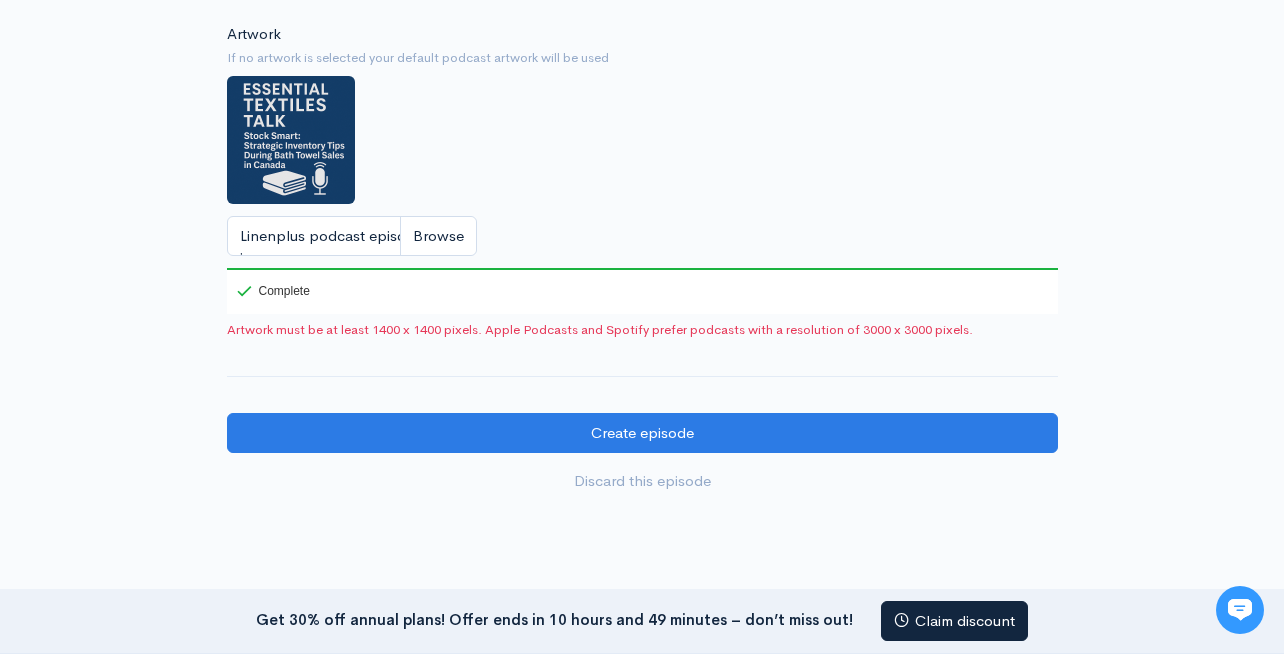 scroll, scrollTop: 1909, scrollLeft: 0, axis: vertical 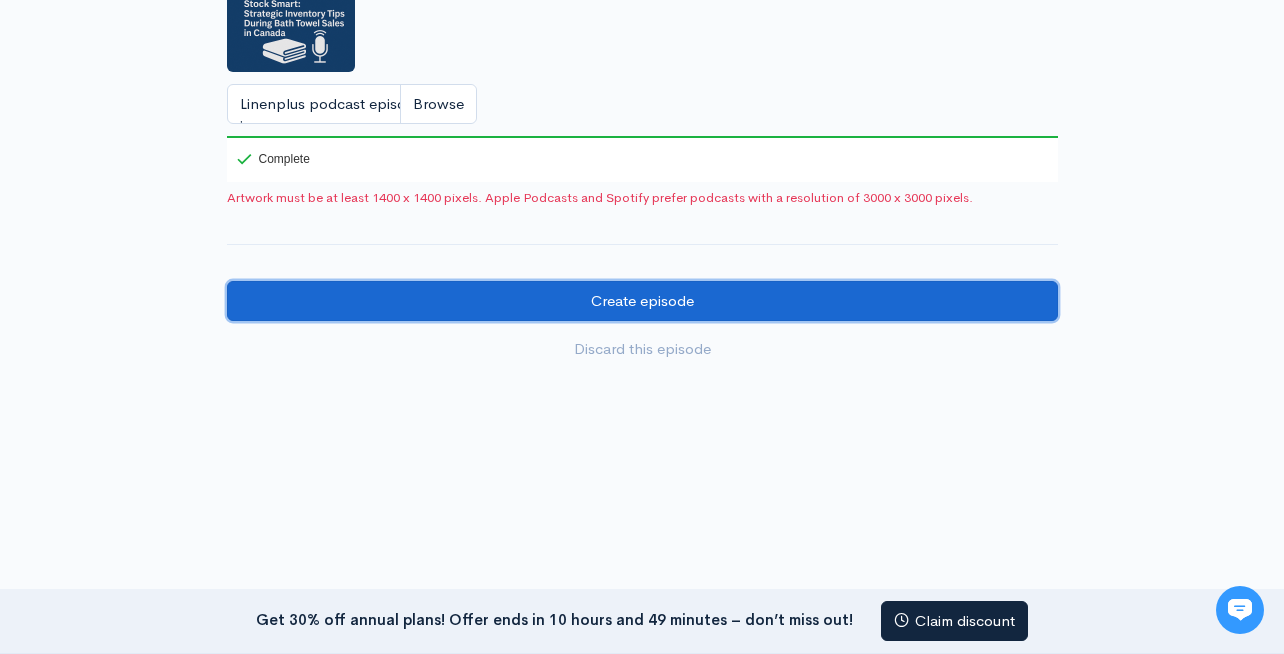 click on "Create episode" at bounding box center (642, 301) 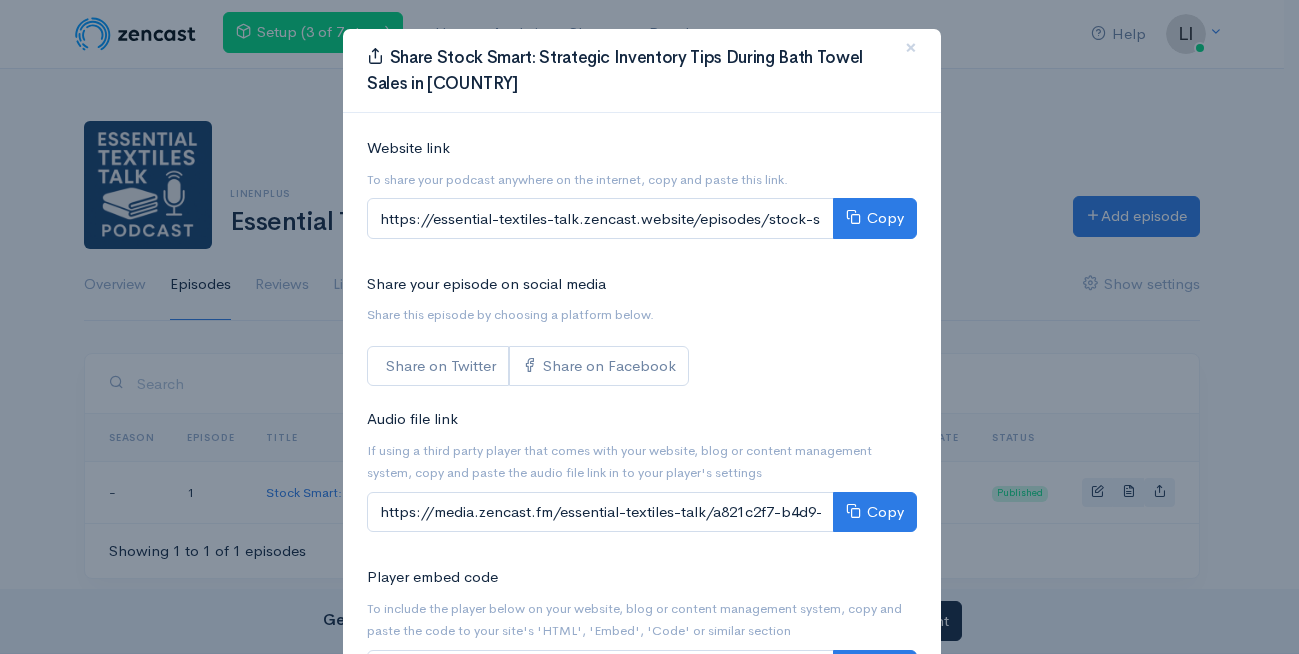 scroll, scrollTop: 0, scrollLeft: 0, axis: both 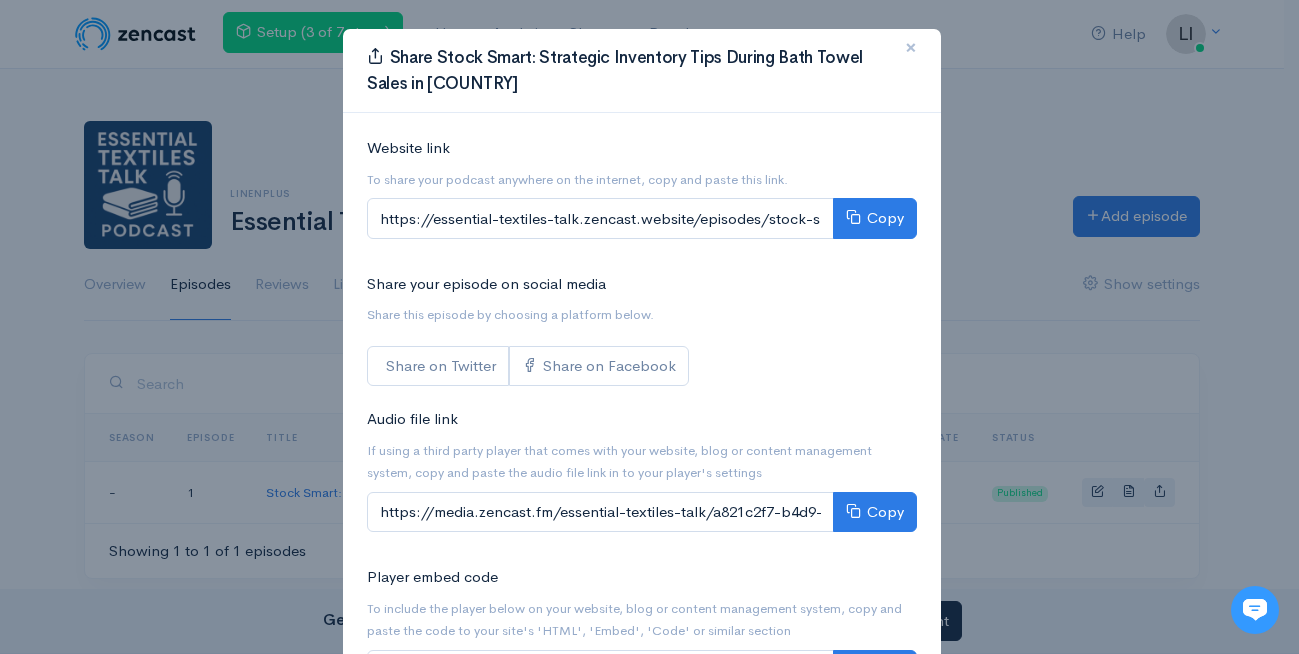 click on "×" at bounding box center [911, 47] 